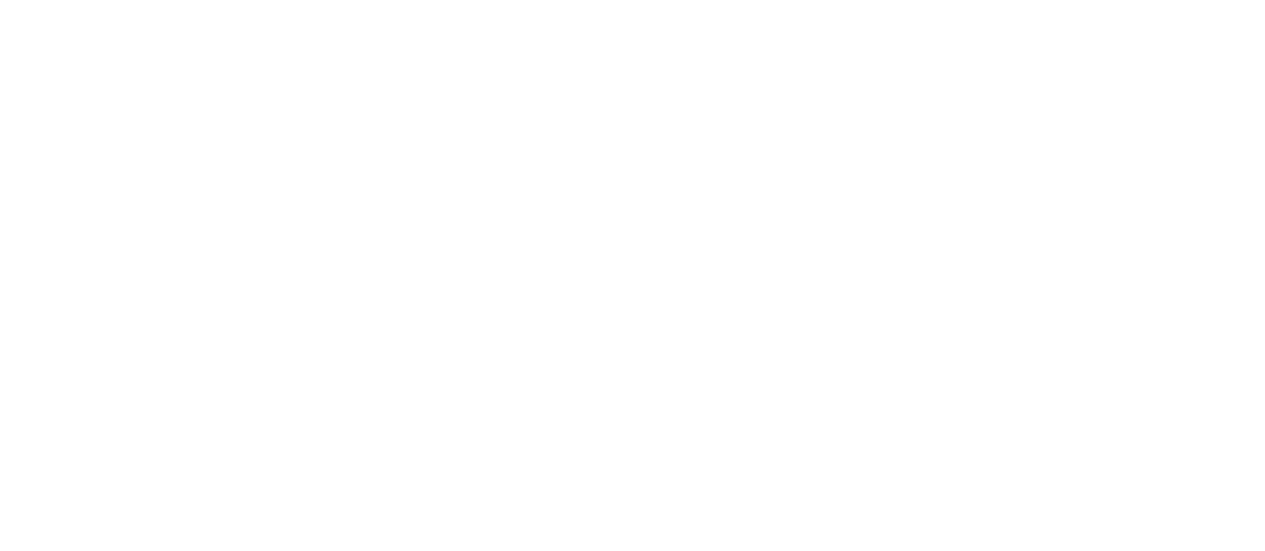 scroll, scrollTop: 0, scrollLeft: 0, axis: both 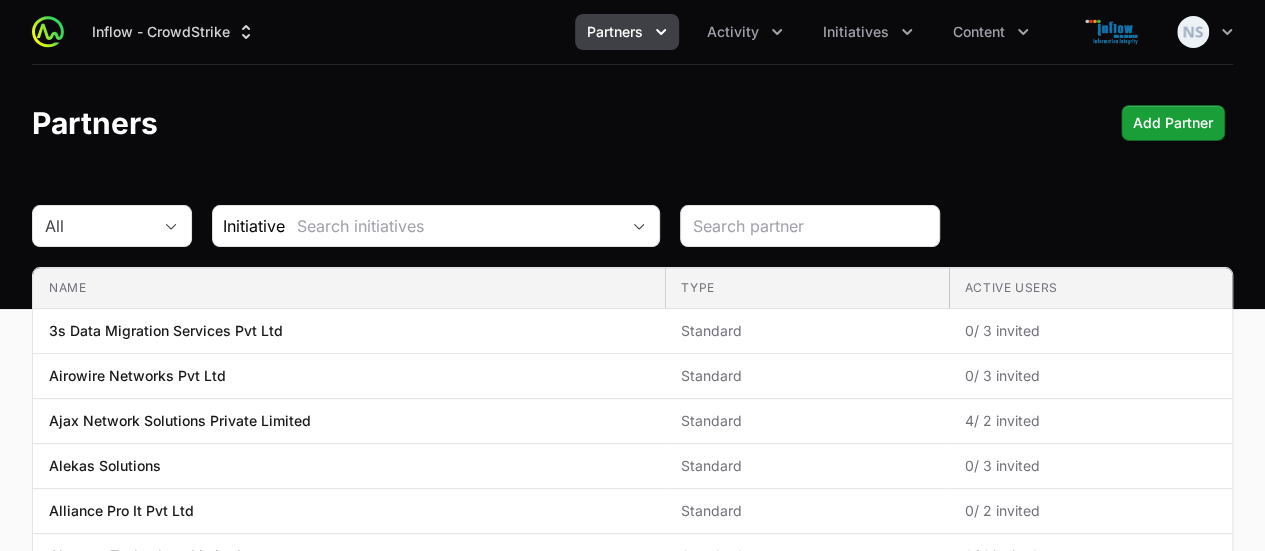 click 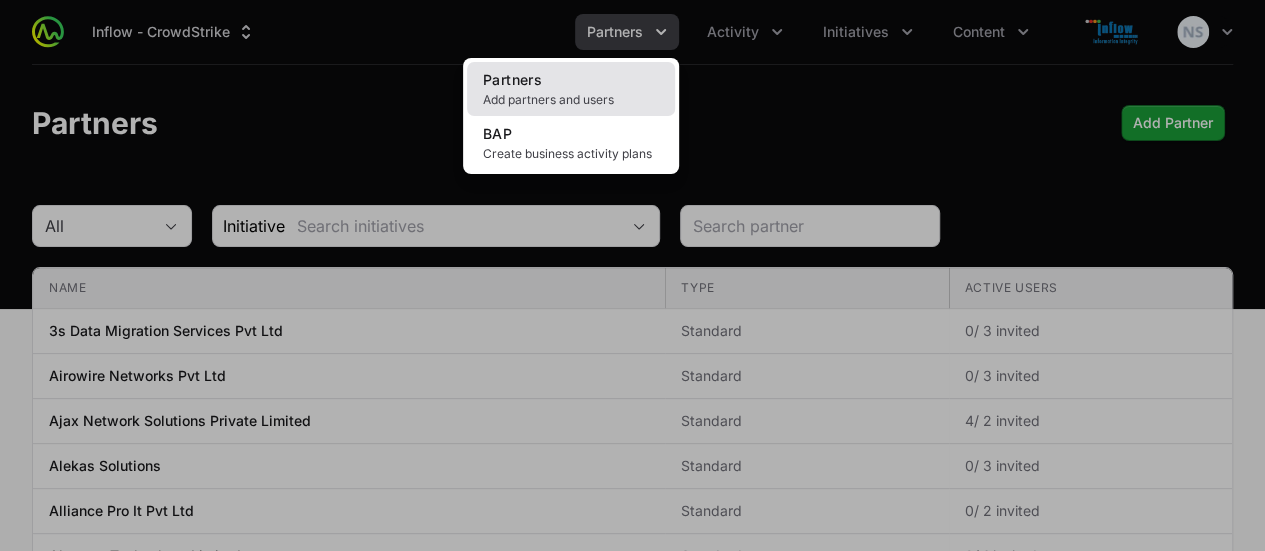 click on "Partners Add partners and users" 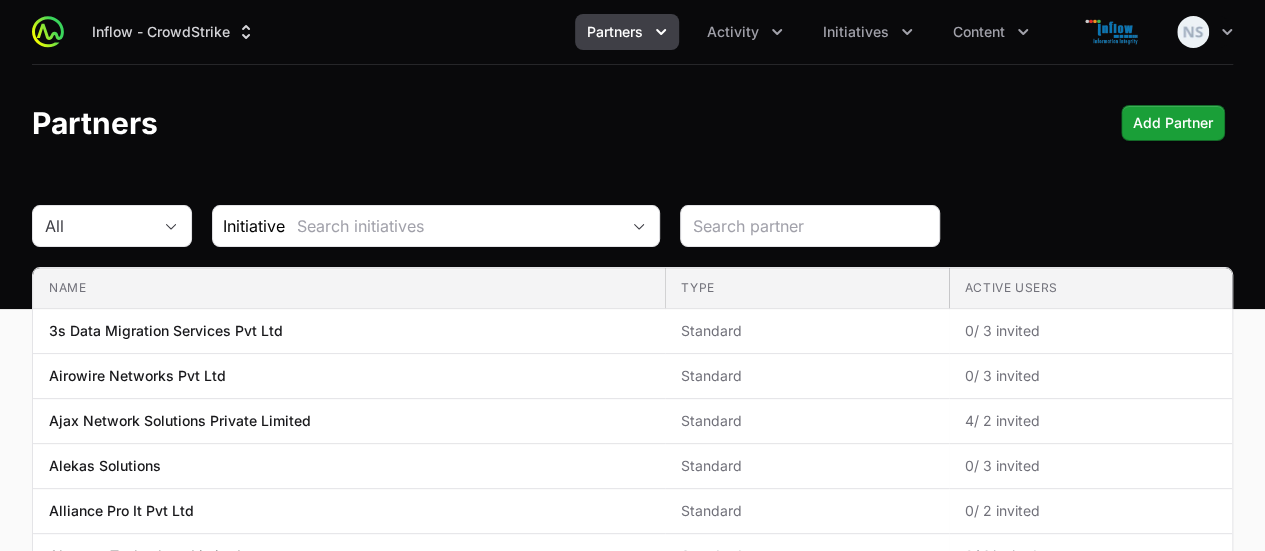 click on "Partners" 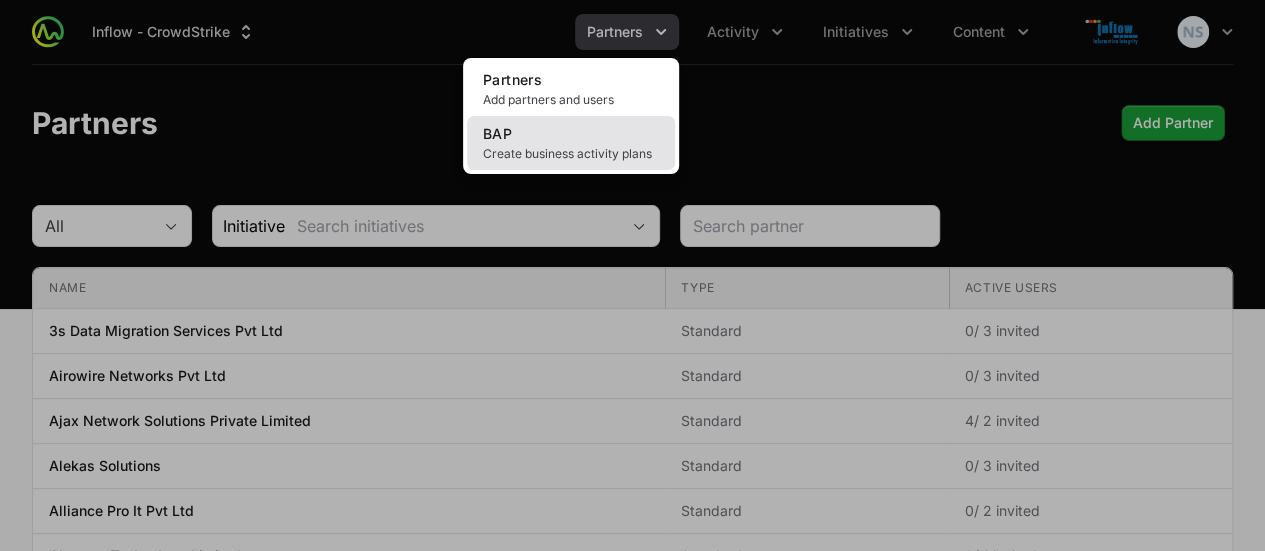 click on "BAP Create business activity plans" 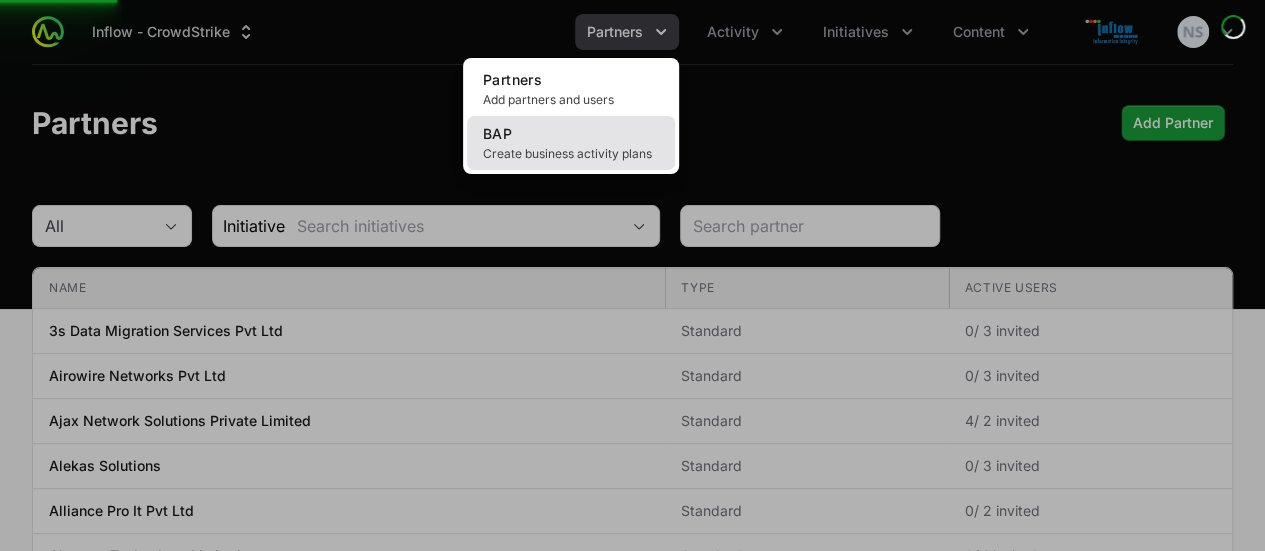 click on "BAP Create business activity plans" 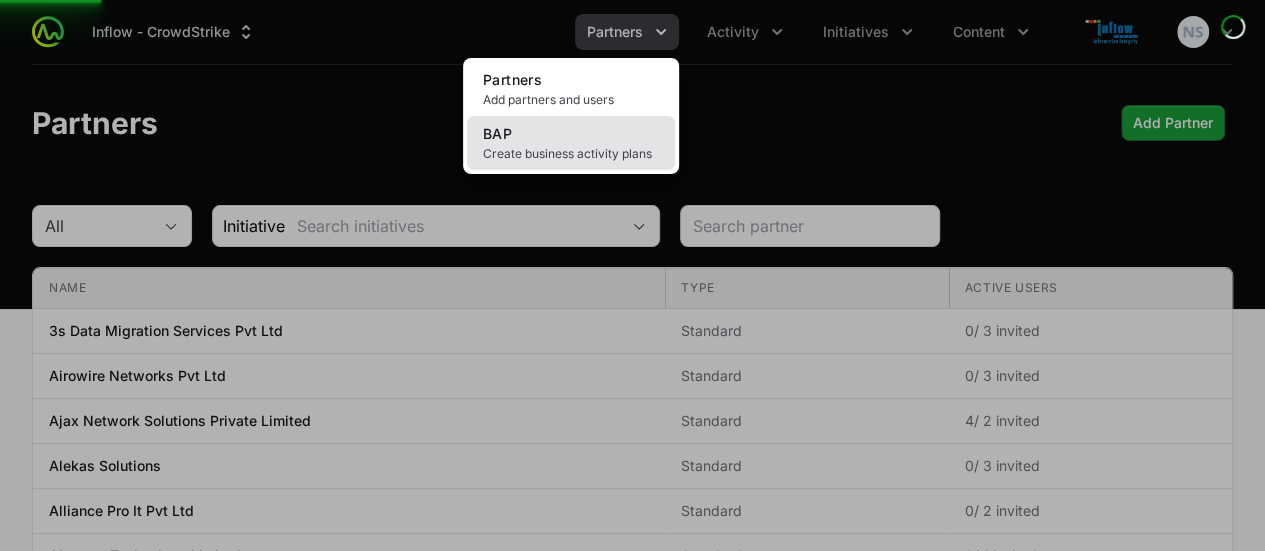 click on "BAP Create business activity plans" 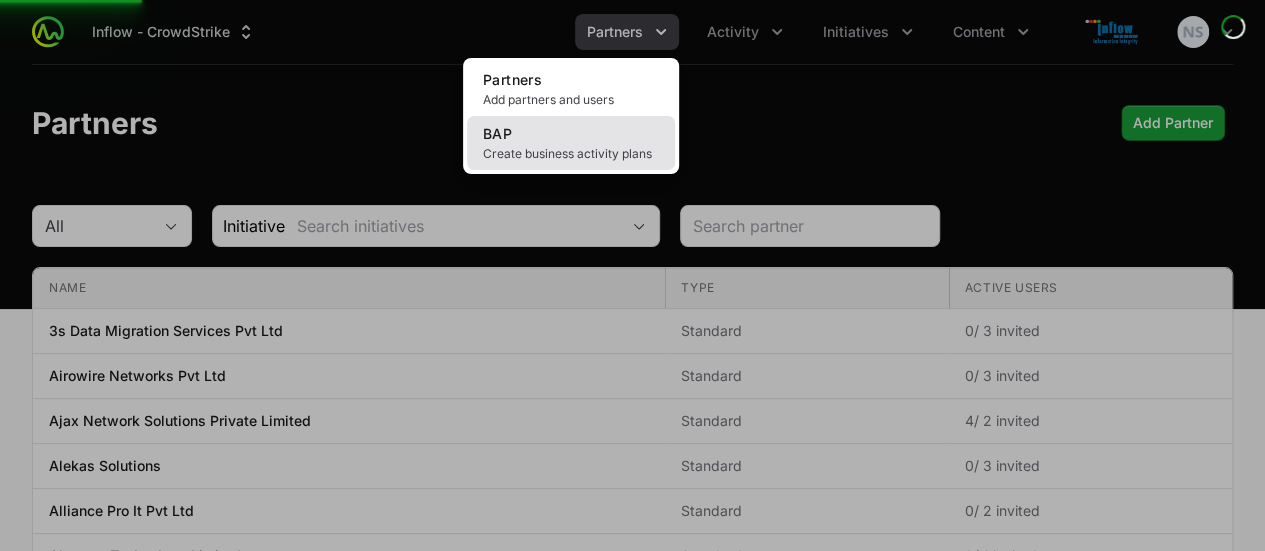 click on "BAP Create business activity plans" 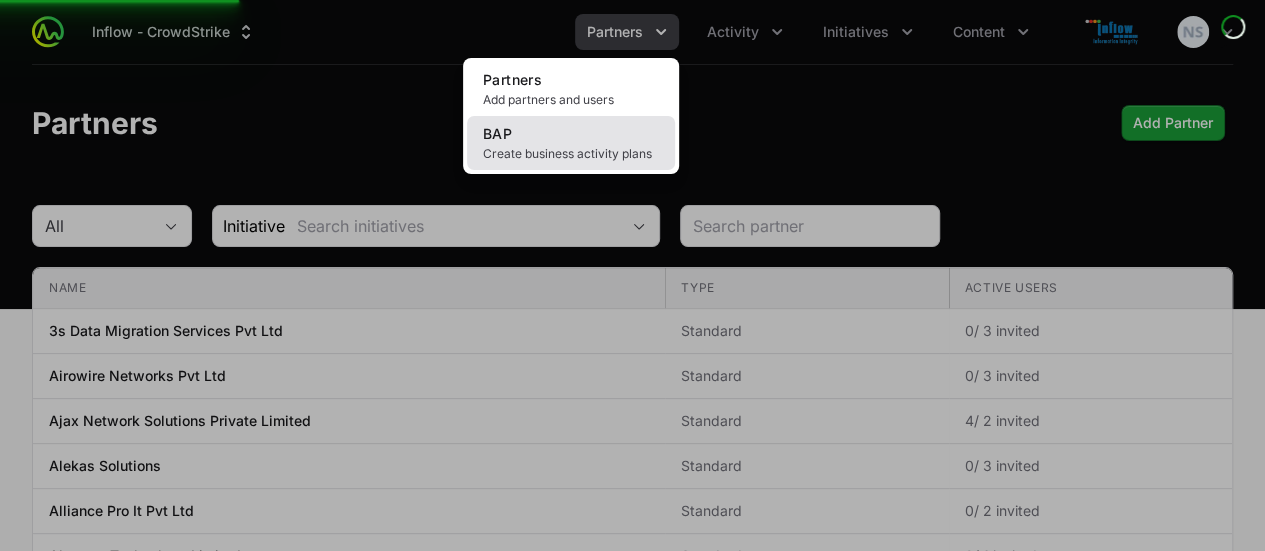 click on "Create business activity plans" 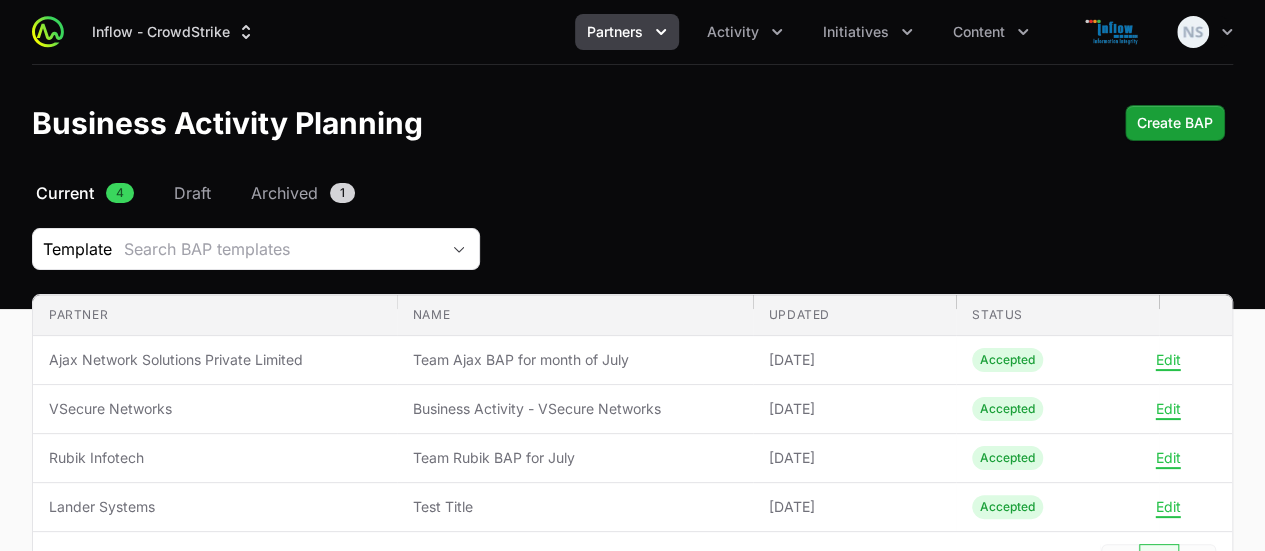 click on "Business Activity Planning  Create BAP" 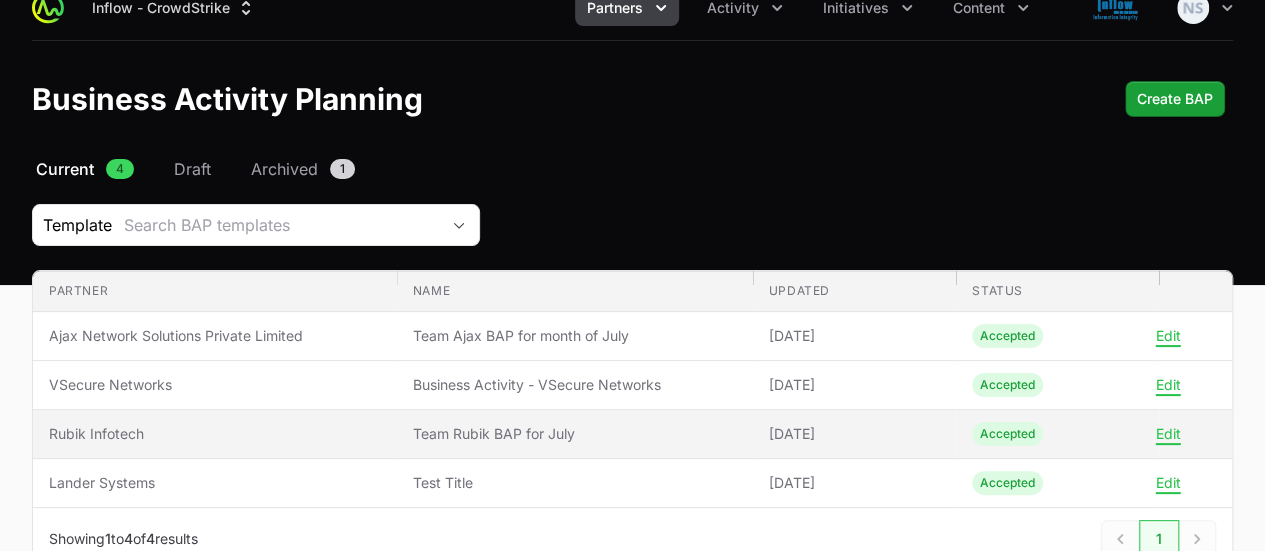 scroll, scrollTop: 7, scrollLeft: 0, axis: vertical 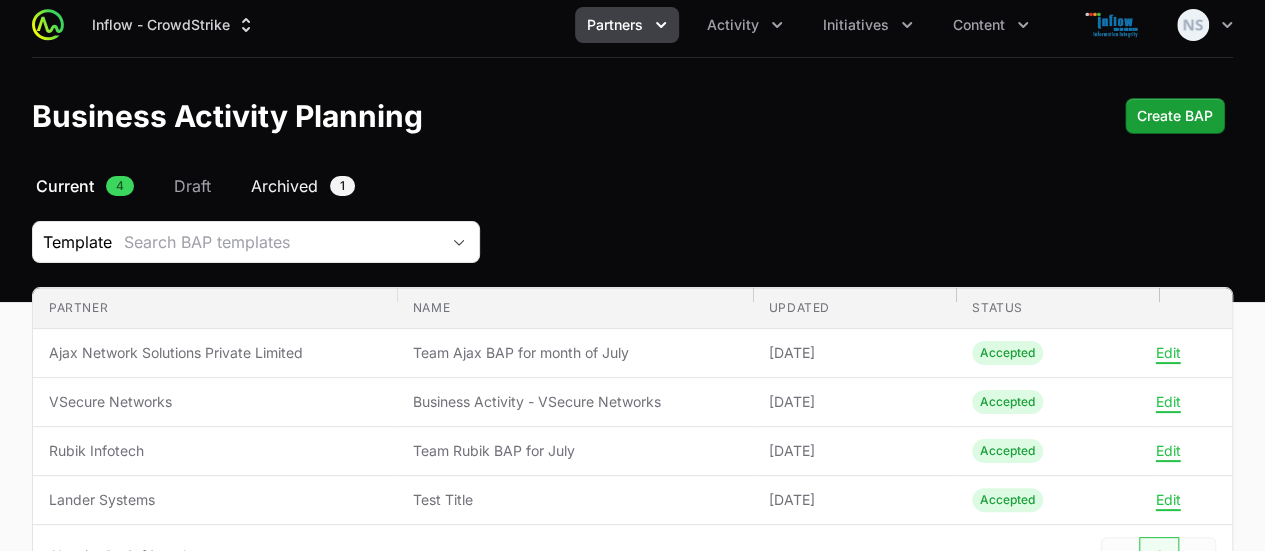 click on "Archived" 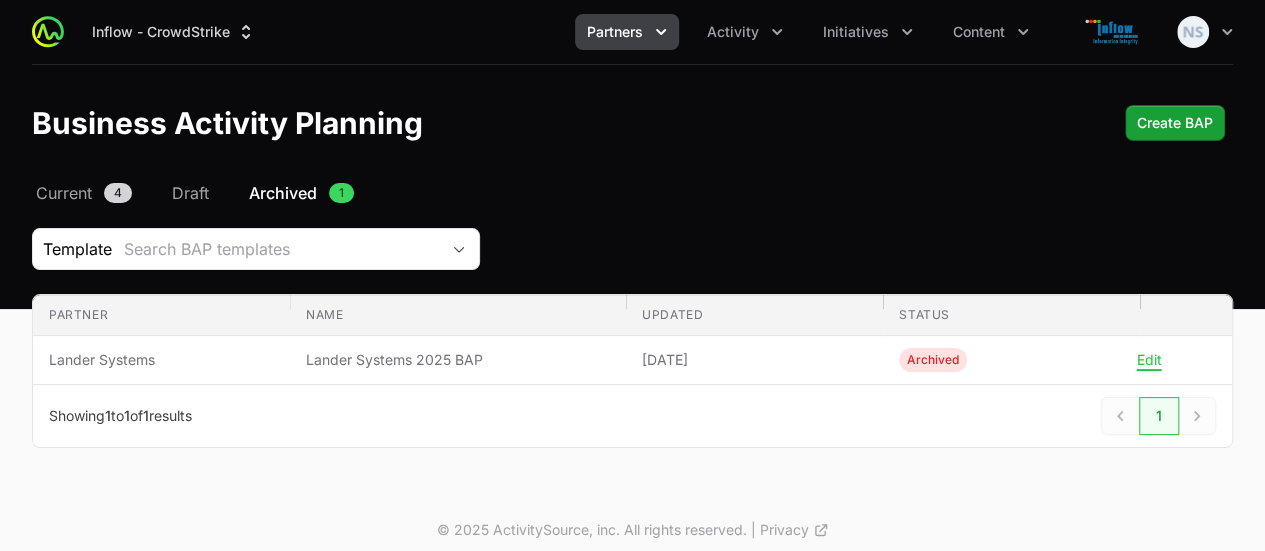 scroll, scrollTop: 10, scrollLeft: 0, axis: vertical 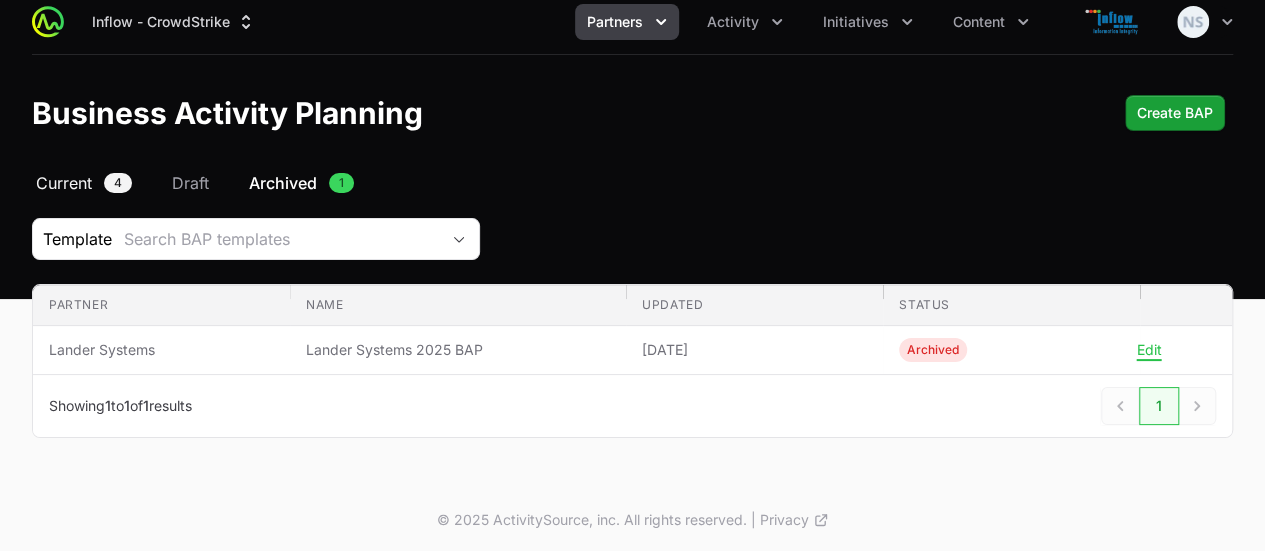 click on "Current 4" 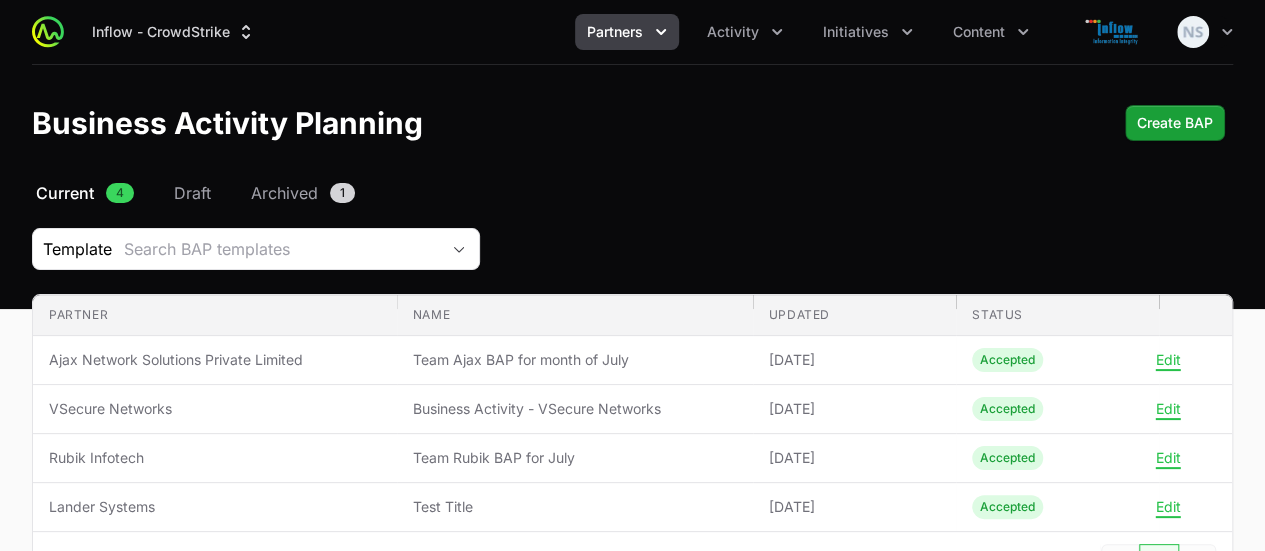 scroll, scrollTop: 156, scrollLeft: 0, axis: vertical 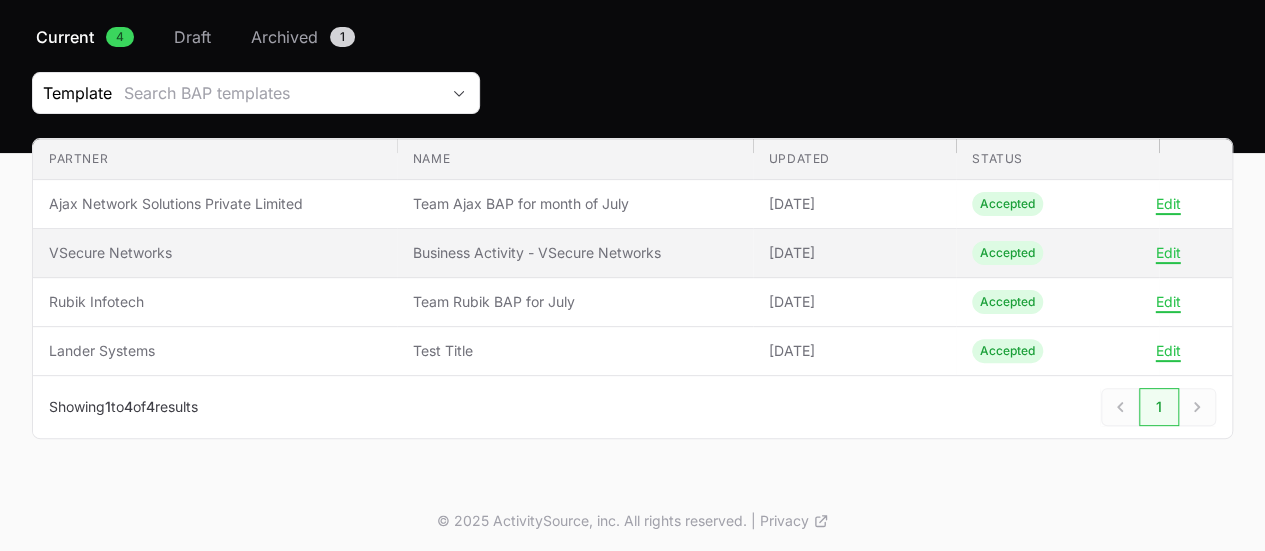 click on "Accepted" 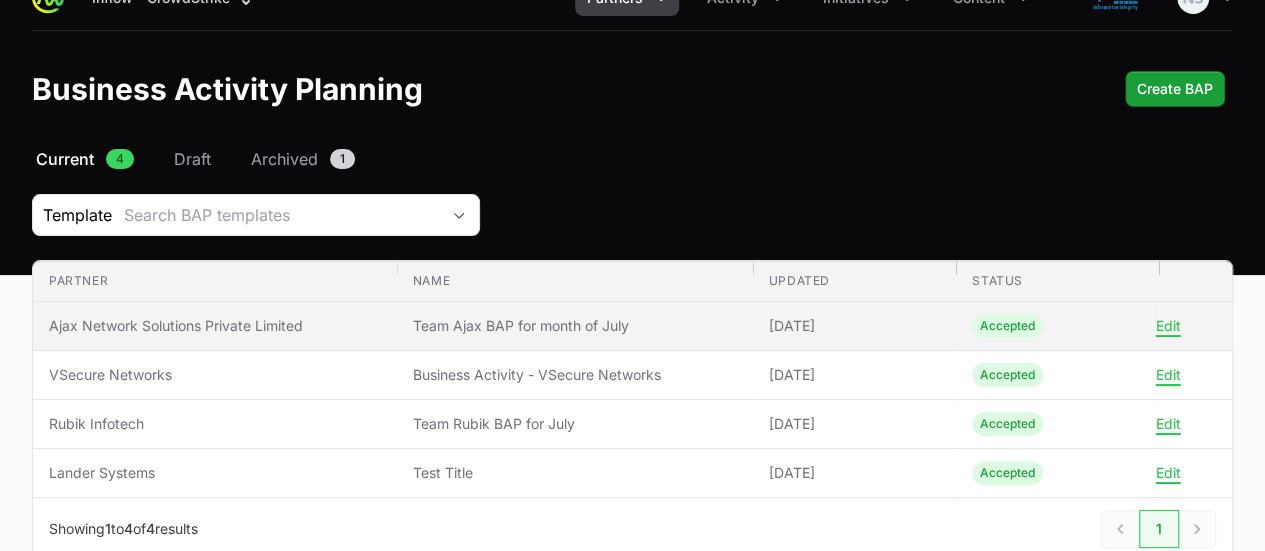 scroll, scrollTop: 33, scrollLeft: 0, axis: vertical 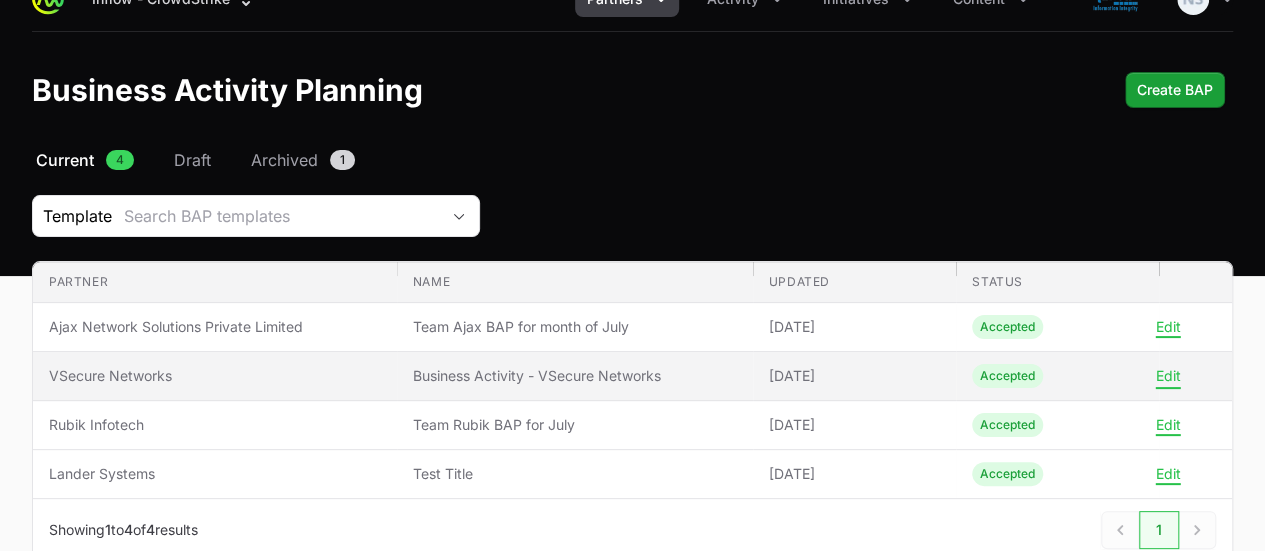 click on "Edit" 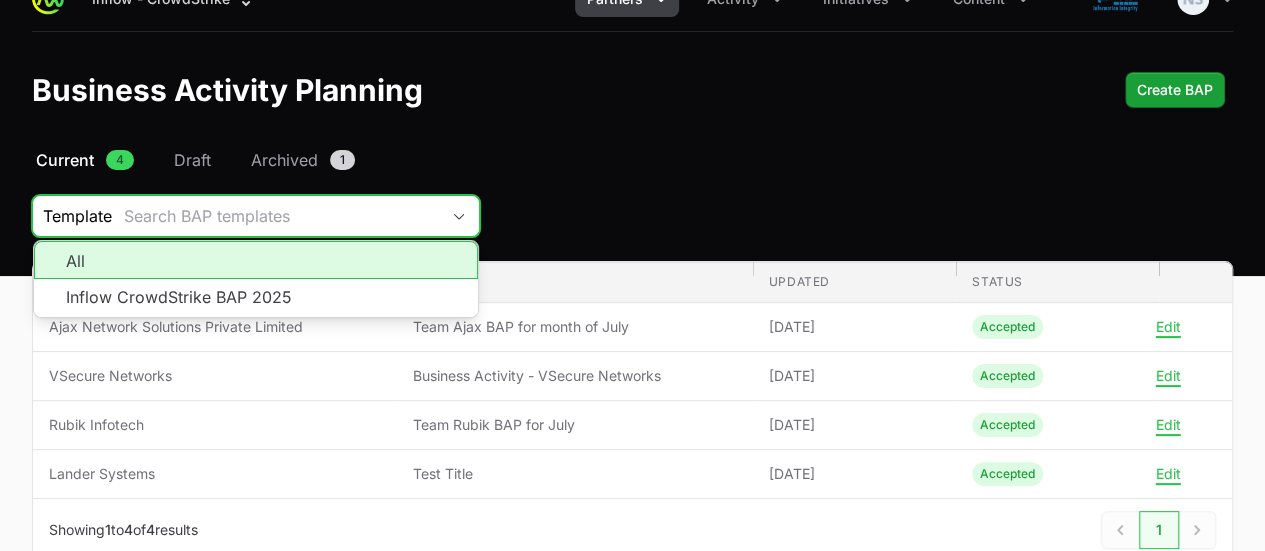 click 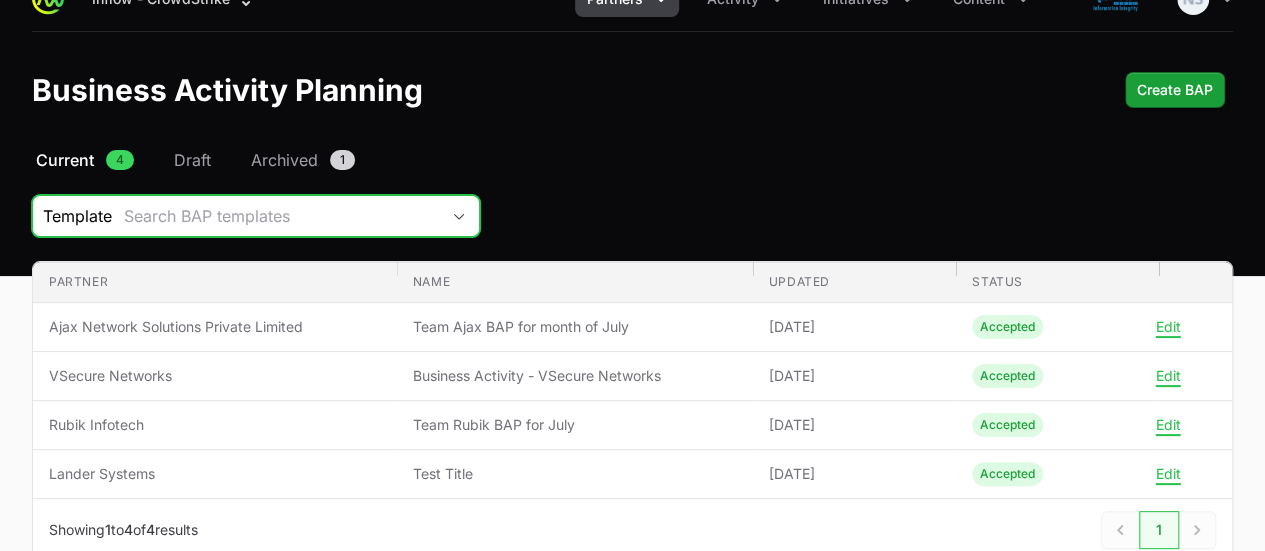click 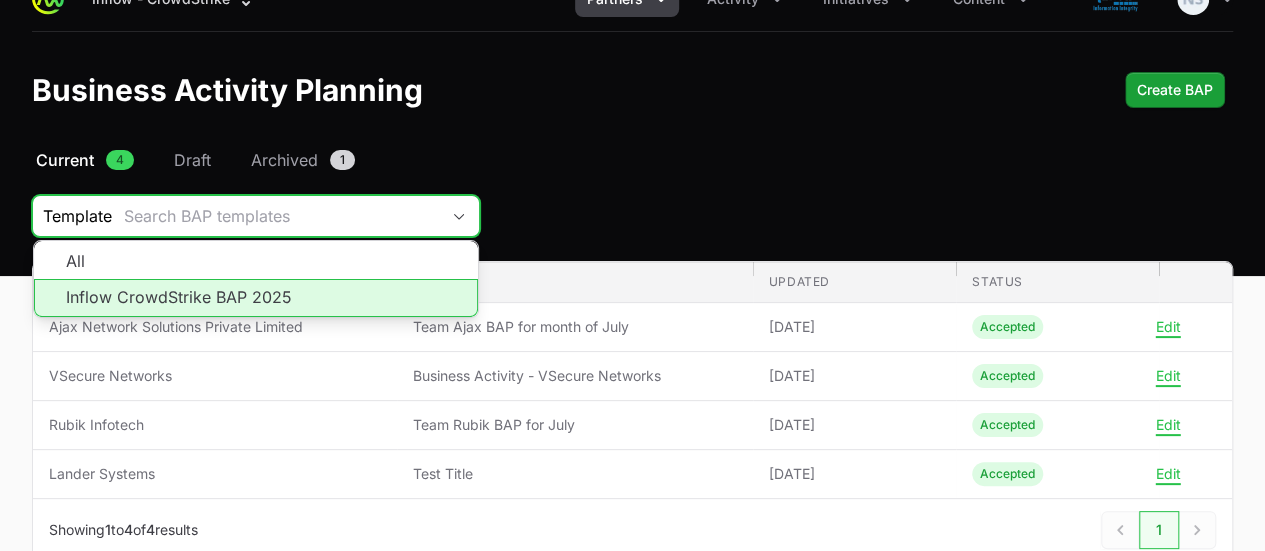 click on "Inflow CrowdStrike BAP 2025" 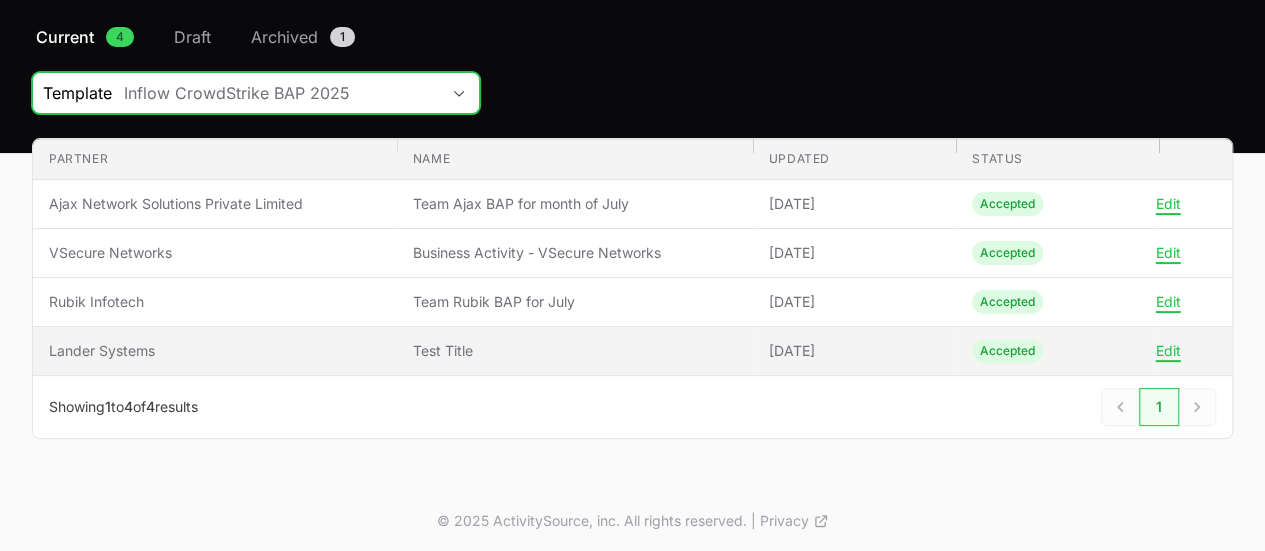 scroll, scrollTop: 0, scrollLeft: 0, axis: both 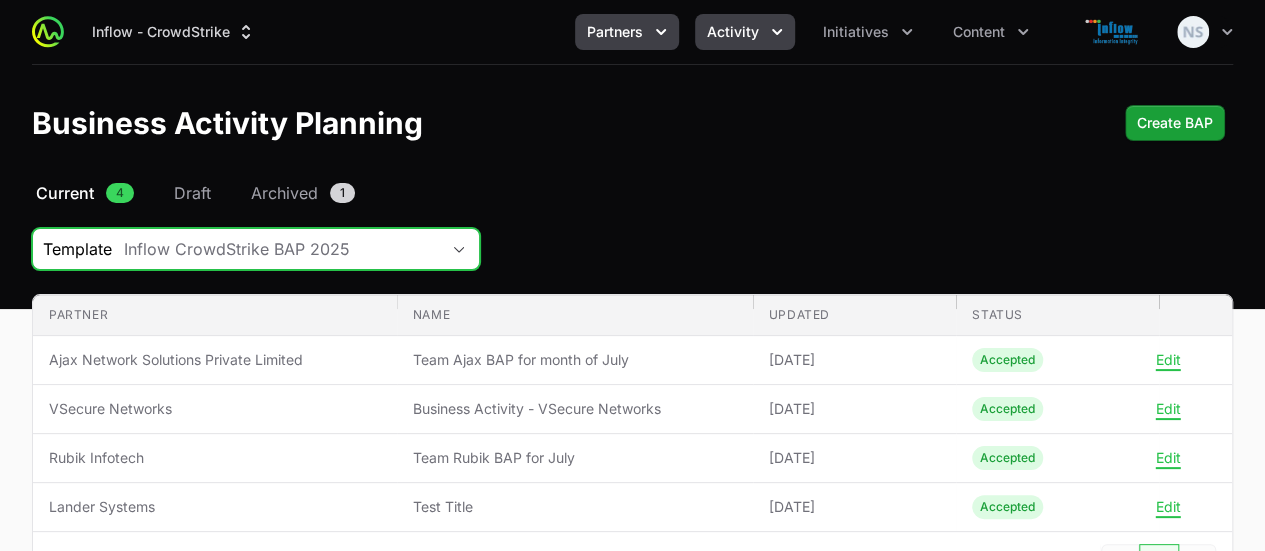 click 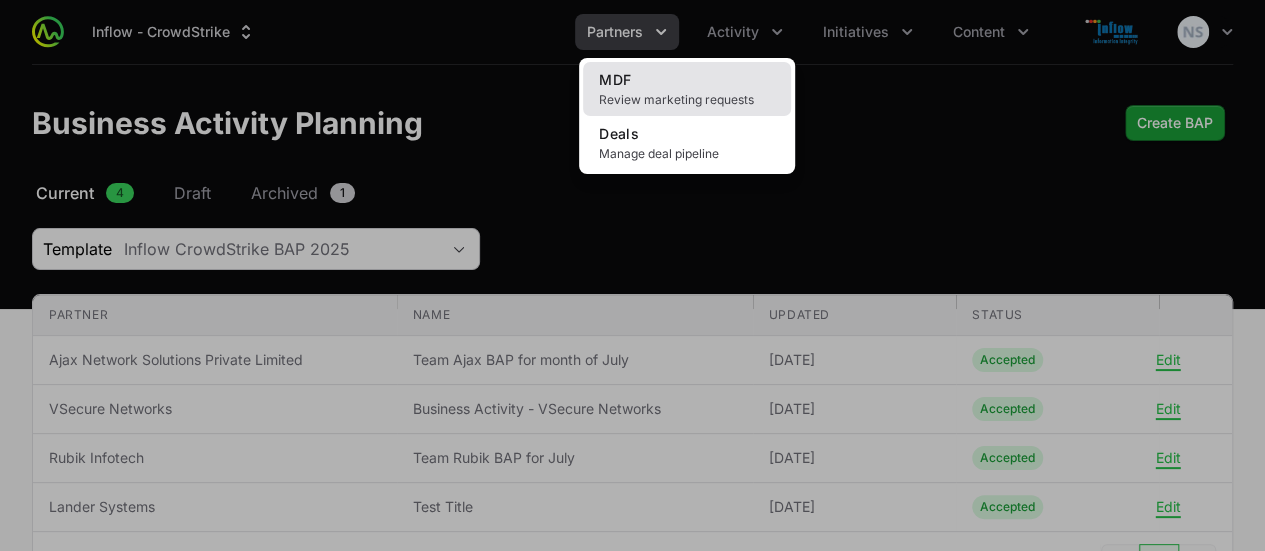 click on "MDF Review marketing requests" 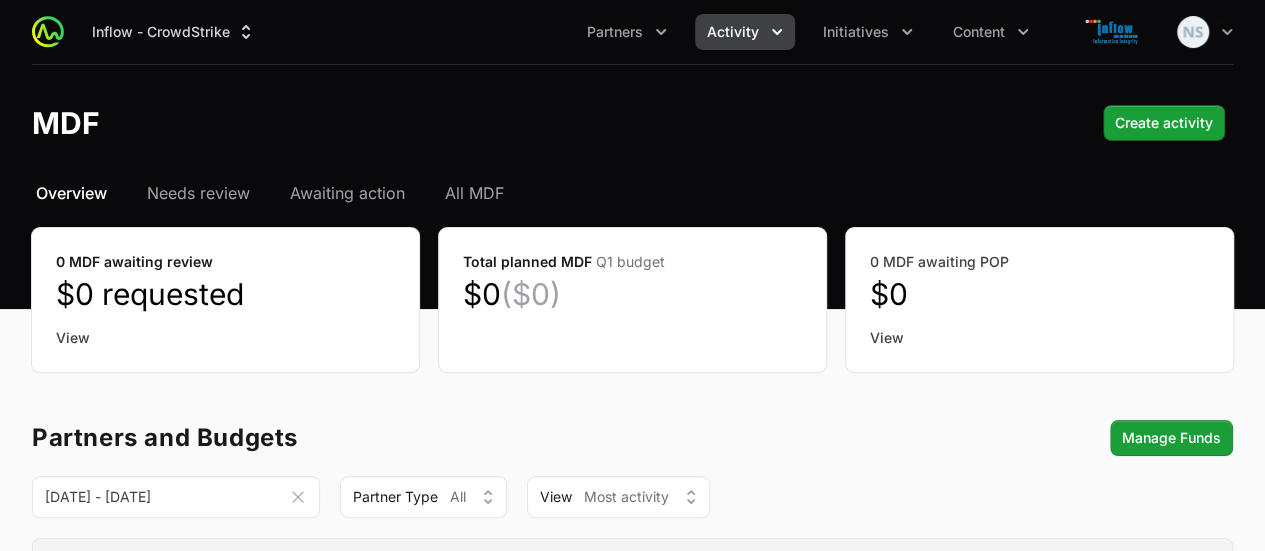 click on "Select a tab Overview Needs review Awaiting action All MDF Overview Needs review Awaiting action All MDF 0 MDF awaiting review  $0 requested  View  Total planned MDF  Q1 budget $0   ($0)  0 MDF awaiting POP  $0 View  Partners and Budgets  Manage Funds [DATE] - [DATE] This Month [DATE] - [DATE] This Quarter [DATE] - [DATE] This Supplier Year [DATE] - [DATE] Last Month [DATE] - [DATE] Last Quarter [DATE] - [DATE] Last Supplier Year [DATE] - [DATE] Next Month [DATE] - [DATE] Next Quarter [DATE] - [DATE] Next Supplier Year [DATE] - [DATE] [DATE] [DATE] Feb Mar Apr May Jun [DATE] Aug Sep Oct Nov [DATE] 2026 2027 2028 2029 2030 2031 2032 2033 2034 2035 2036 Sun Mon Tue Wed Thu Fri Sat 29 30 1 2 3 4 5 6 7 8 9 10 11 12 13 14 15 16 17 18 19 20 21 22 23 24 25 26 27 28 29 30 31 1 2 3 4 5 6 7 8 9 Cancel Partner Type All View Most activity Name MDF Requested Approved Remaining Name CrowdStrike MDF 0 Requested $0 Approved $0 Remaining - Name Lander Systems MDF 0 Requested $0 Approved $0 - Name" 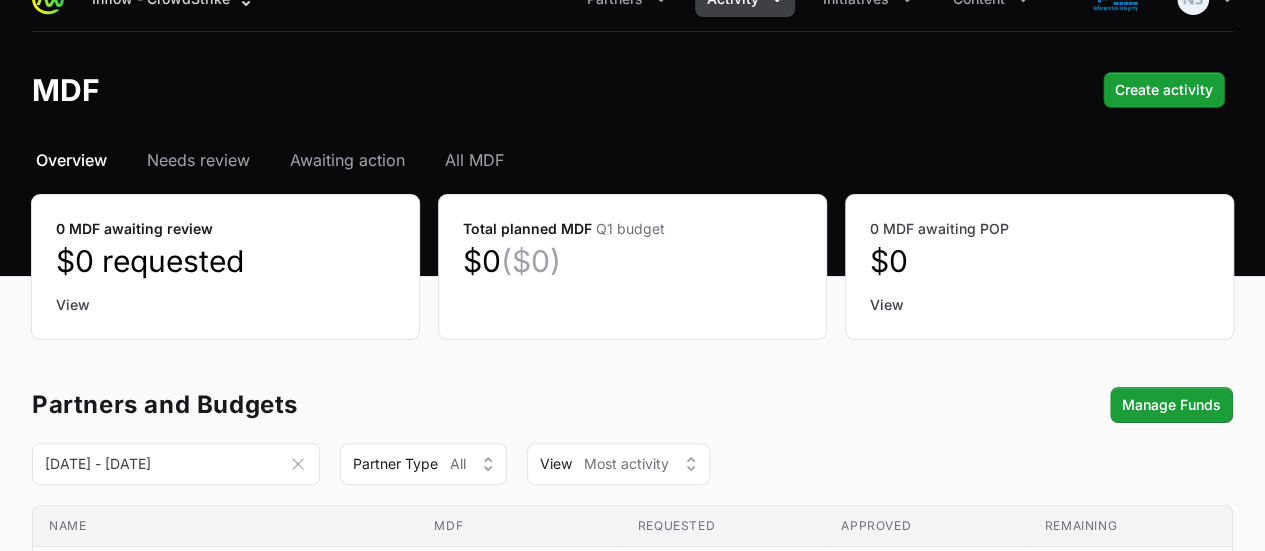 scroll, scrollTop: 27, scrollLeft: 0, axis: vertical 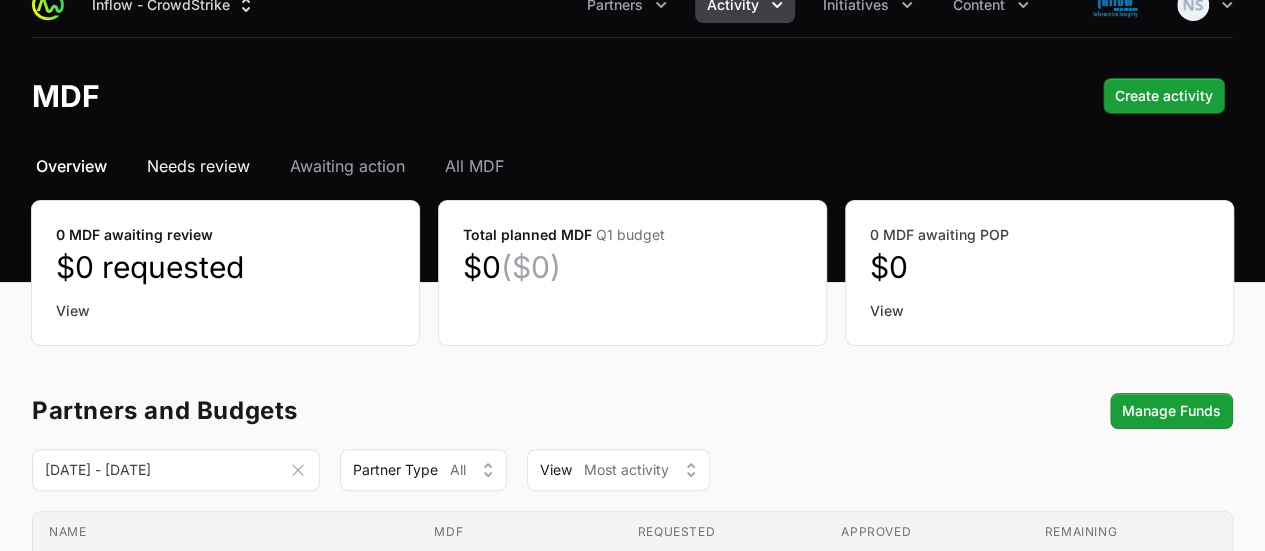 click on "Needs review" 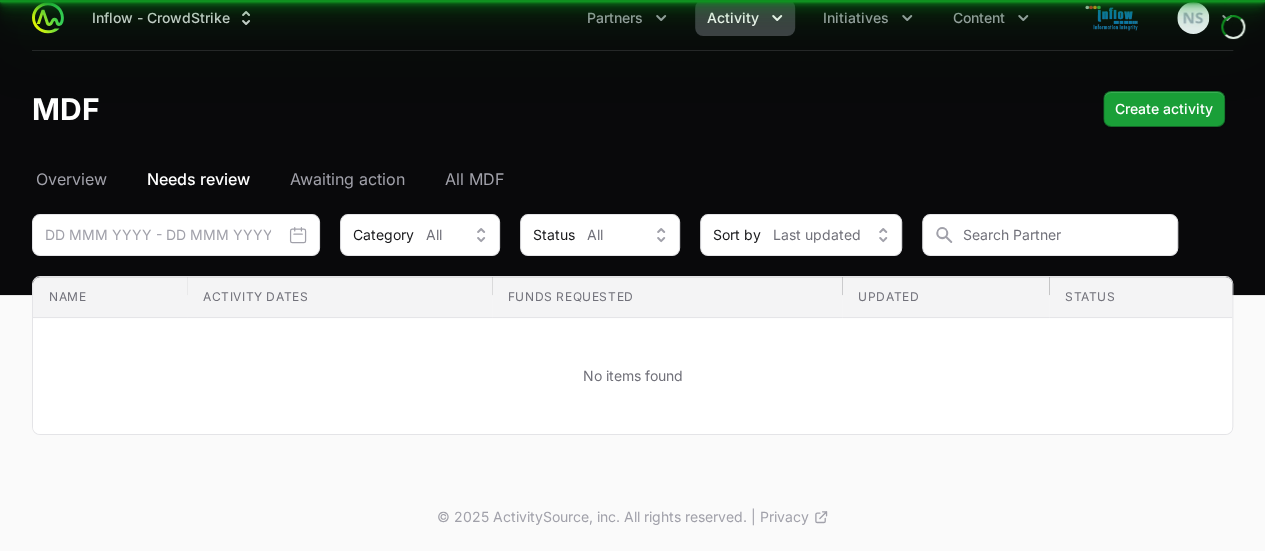 scroll, scrollTop: 0, scrollLeft: 0, axis: both 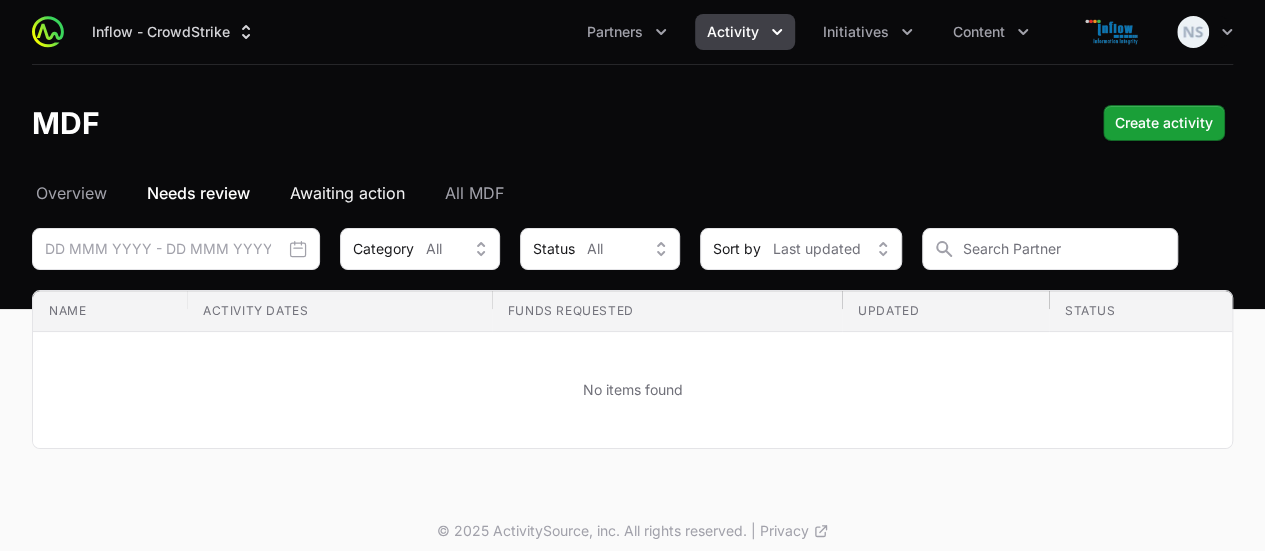 click on "Awaiting action" 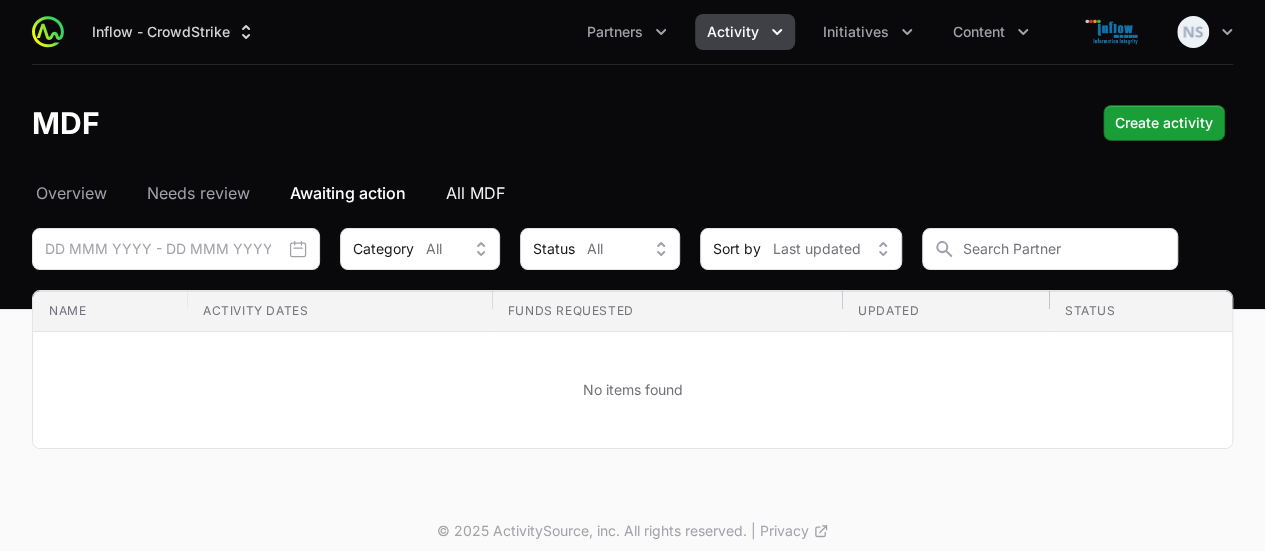 click on "All MDF" 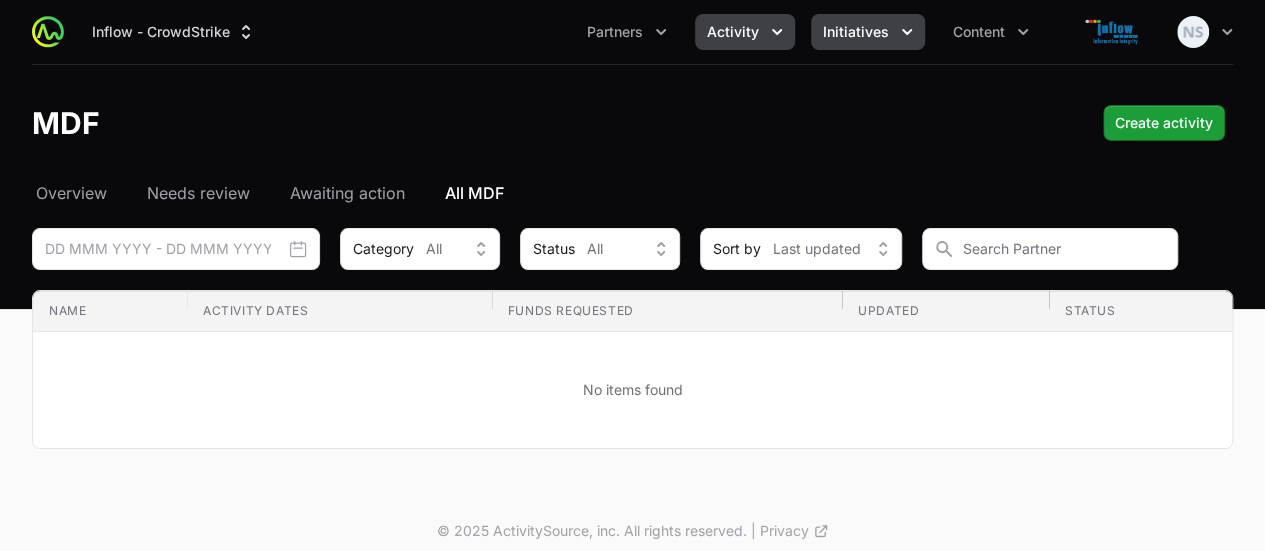 click 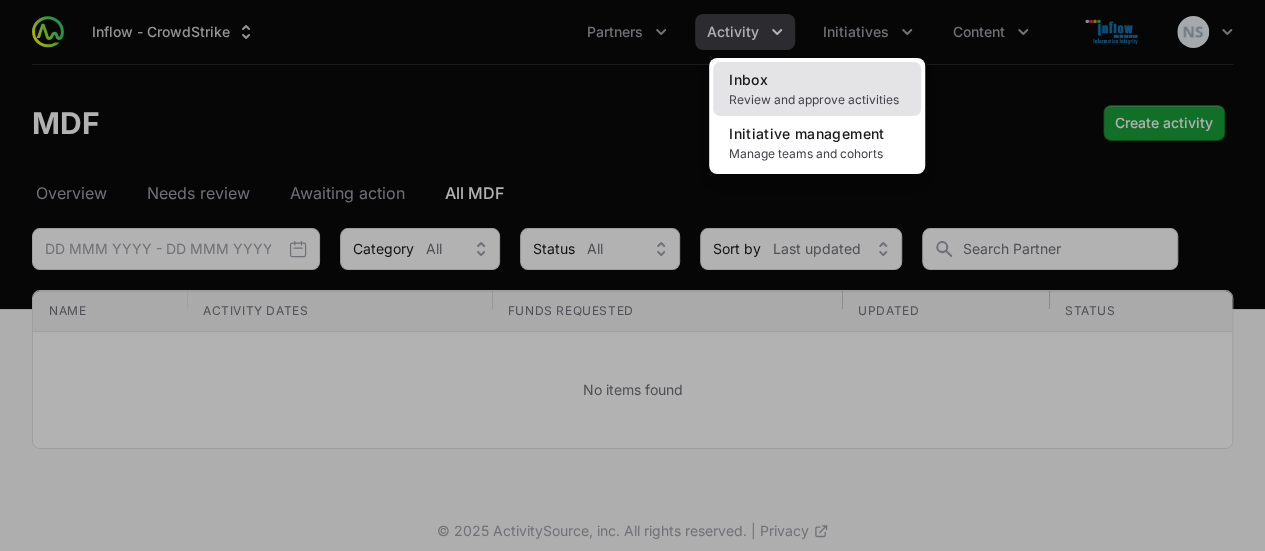 click on "Inbox" 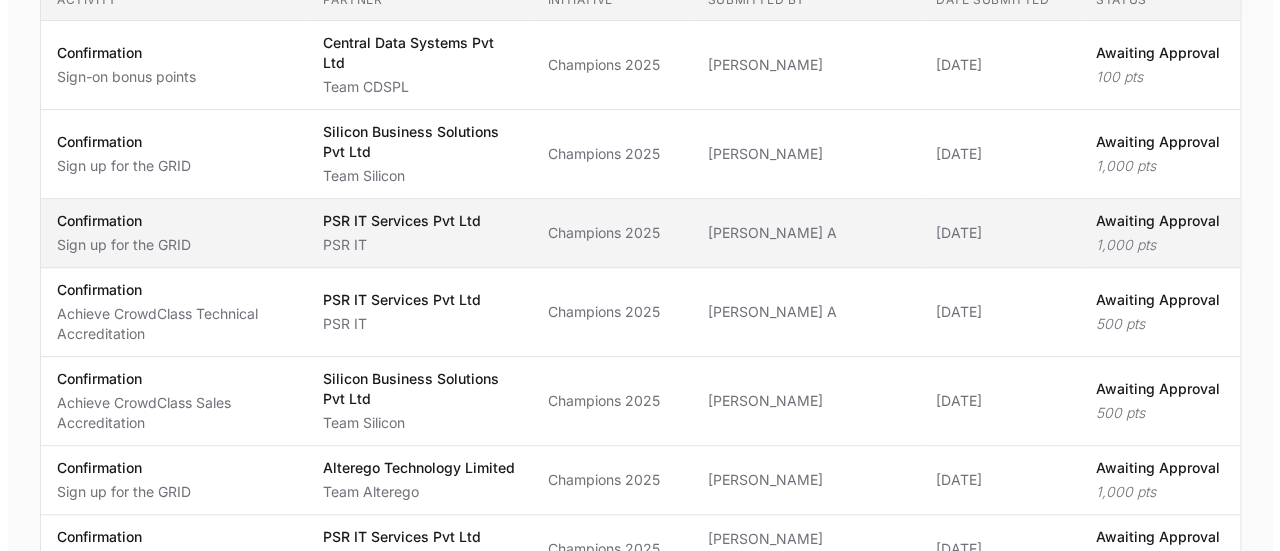 scroll, scrollTop: 314, scrollLeft: 0, axis: vertical 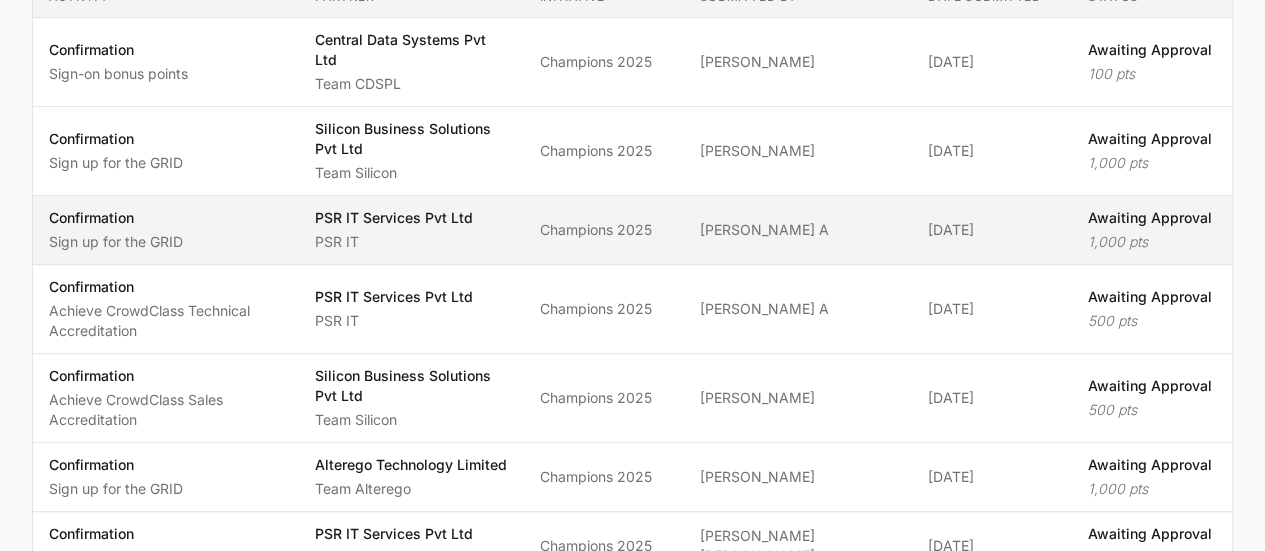 click on "Status Awaiting Approval 1,000 pts" 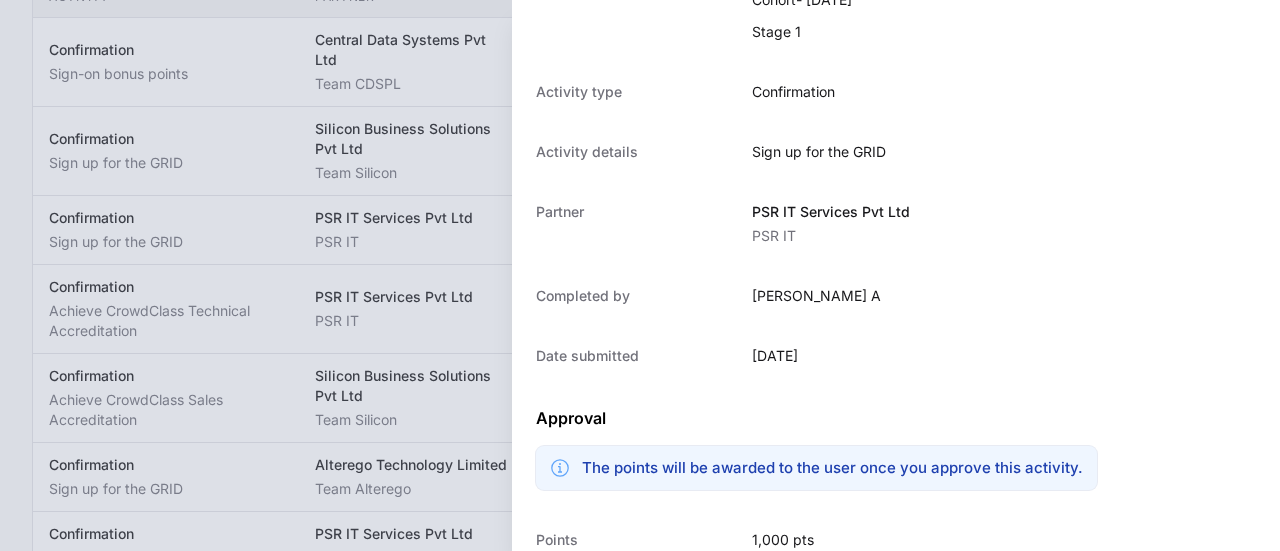 scroll, scrollTop: 214, scrollLeft: 0, axis: vertical 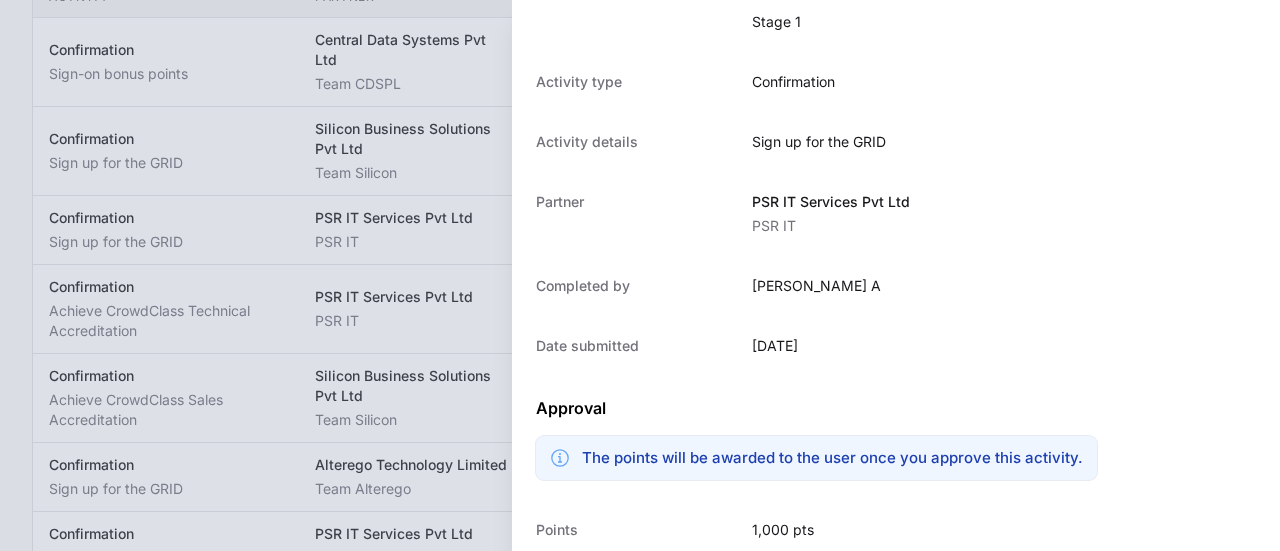 drag, startPoint x: 738, startPoint y: 286, endPoint x: 828, endPoint y: 303, distance: 91.591484 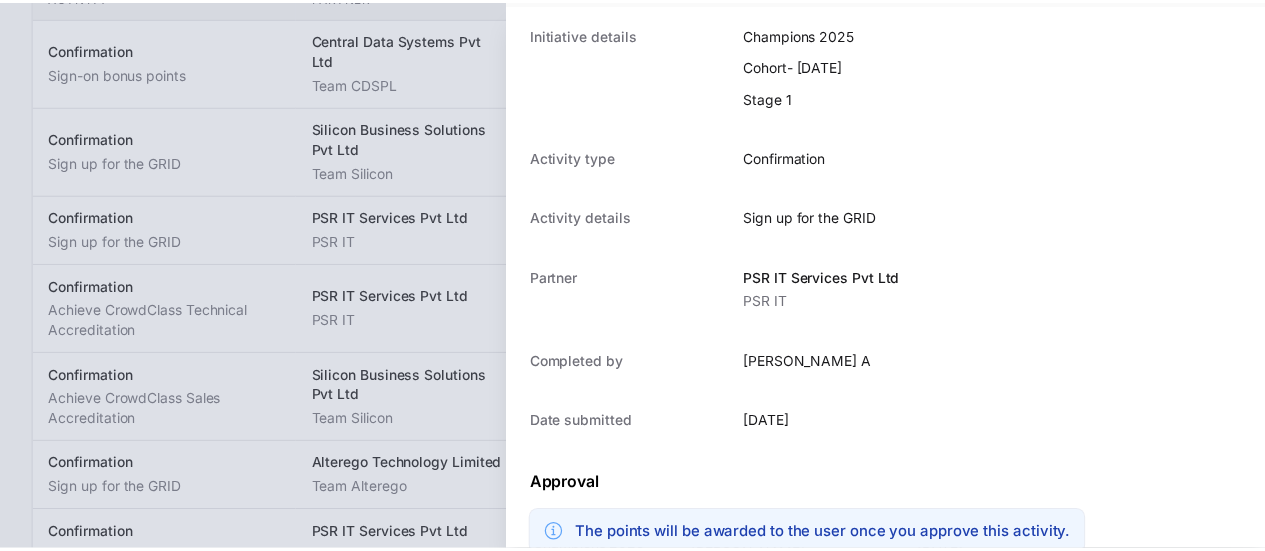 scroll, scrollTop: 136, scrollLeft: 0, axis: vertical 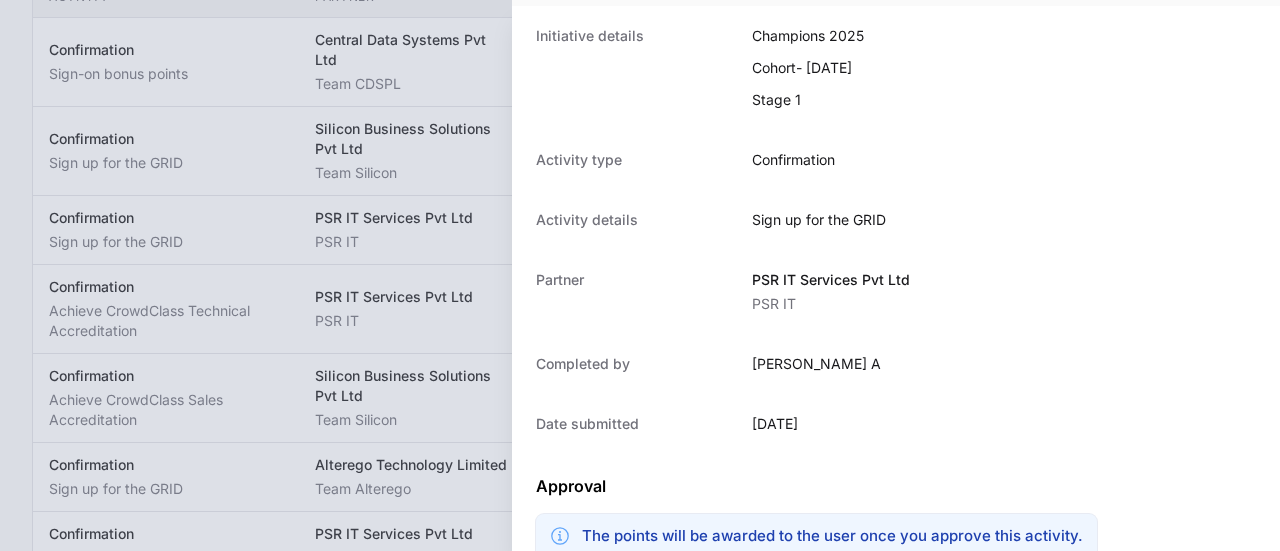 click at bounding box center [640, 275] 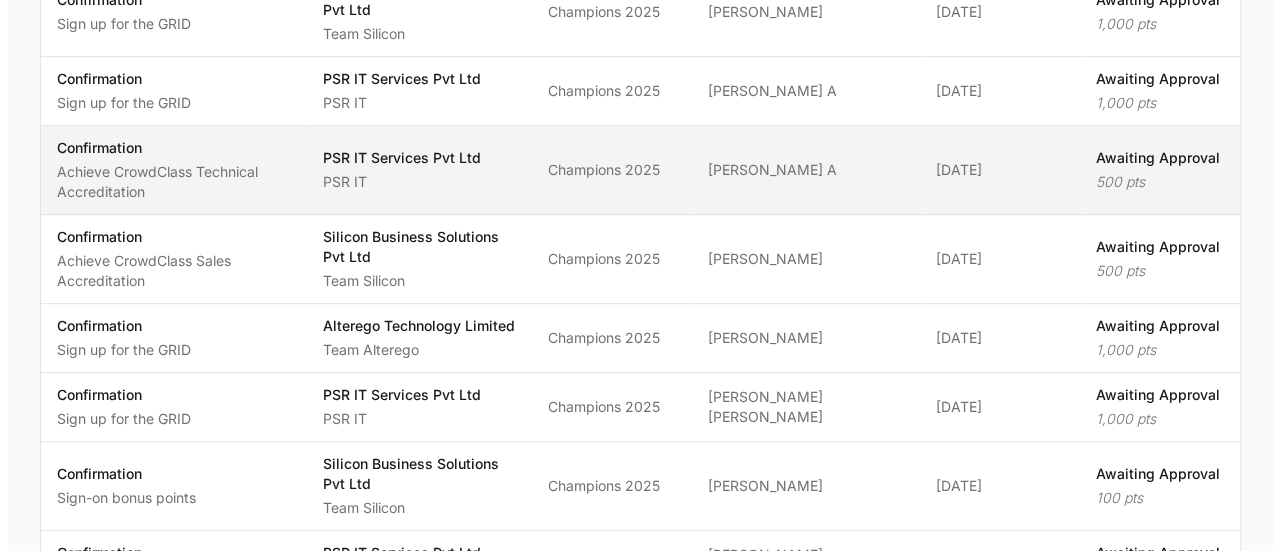 scroll, scrollTop: 454, scrollLeft: 0, axis: vertical 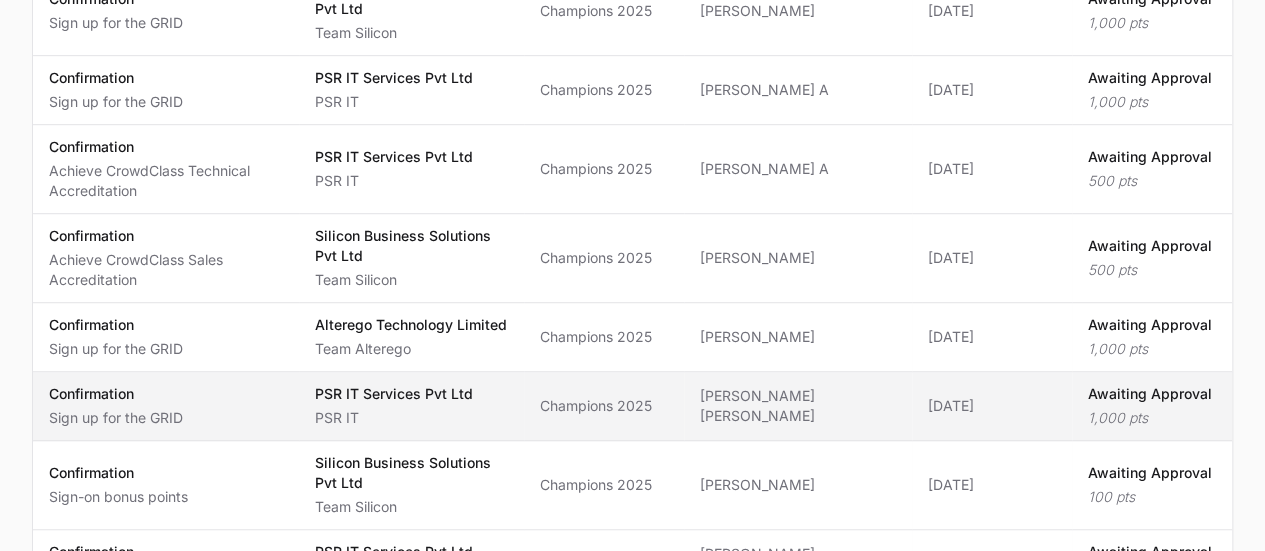 click on "PSR IT" 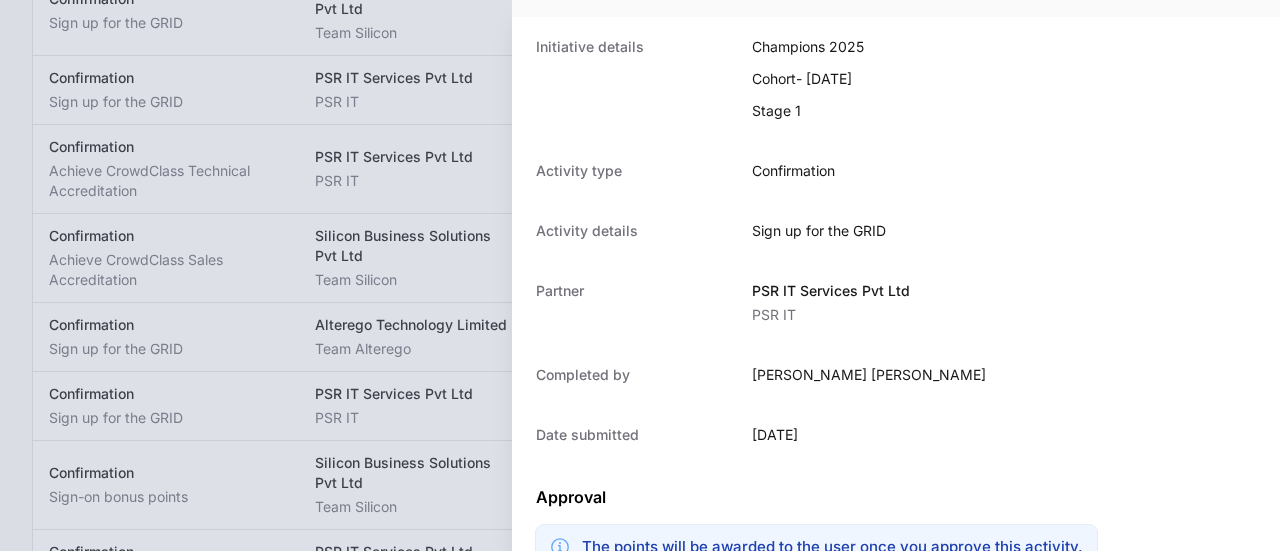 scroll, scrollTop: 117, scrollLeft: 0, axis: vertical 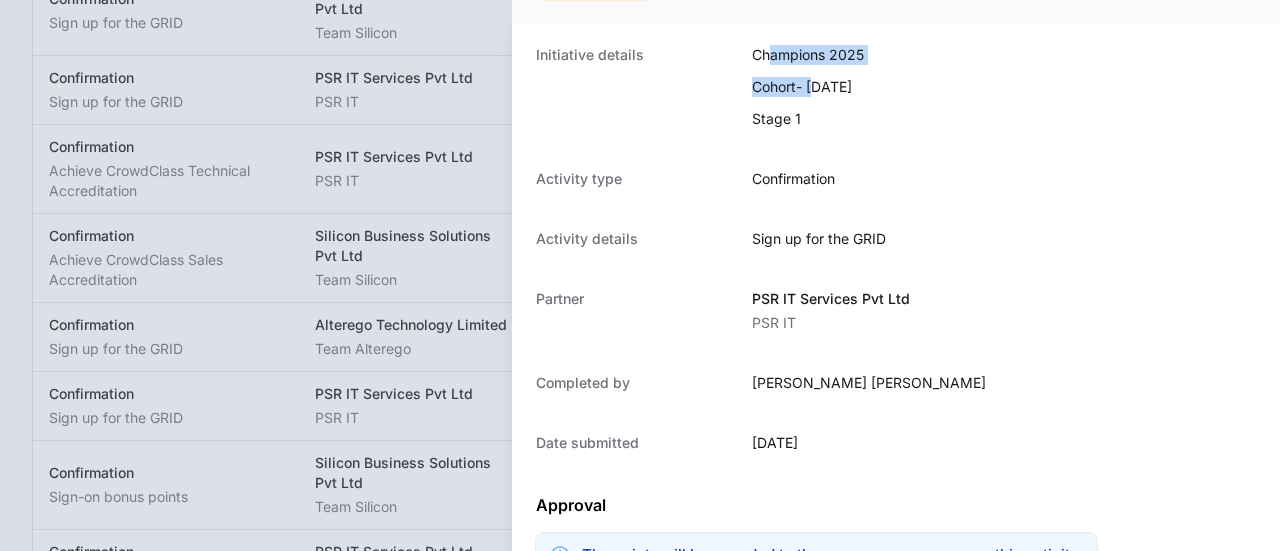 drag, startPoint x: 768, startPoint y: 54, endPoint x: 829, endPoint y: 163, distance: 124.90797 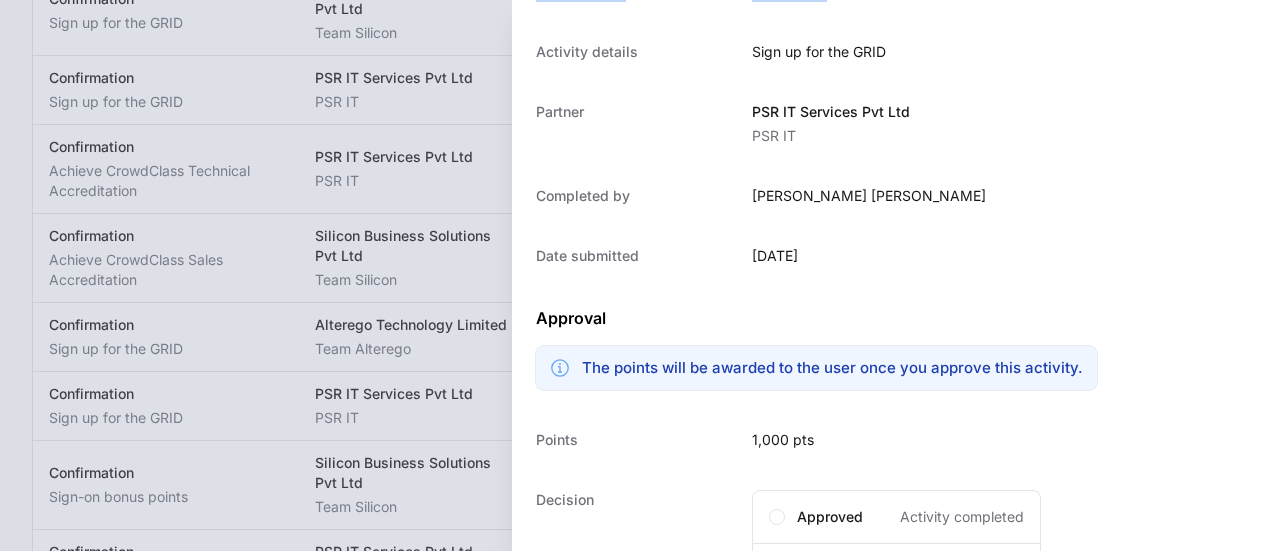 scroll, scrollTop: 295, scrollLeft: 0, axis: vertical 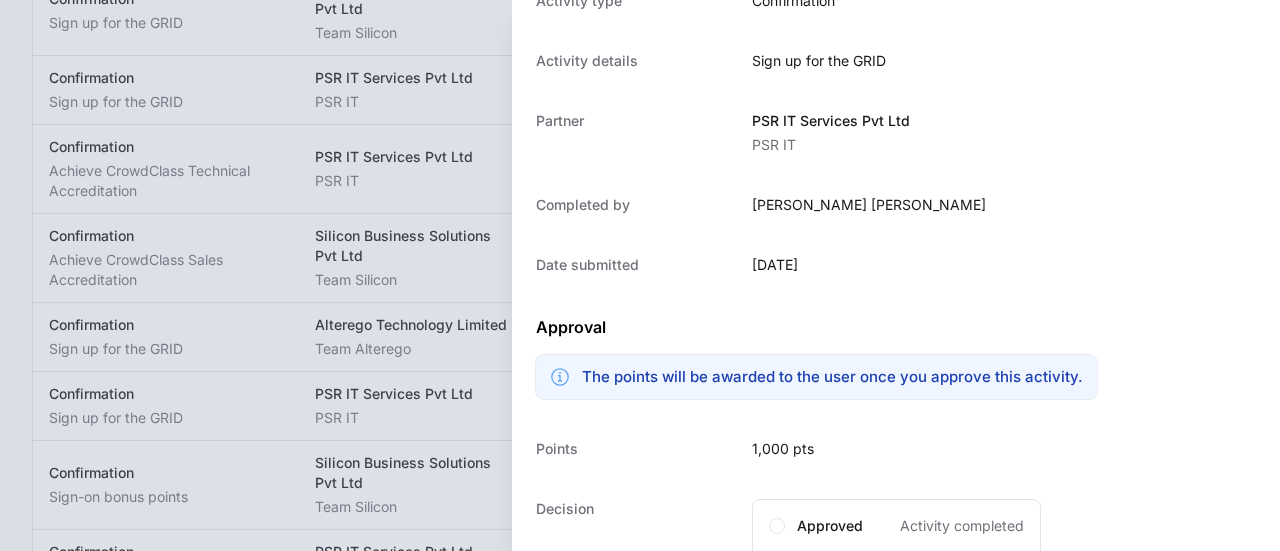 click on "Sign up for the GRID" at bounding box center (819, 61) 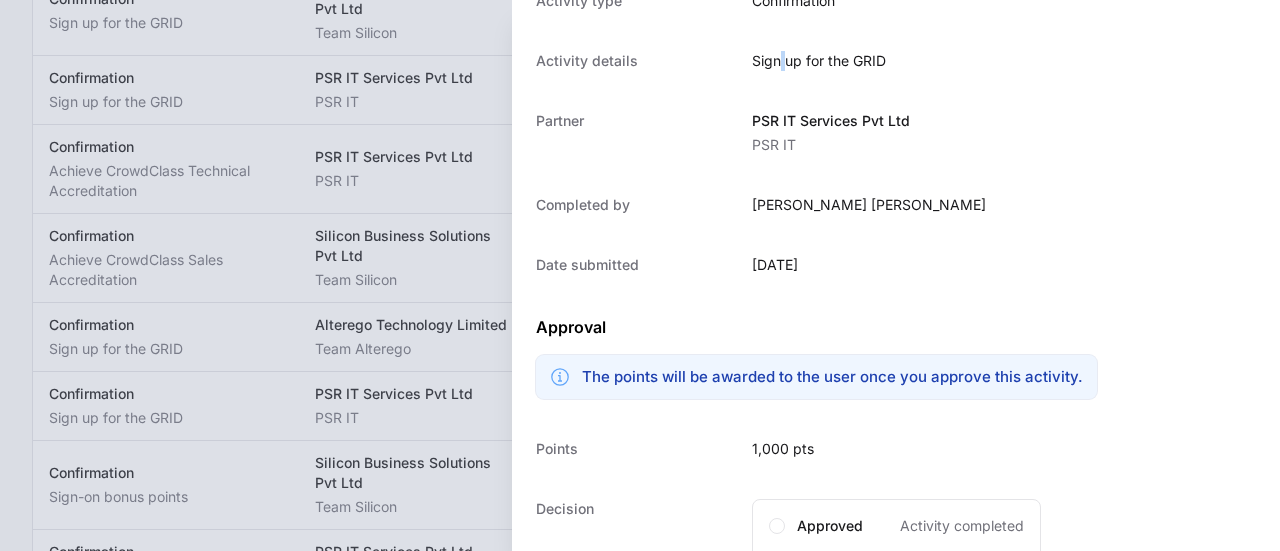 click on "Sign up for the GRID" at bounding box center [819, 61] 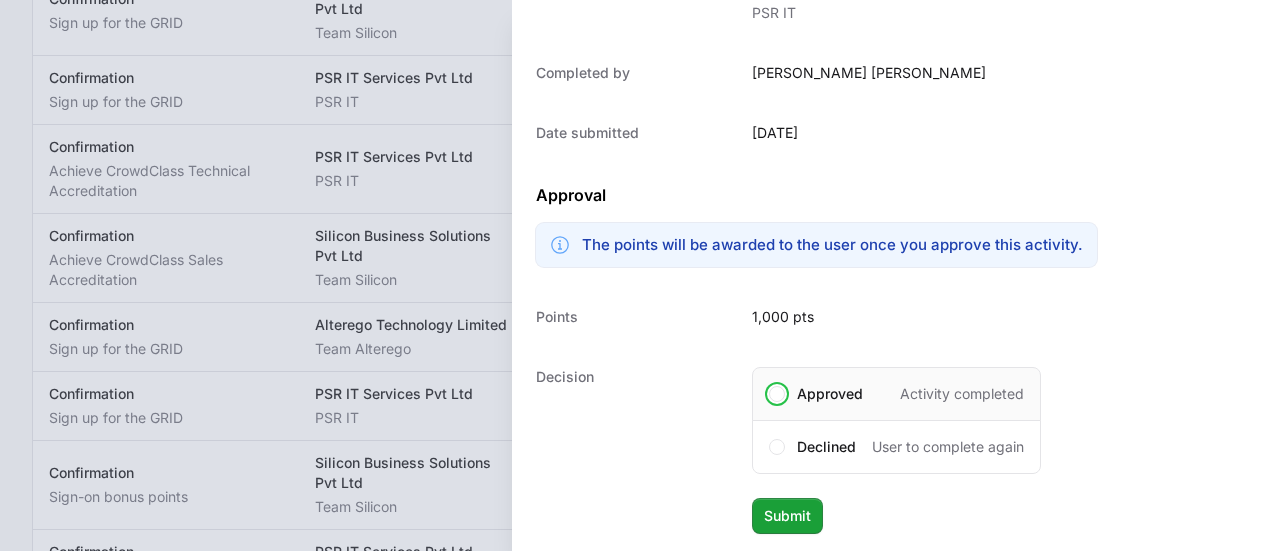 click on "Approved" at bounding box center [830, 394] 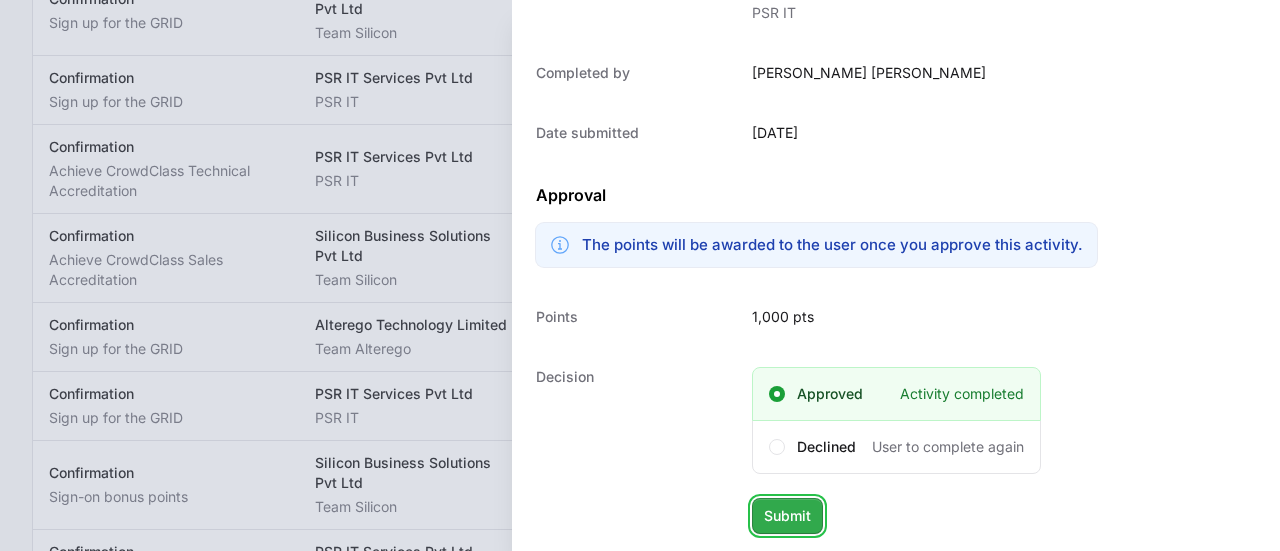 click on "Submit" at bounding box center (787, 516) 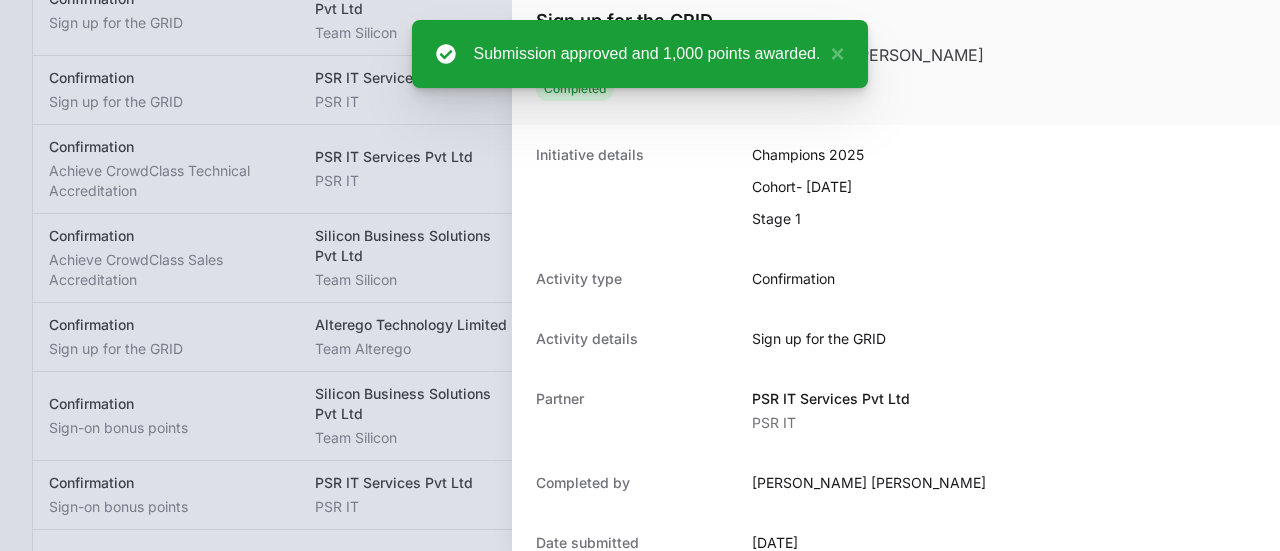 scroll, scrollTop: 0, scrollLeft: 0, axis: both 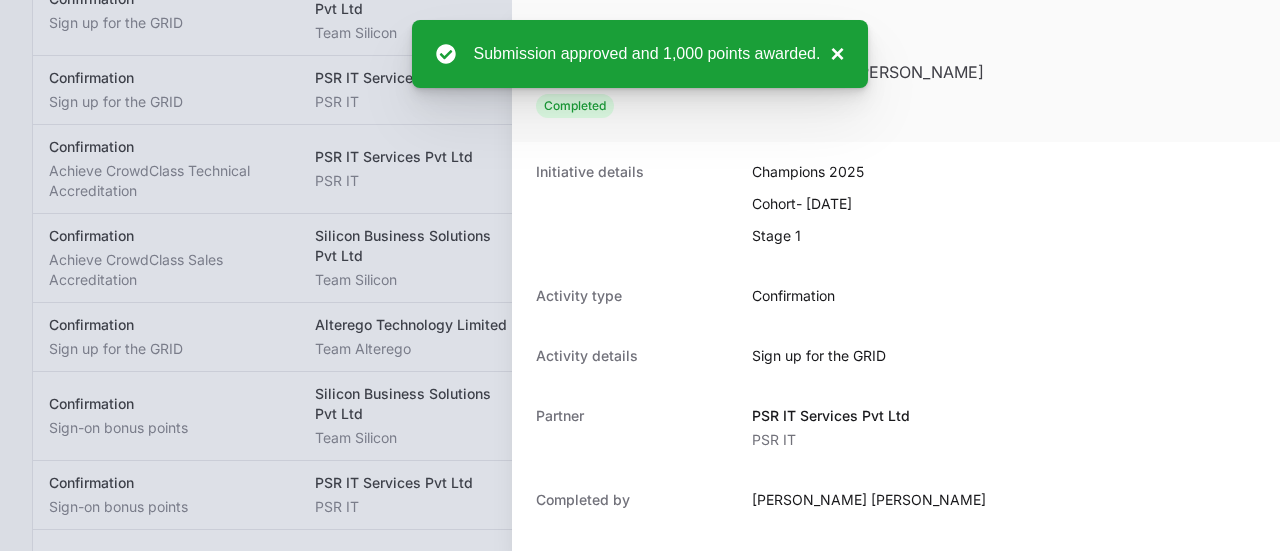 click on "×" at bounding box center [832, 54] 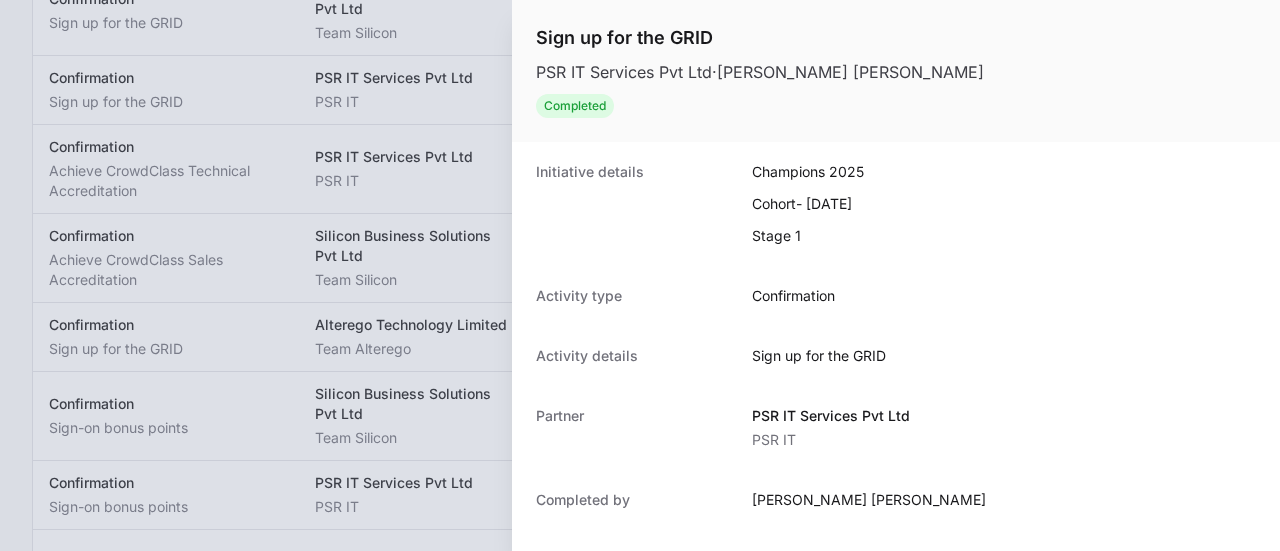click at bounding box center (640, 275) 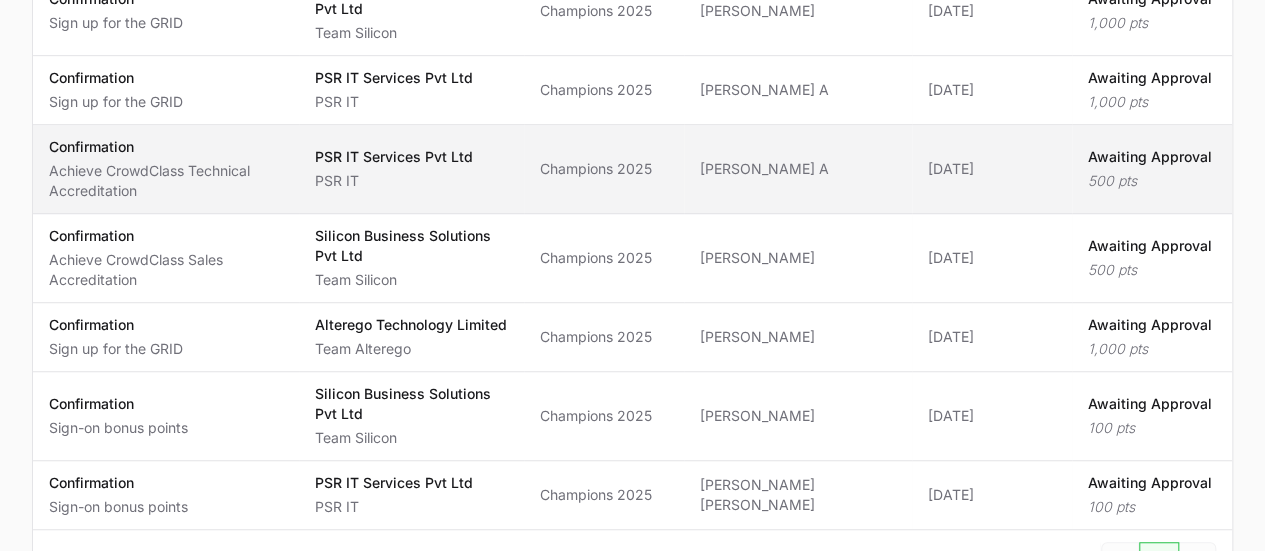 click on "Achieve CrowdClass Technical Accreditation" 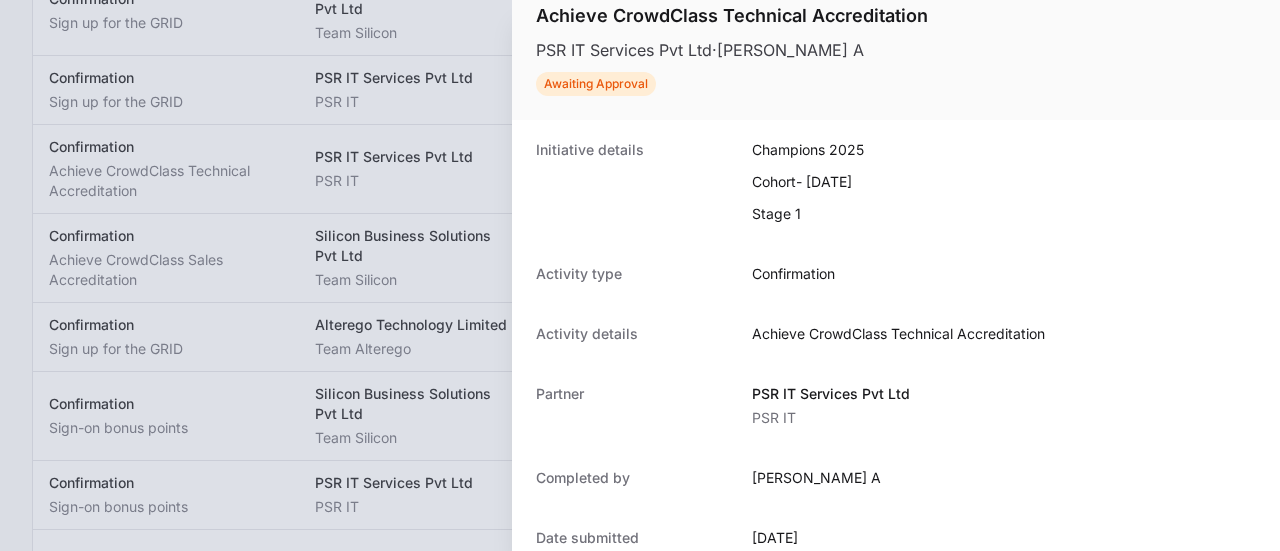 scroll, scrollTop: 18, scrollLeft: 0, axis: vertical 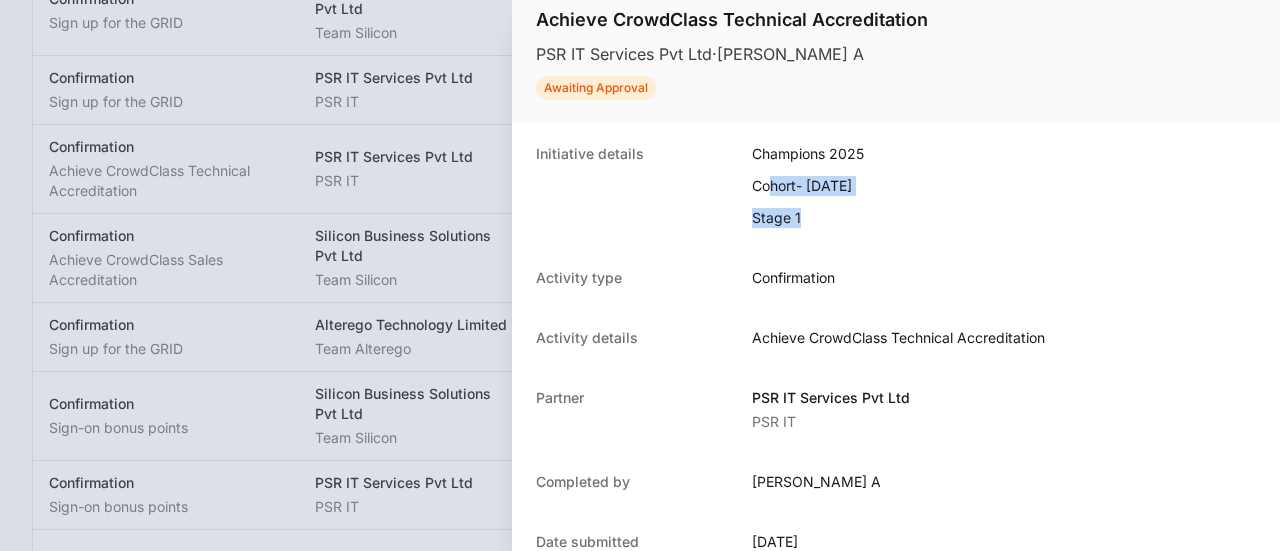 drag, startPoint x: 772, startPoint y: 185, endPoint x: 840, endPoint y: 236, distance: 85 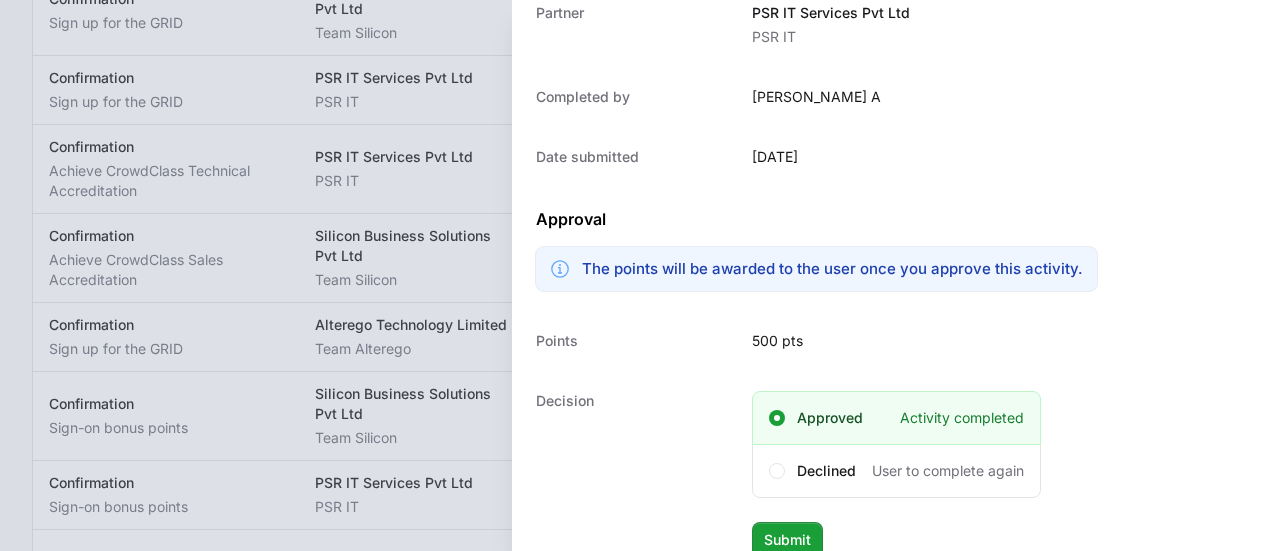 scroll, scrollTop: 427, scrollLeft: 0, axis: vertical 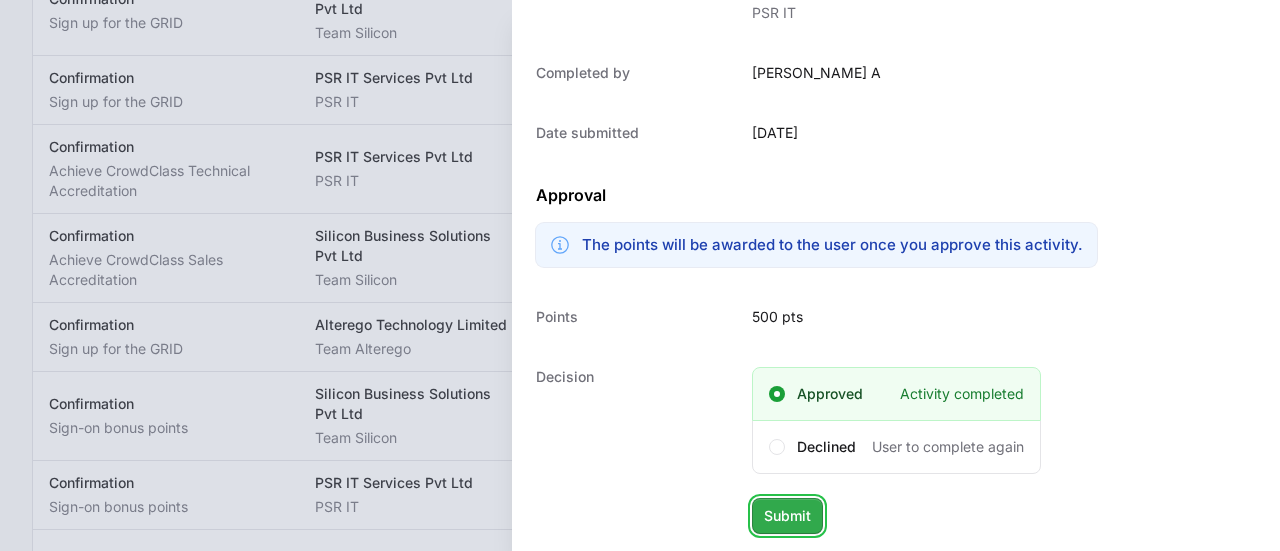 click on "Submit" at bounding box center [787, 516] 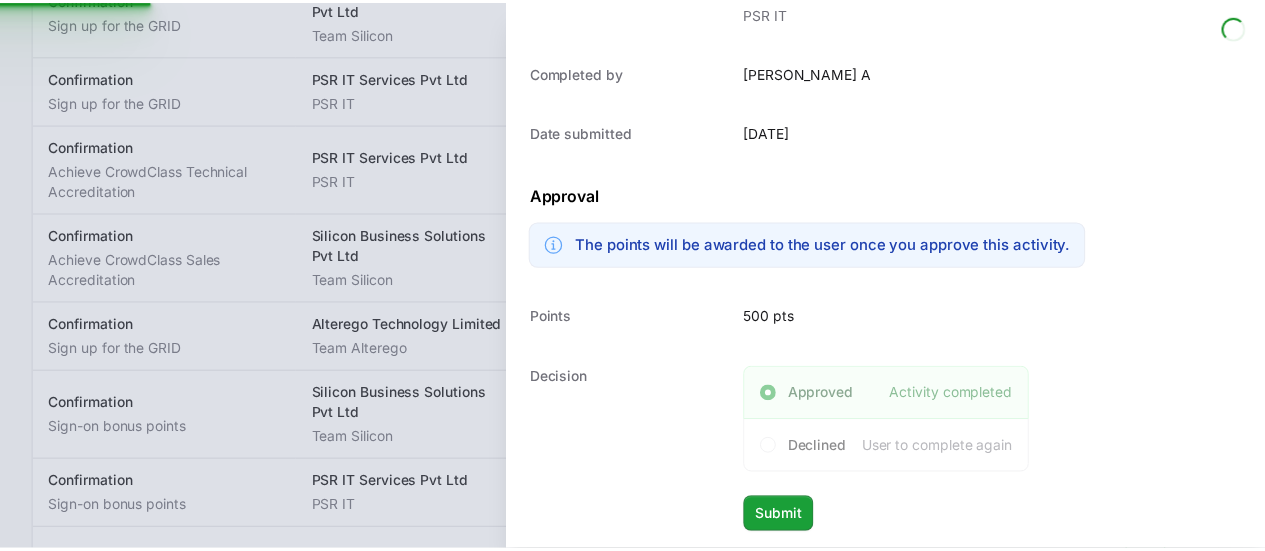 scroll, scrollTop: 342, scrollLeft: 0, axis: vertical 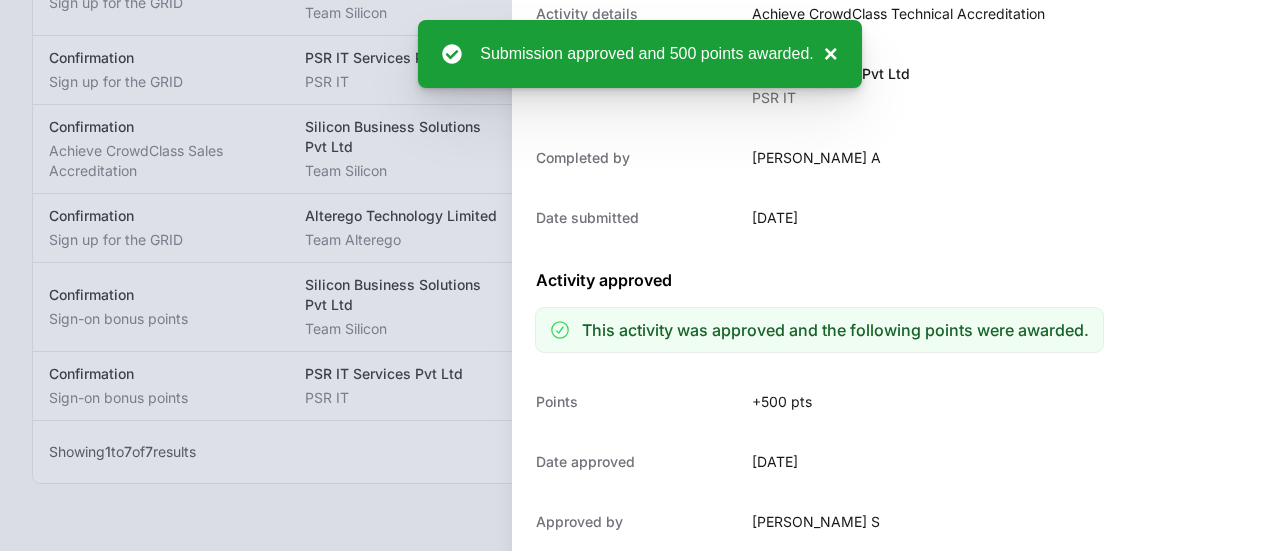 click on "×" at bounding box center [826, 54] 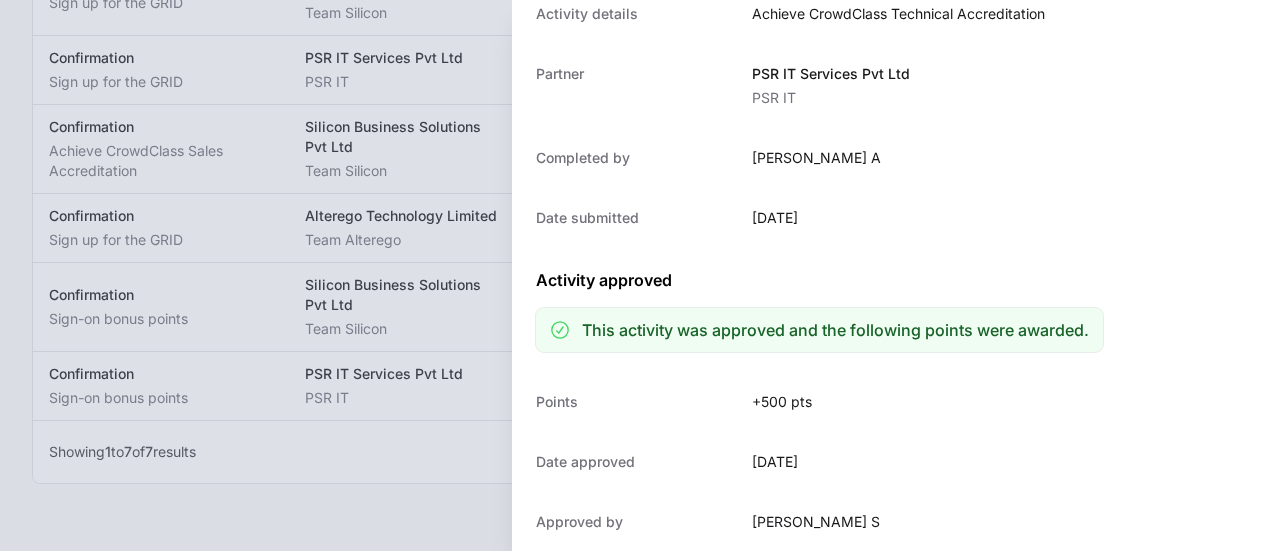 click at bounding box center (640, 275) 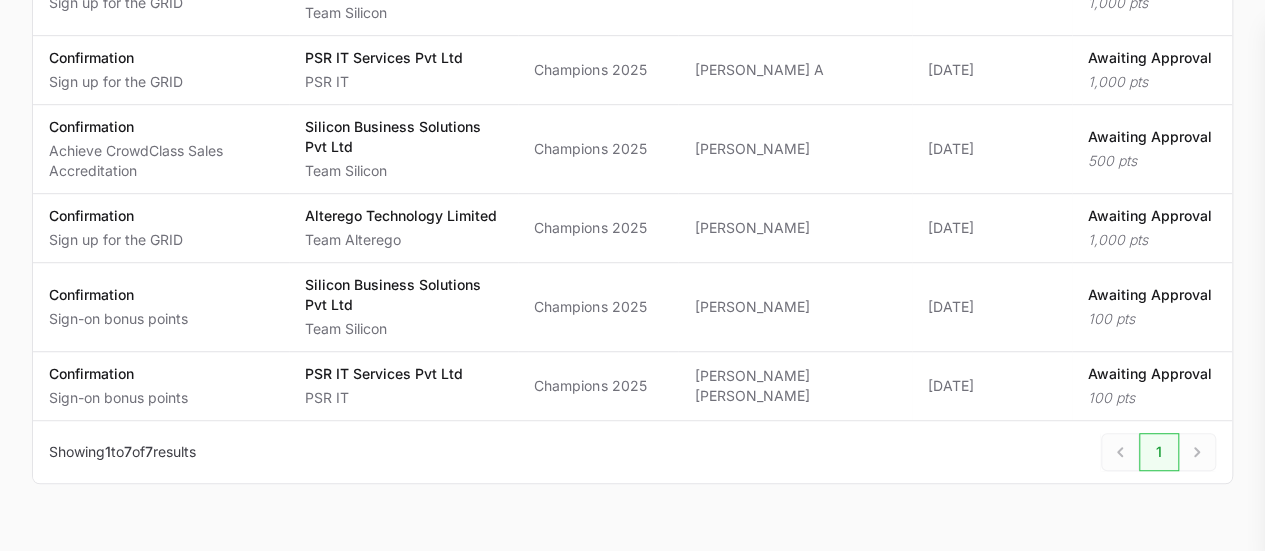click at bounding box center [632, 275] 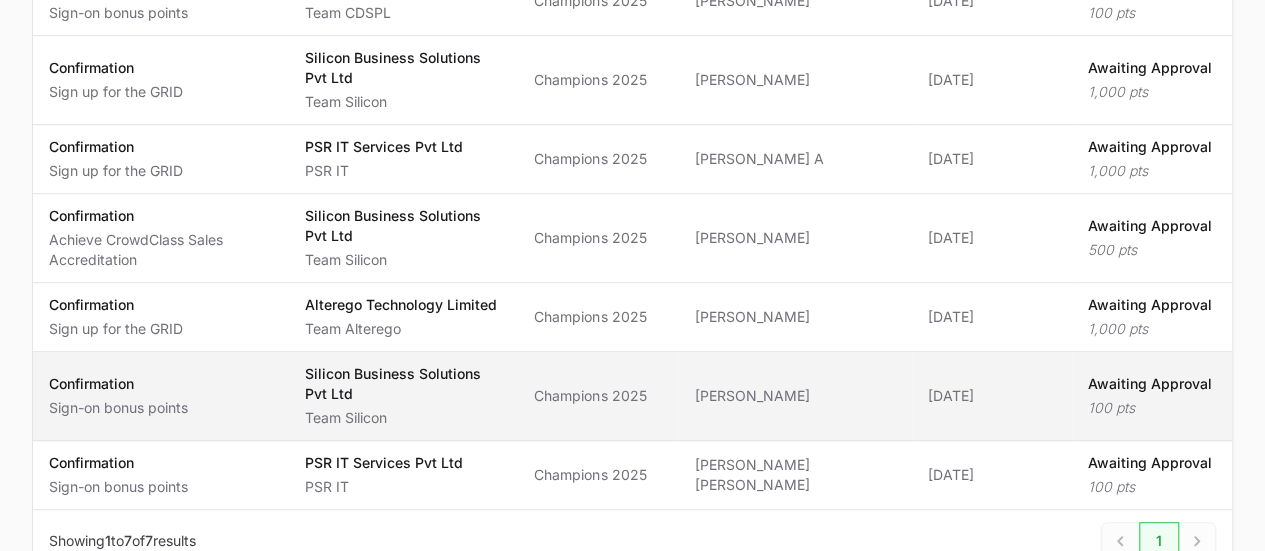 scroll, scrollTop: 355, scrollLeft: 0, axis: vertical 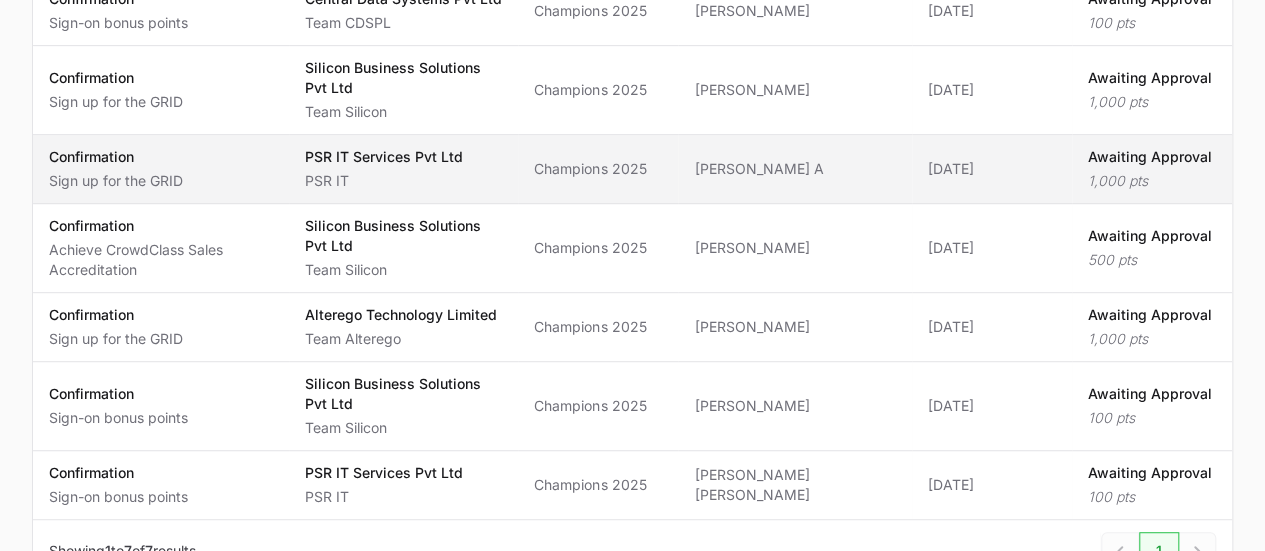 click on "Confirmation Sign up for the GRID" 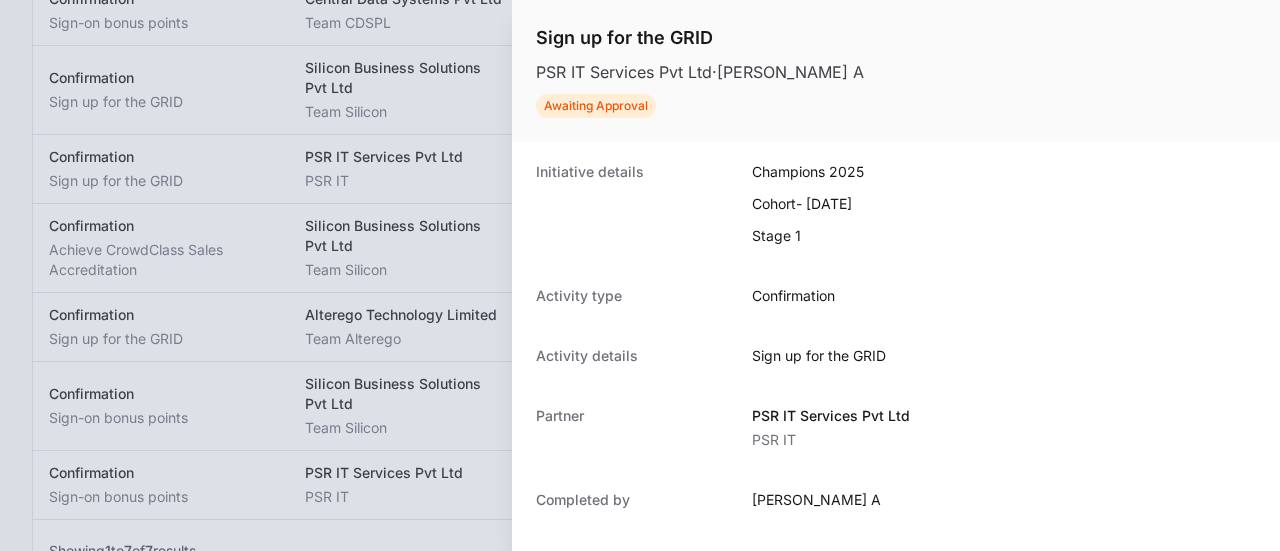 click at bounding box center [640, 275] 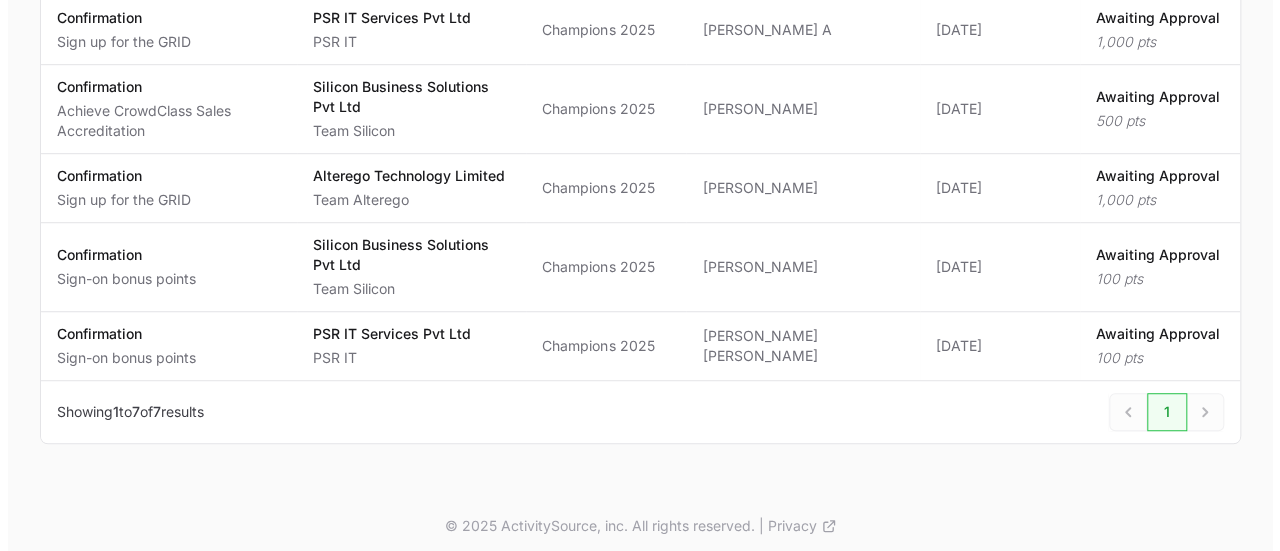 scroll, scrollTop: 498, scrollLeft: 0, axis: vertical 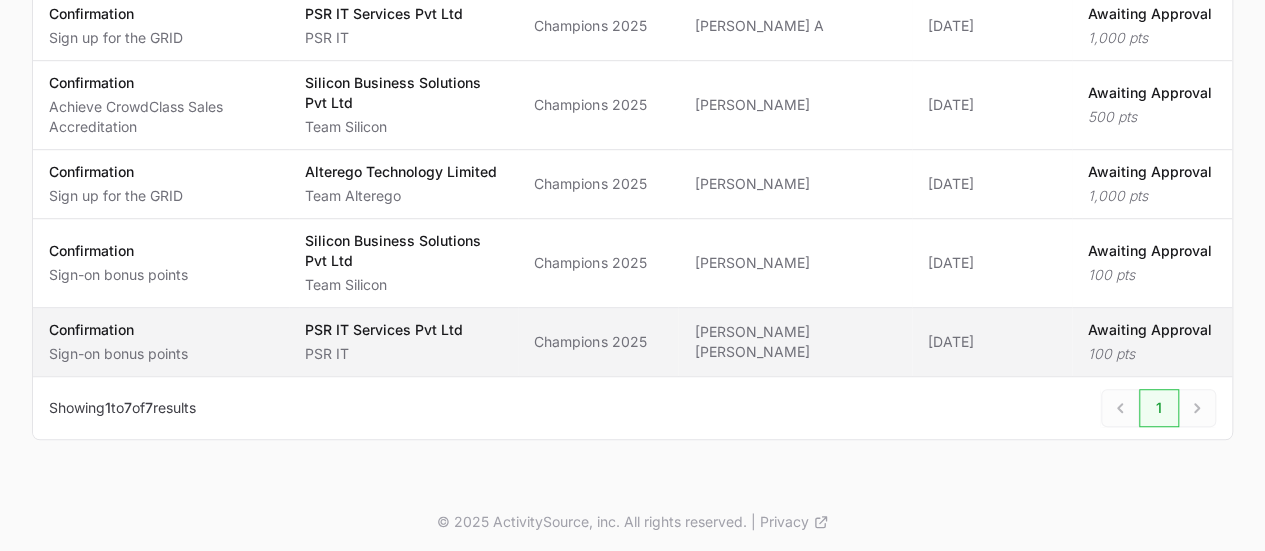 click on "PSR IT Services Pvt Ltd" 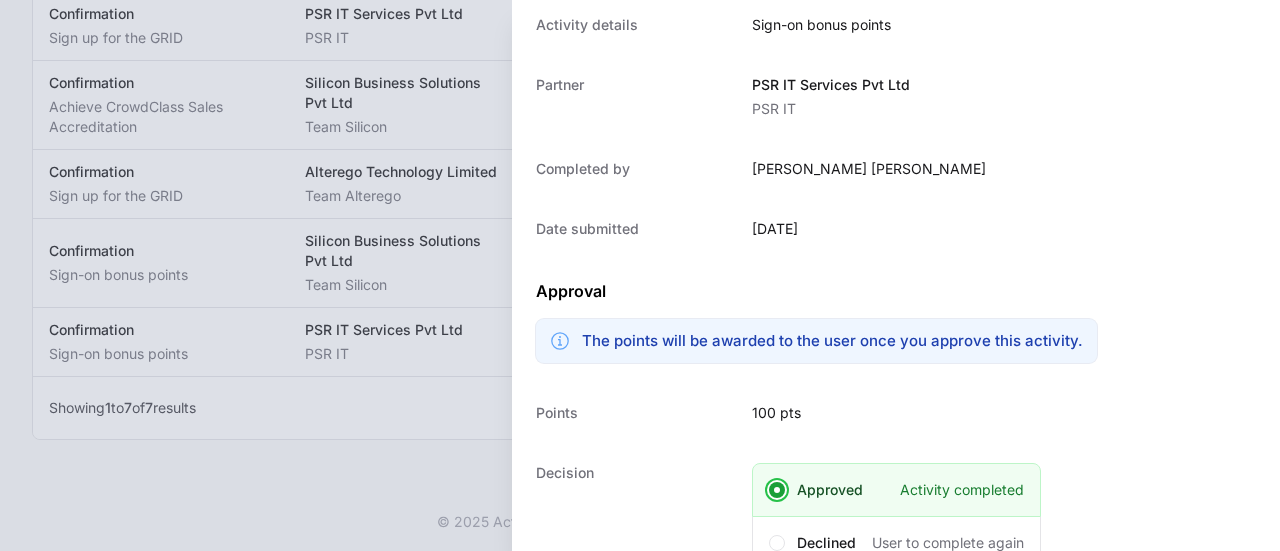 scroll, scrollTop: 330, scrollLeft: 0, axis: vertical 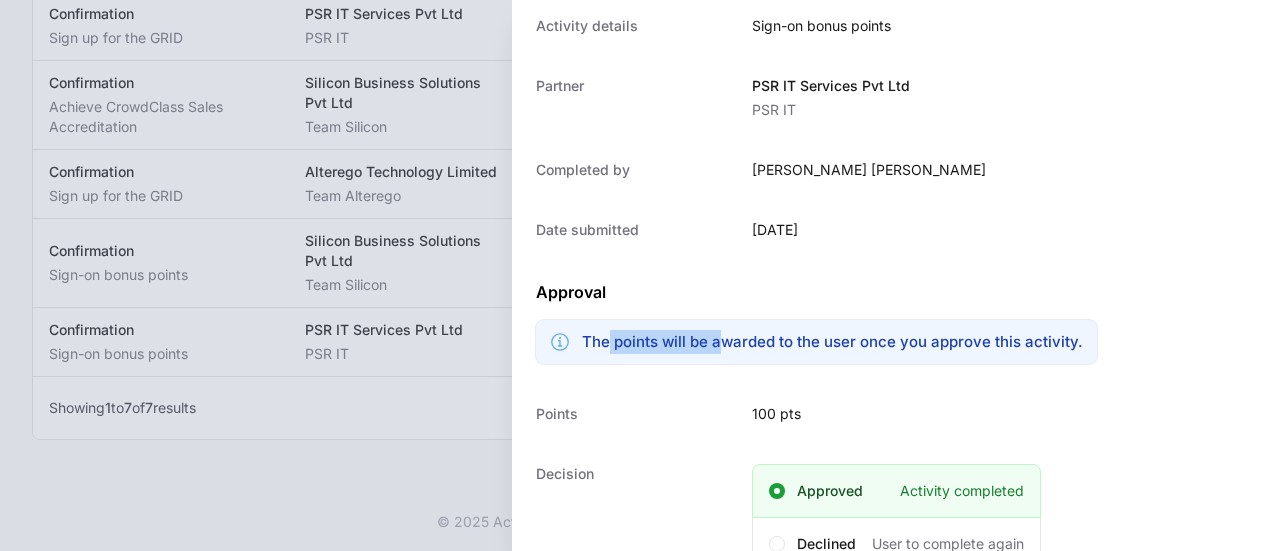drag, startPoint x: 610, startPoint y: 342, endPoint x: 718, endPoint y: 352, distance: 108.461975 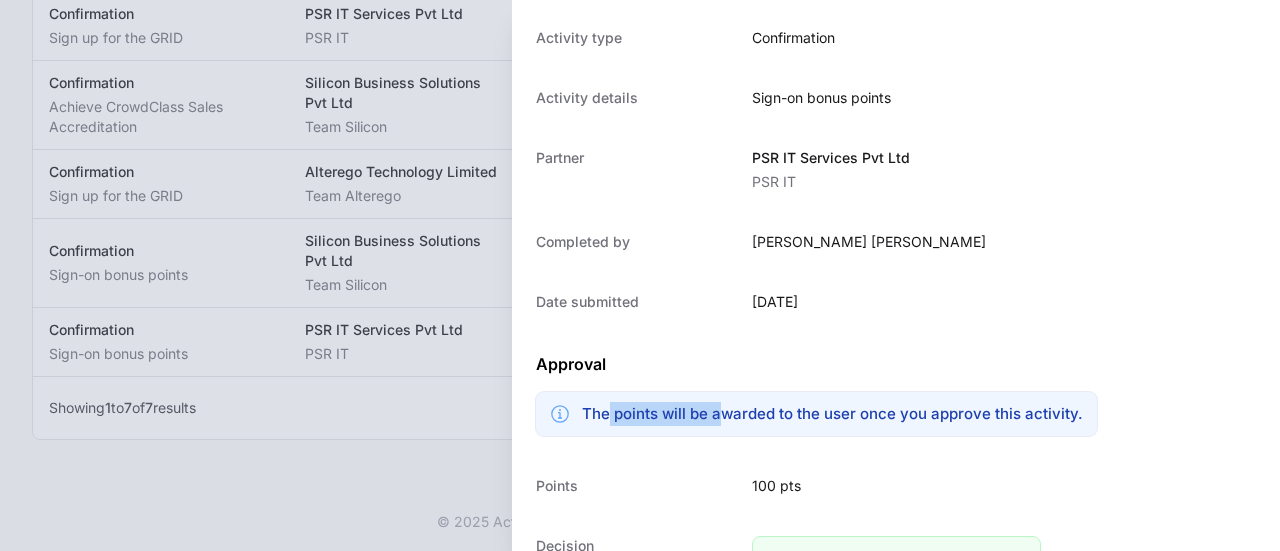 scroll, scrollTop: 180, scrollLeft: 0, axis: vertical 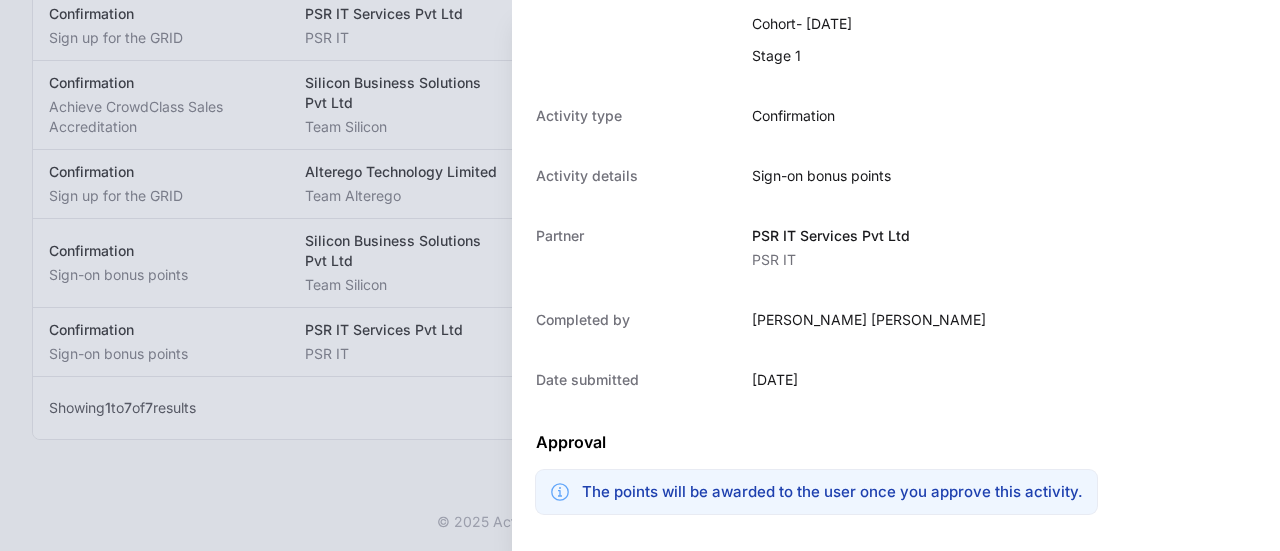 click on "Date submitted [DATE]" 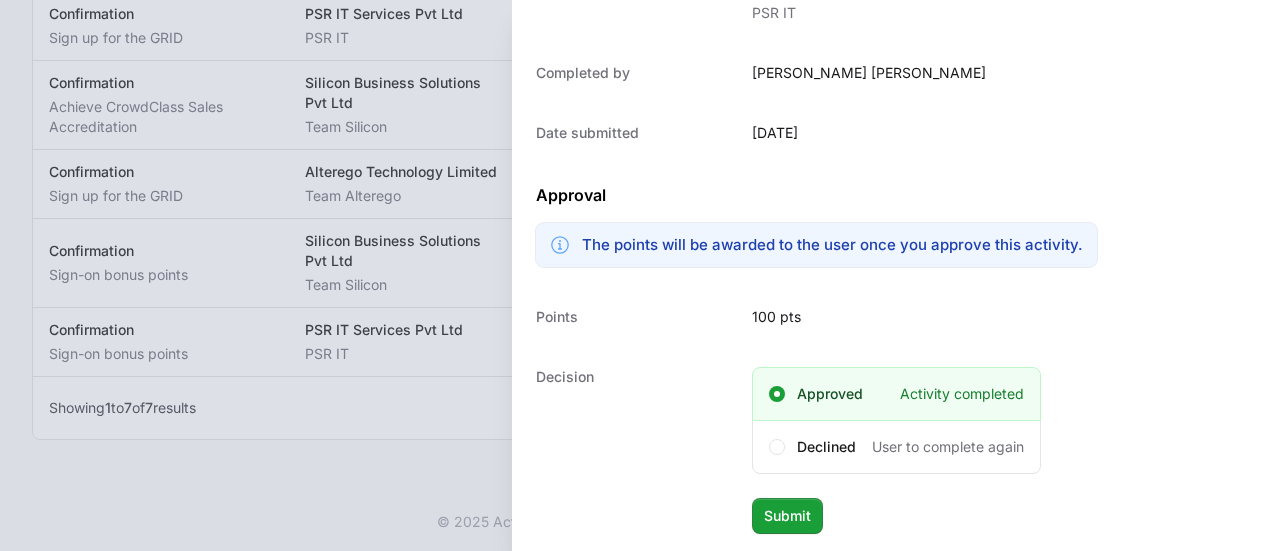 scroll, scrollTop: 0, scrollLeft: 0, axis: both 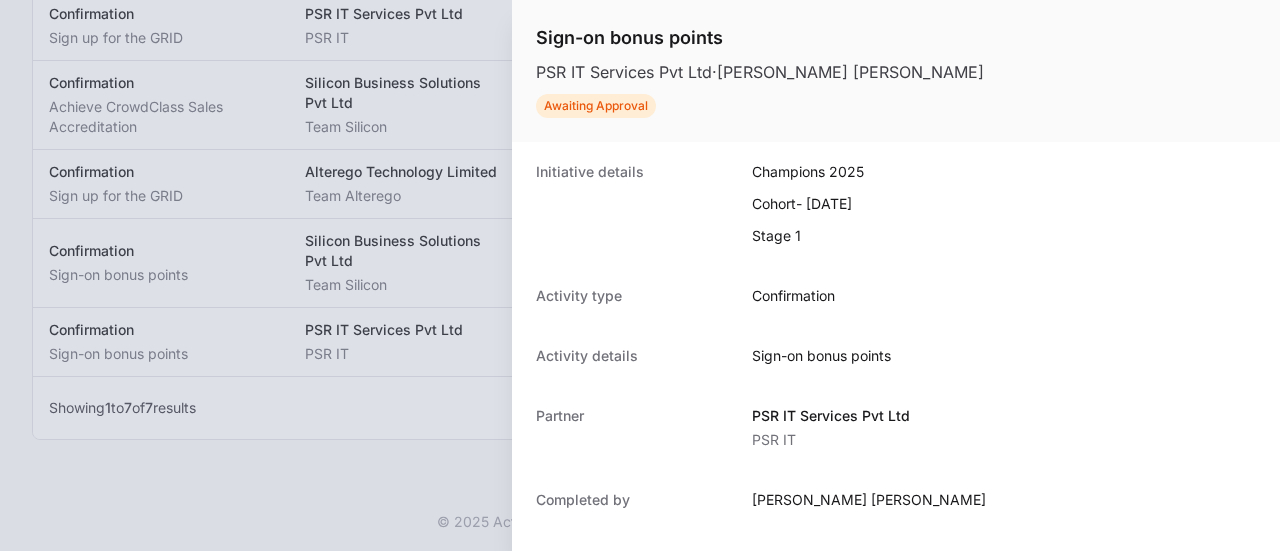 click at bounding box center [640, 275] 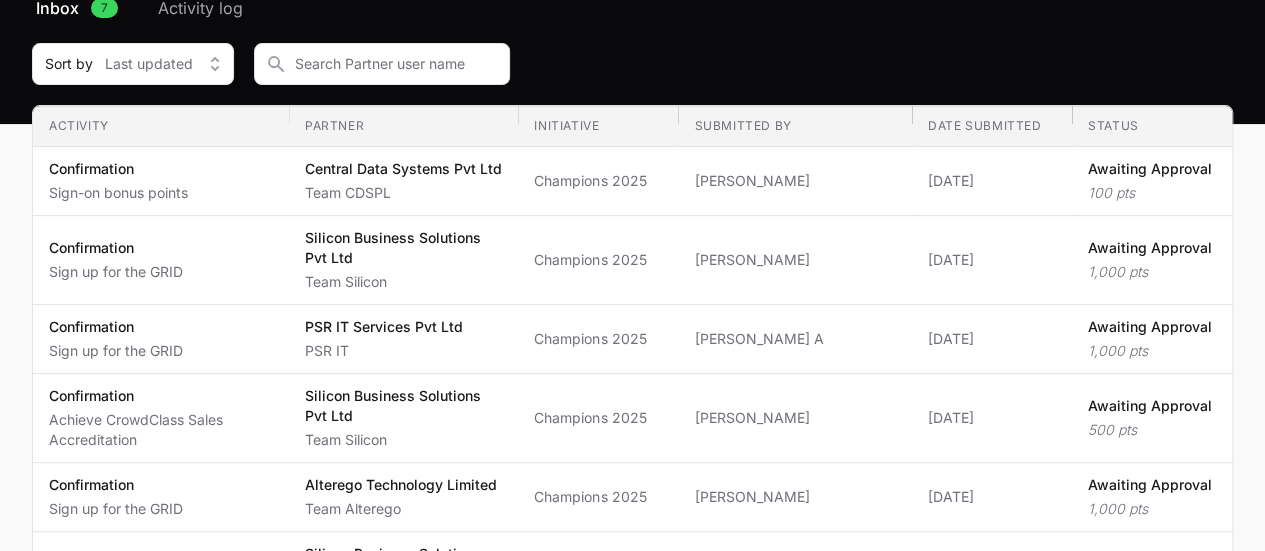 scroll, scrollTop: 182, scrollLeft: 0, axis: vertical 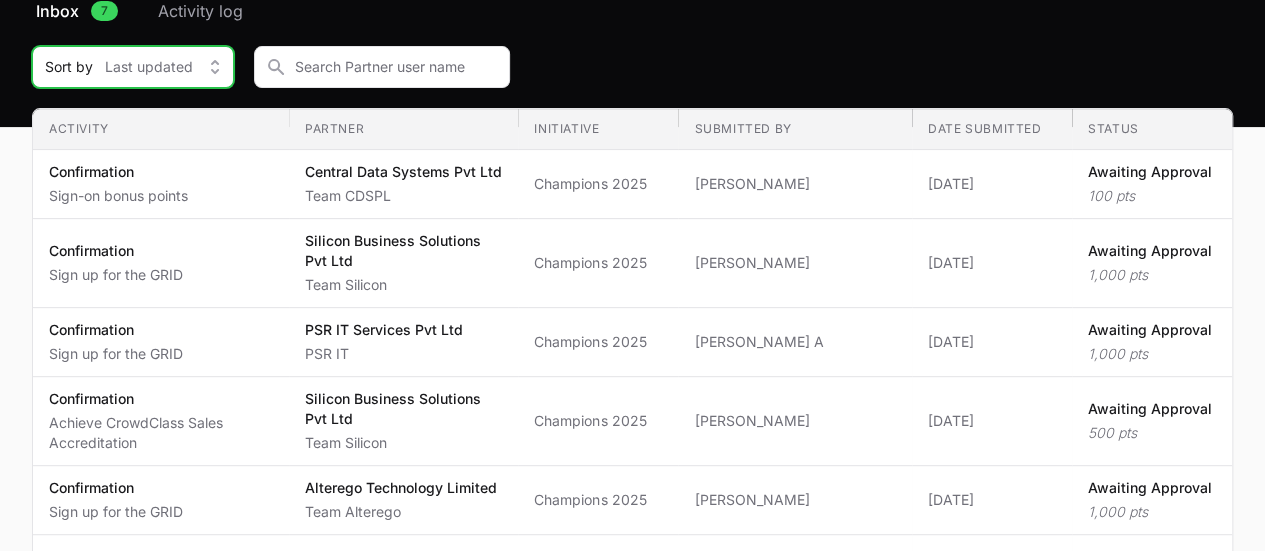 click on "Last updated" 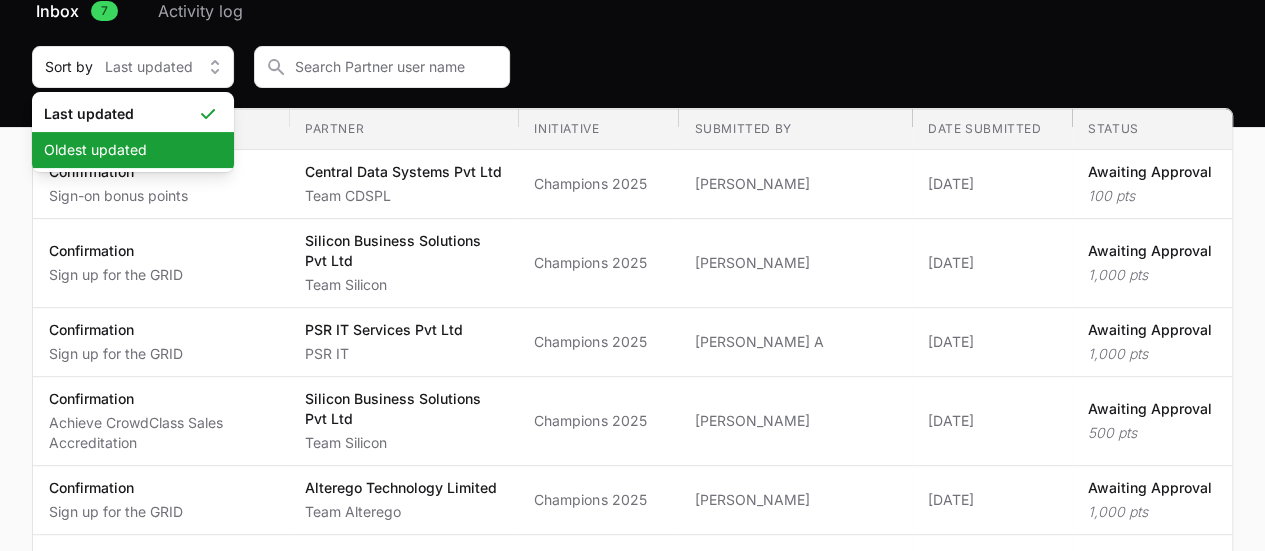 click on "Oldest updated" 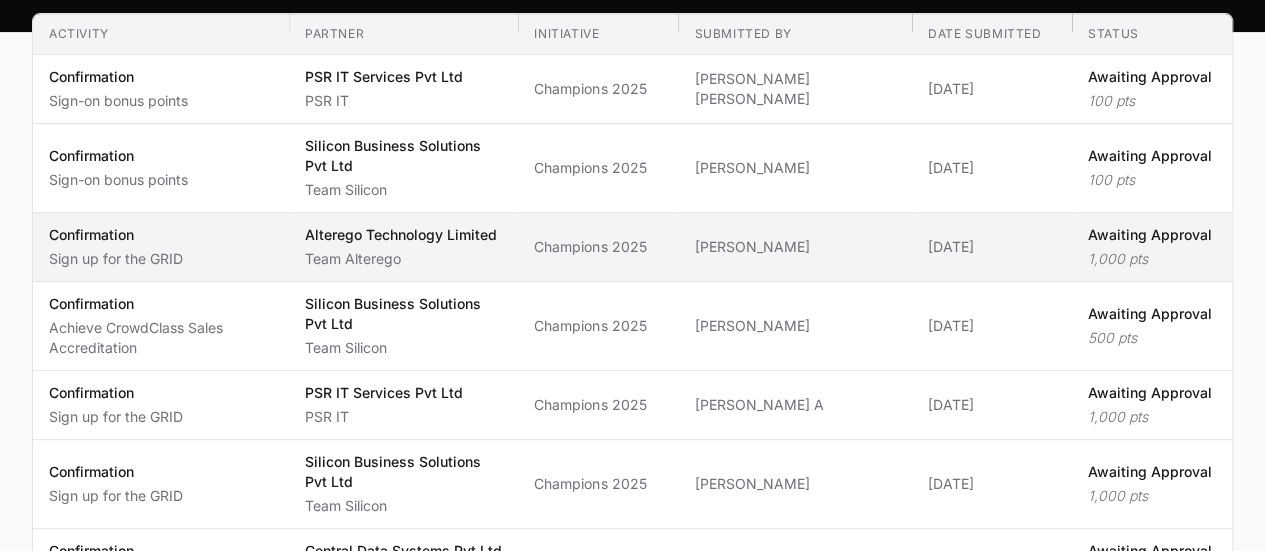 scroll, scrollTop: 274, scrollLeft: 0, axis: vertical 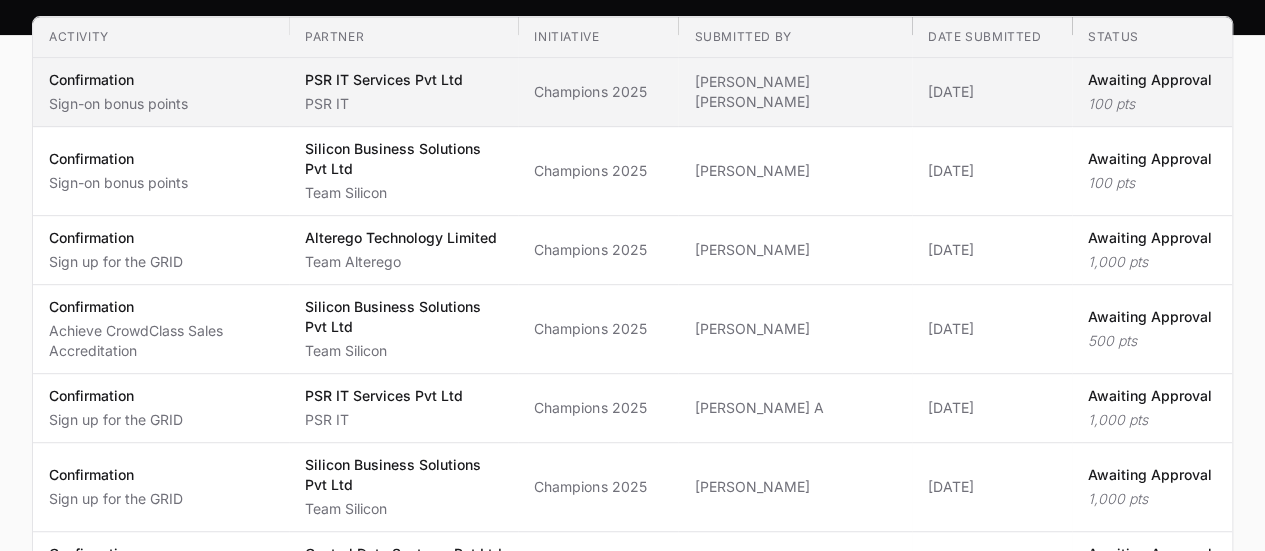 click on "Activity Confirmation Sign-on bonus points" 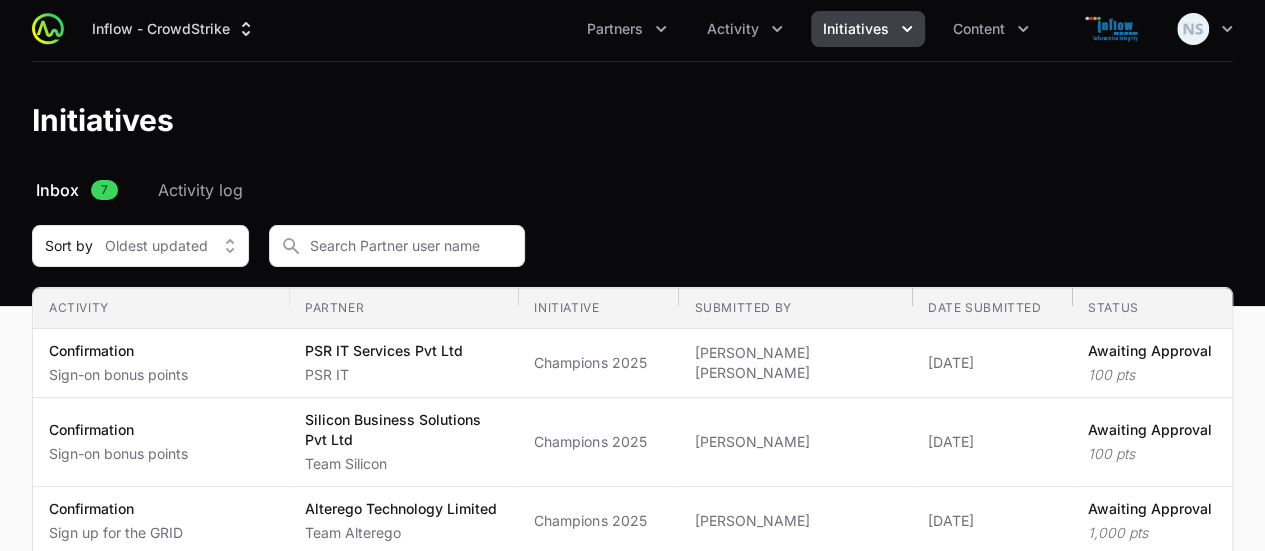 scroll, scrollTop: 0, scrollLeft: 0, axis: both 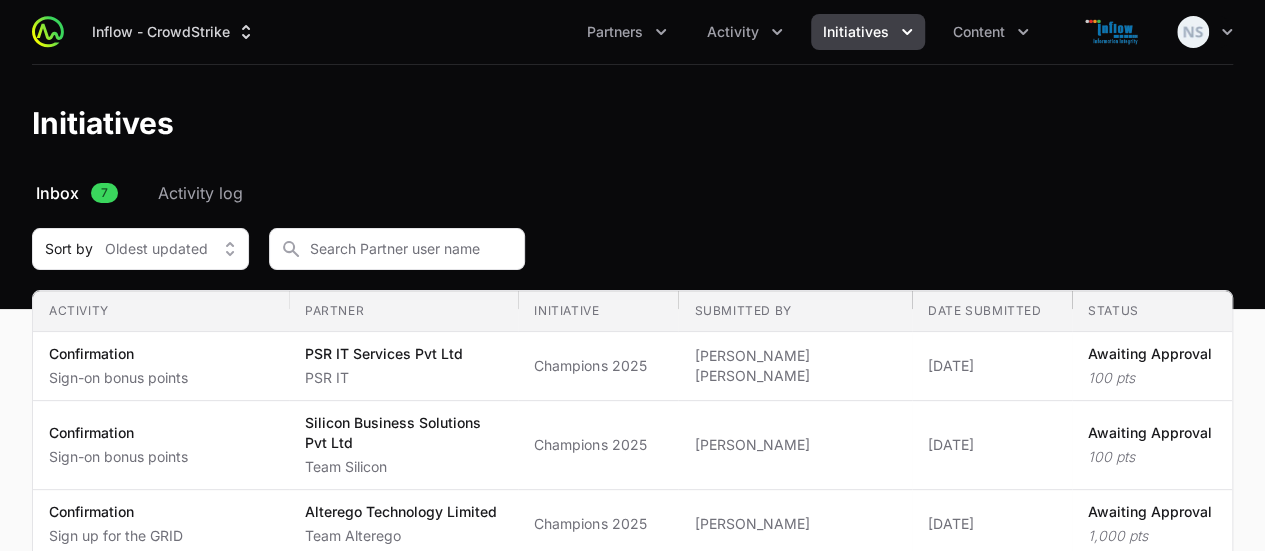 click on "Inflow - CrowdStrike  Partners Activity Initiatives Content Open user menu Open main menu" 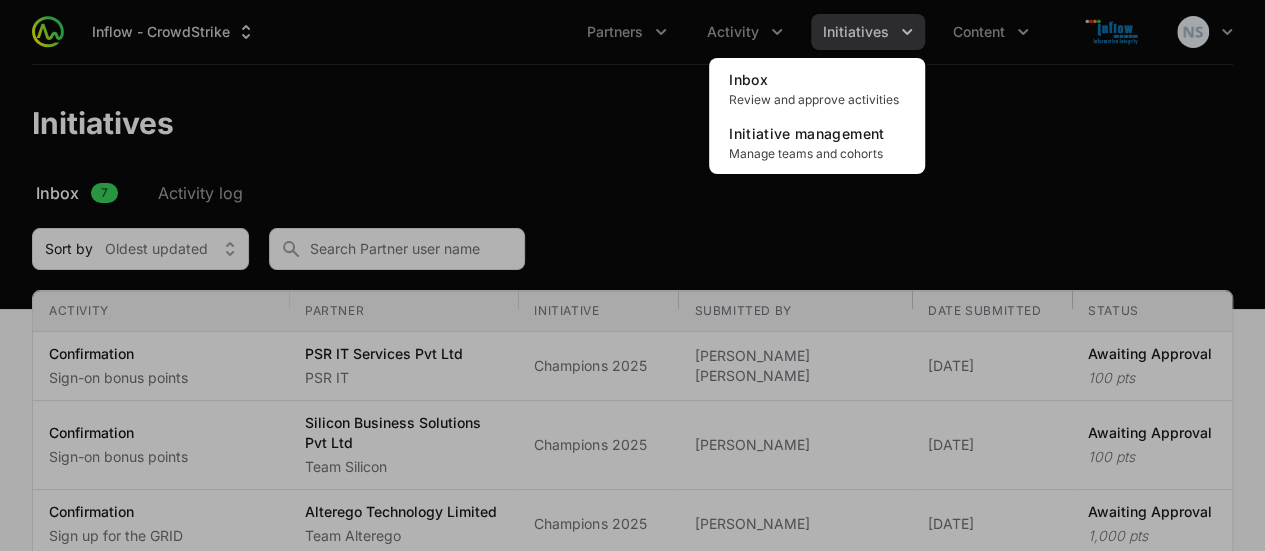click 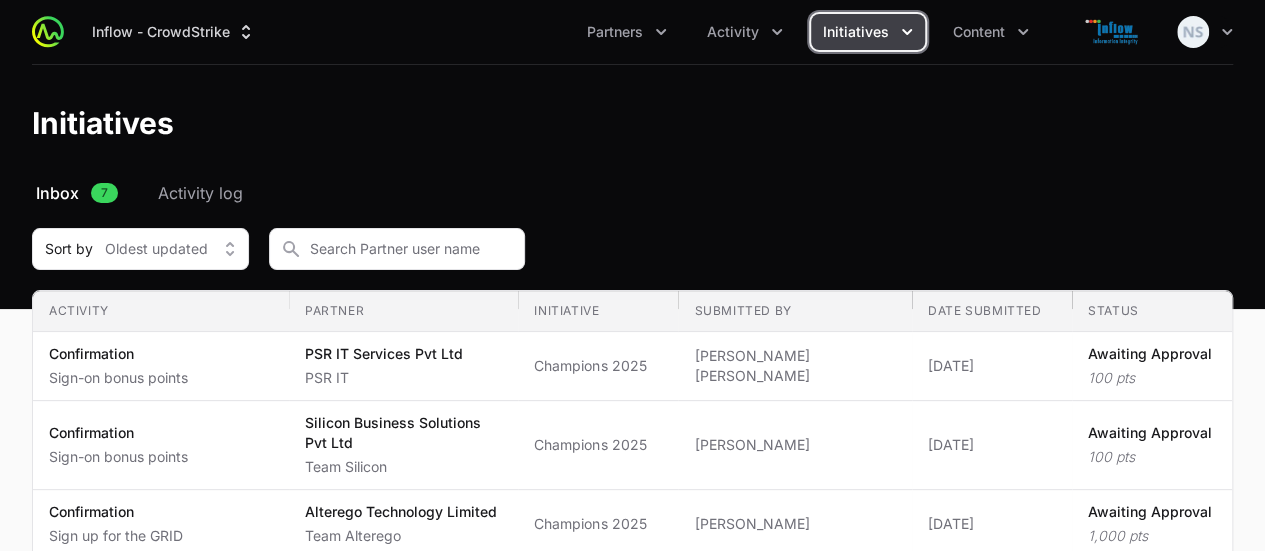 click on "Initiatives" 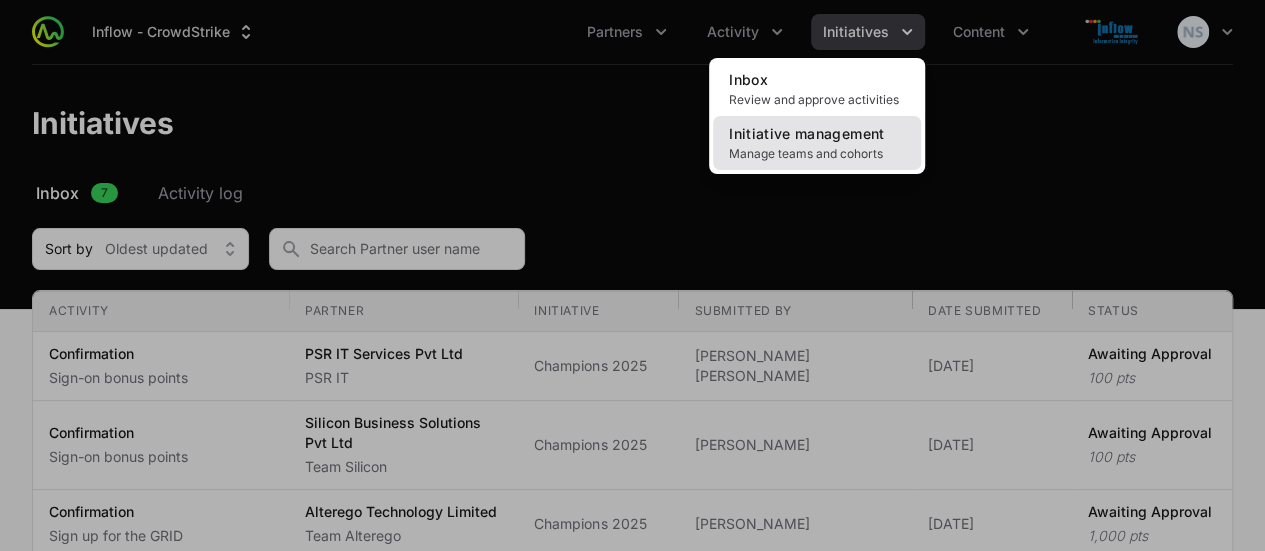 click on "Initiative management" 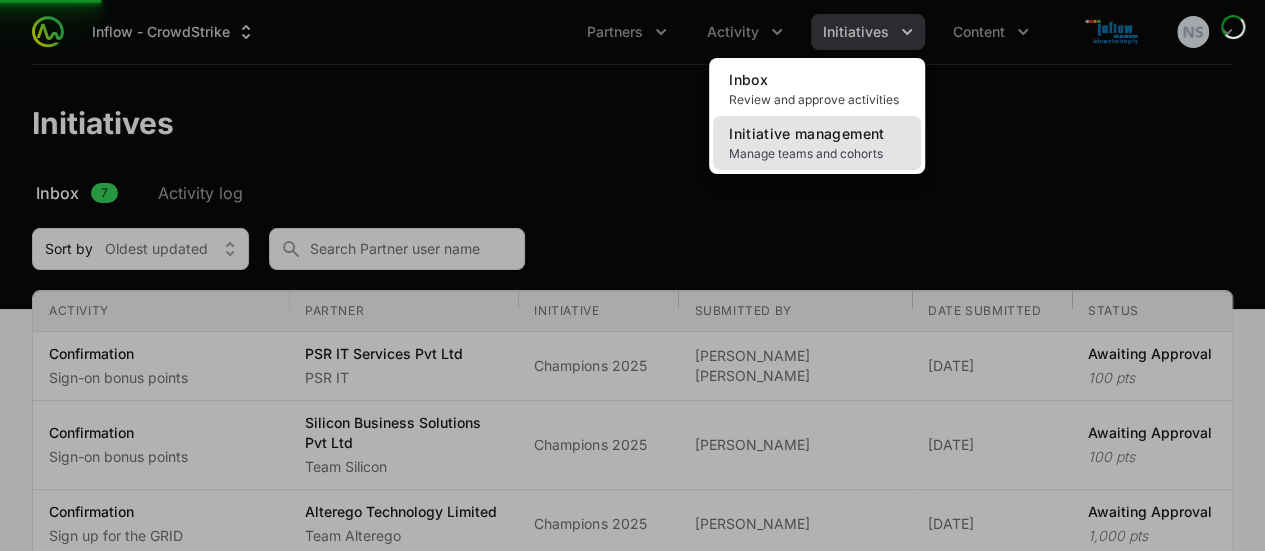 click on "Initiative management" 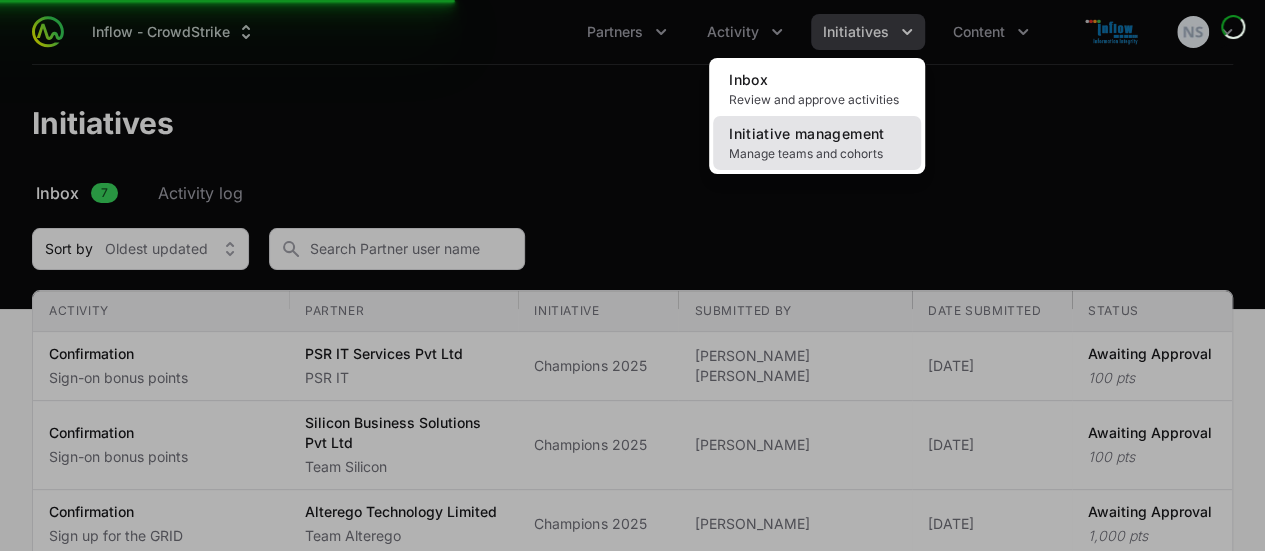 click on "Initiative management" 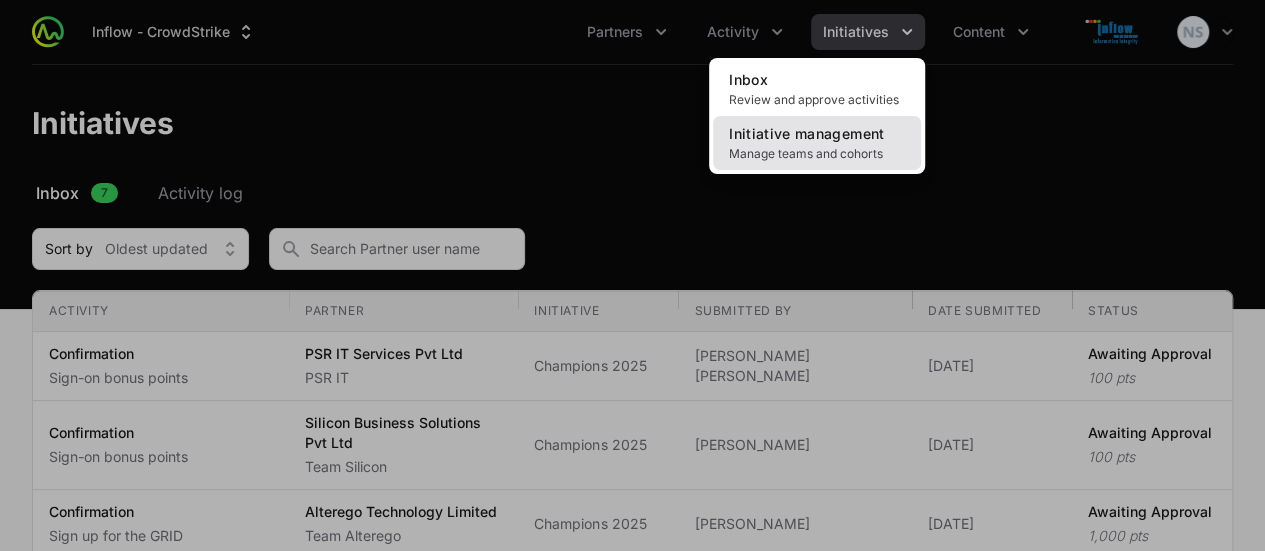 click on "Initiative management" 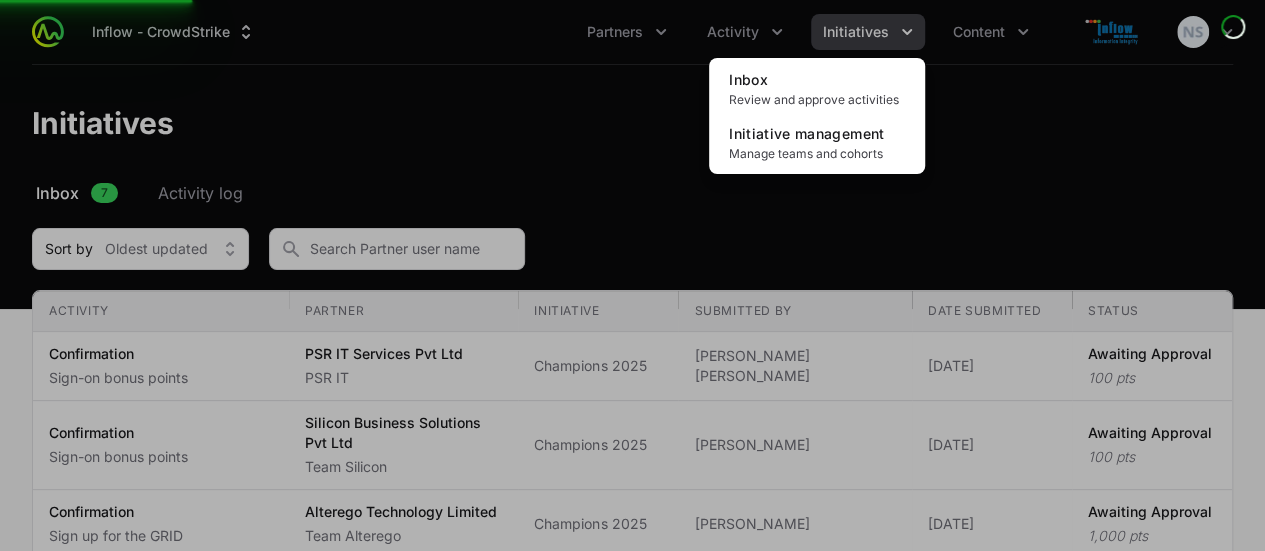 drag, startPoint x: 980, startPoint y: 349, endPoint x: 762, endPoint y: 351, distance: 218.00917 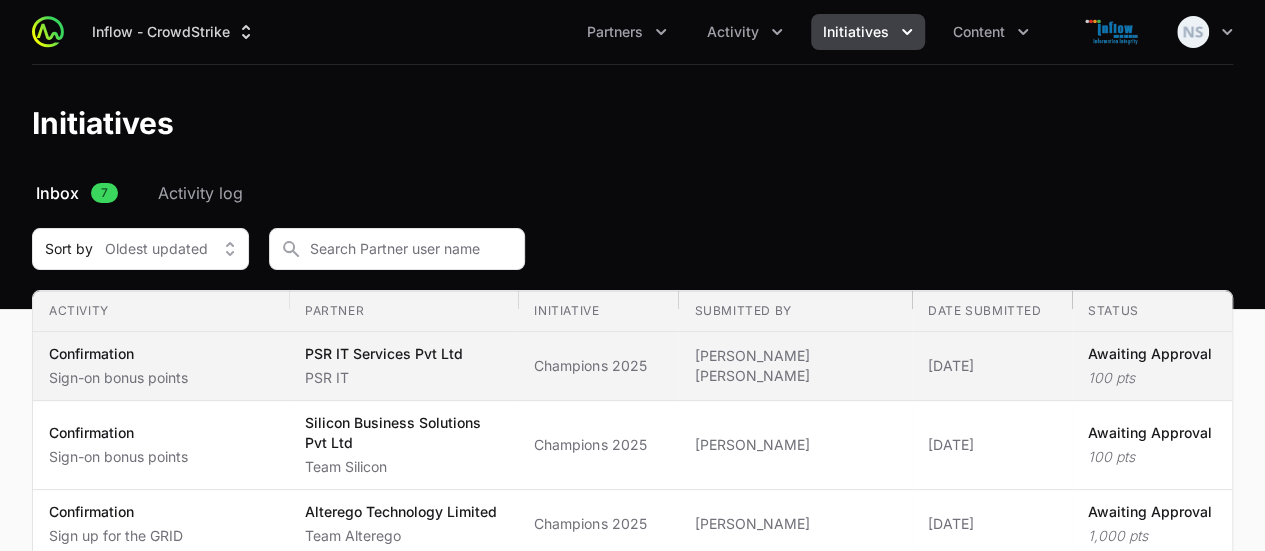 click on "Champions 2025" 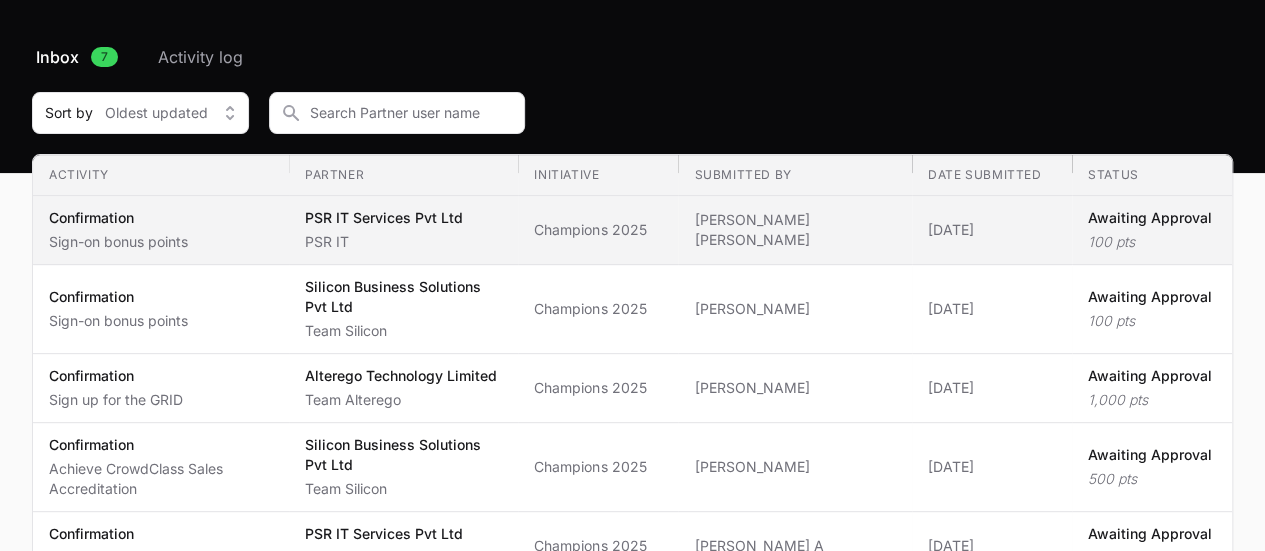 scroll, scrollTop: 137, scrollLeft: 0, axis: vertical 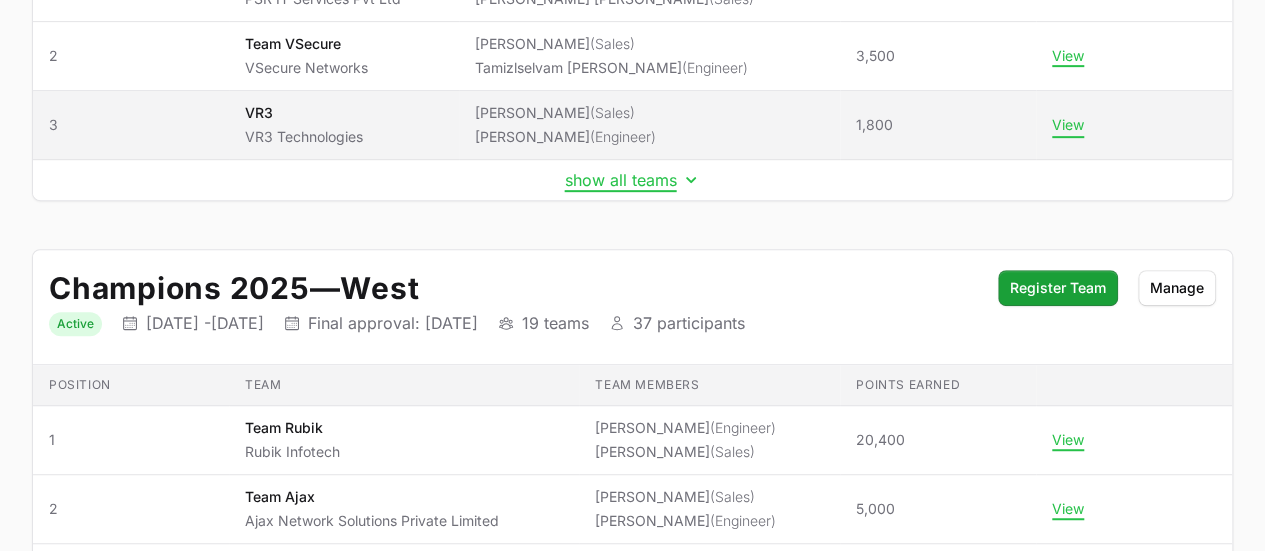 type 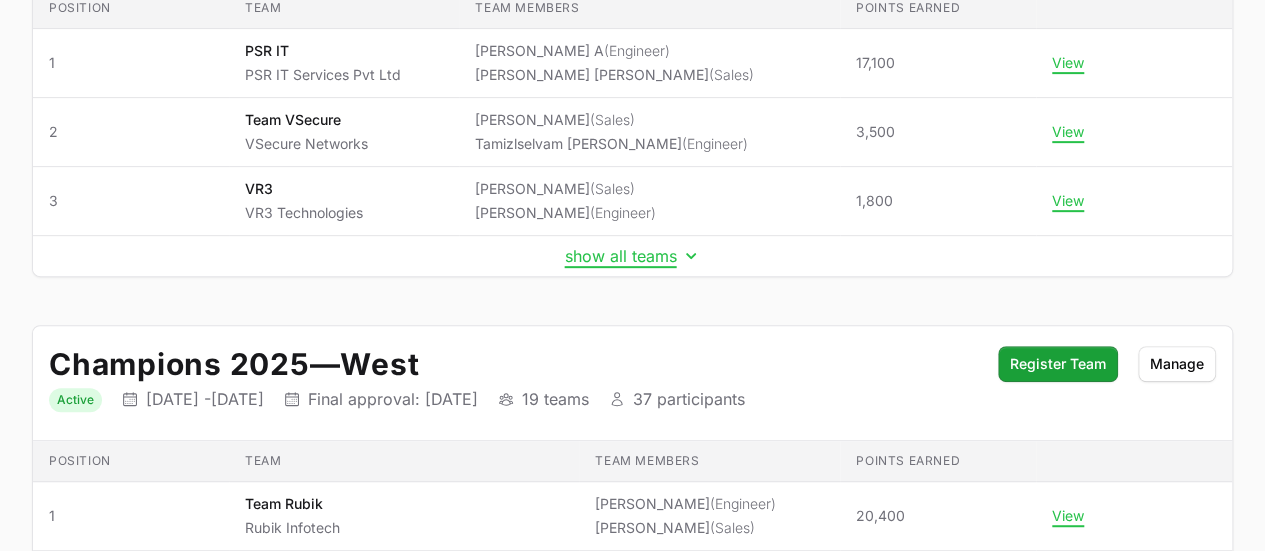scroll, scrollTop: 354, scrollLeft: 0, axis: vertical 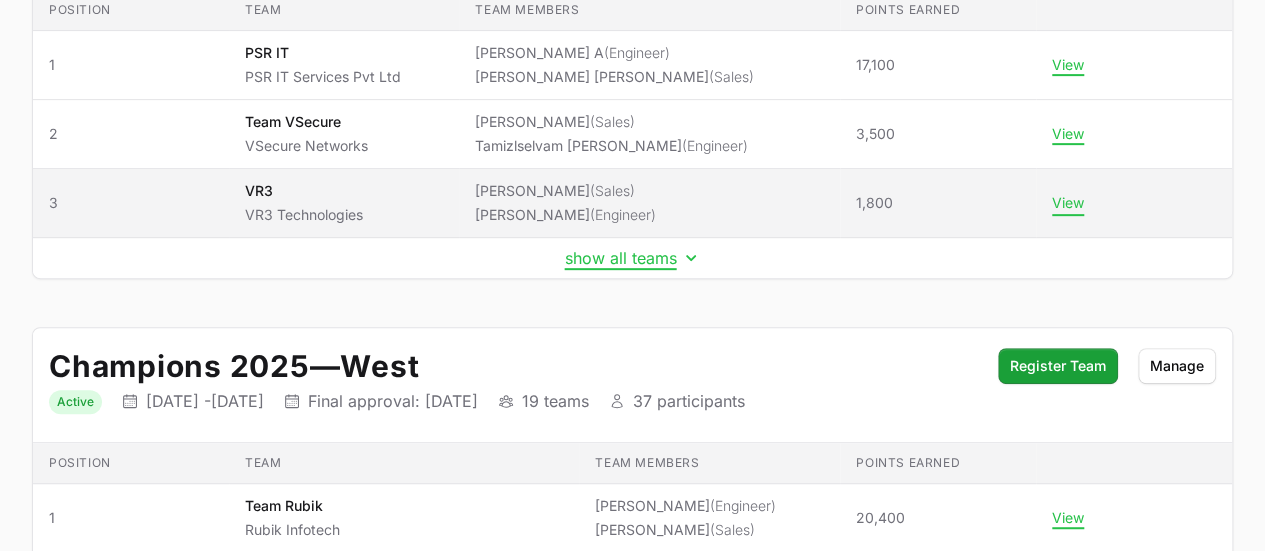 click on "View" 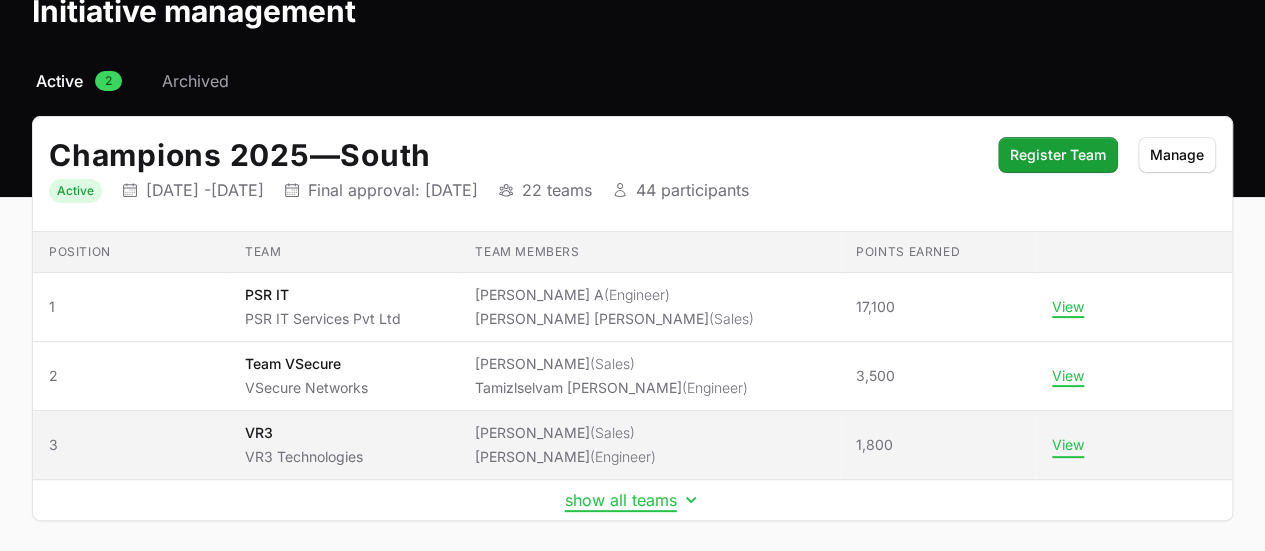 scroll, scrollTop: 110, scrollLeft: 0, axis: vertical 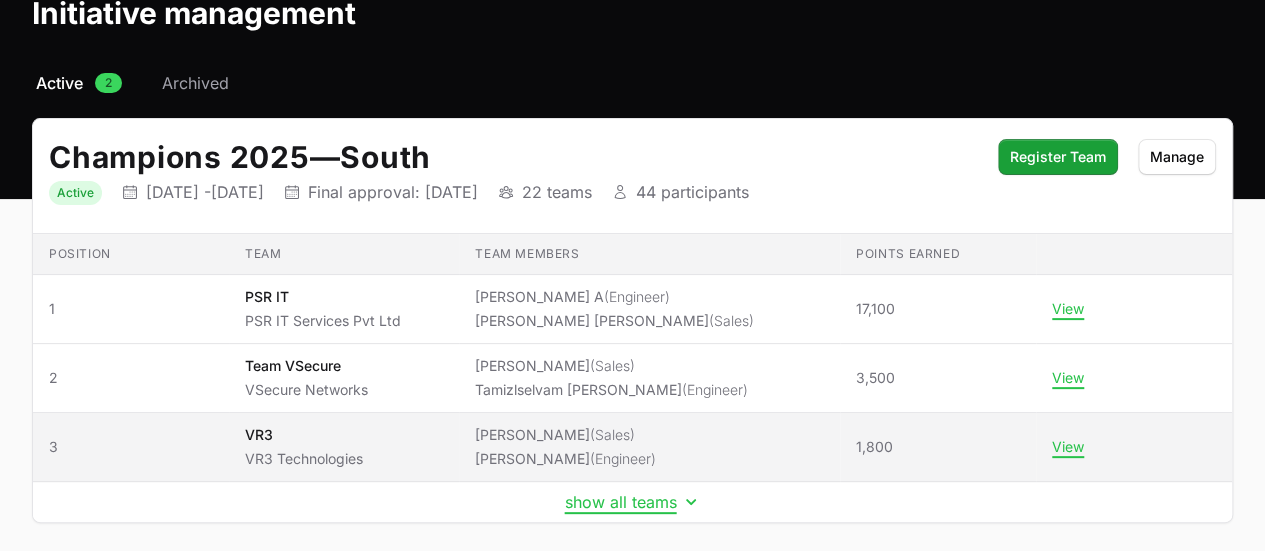 click on "VR3" 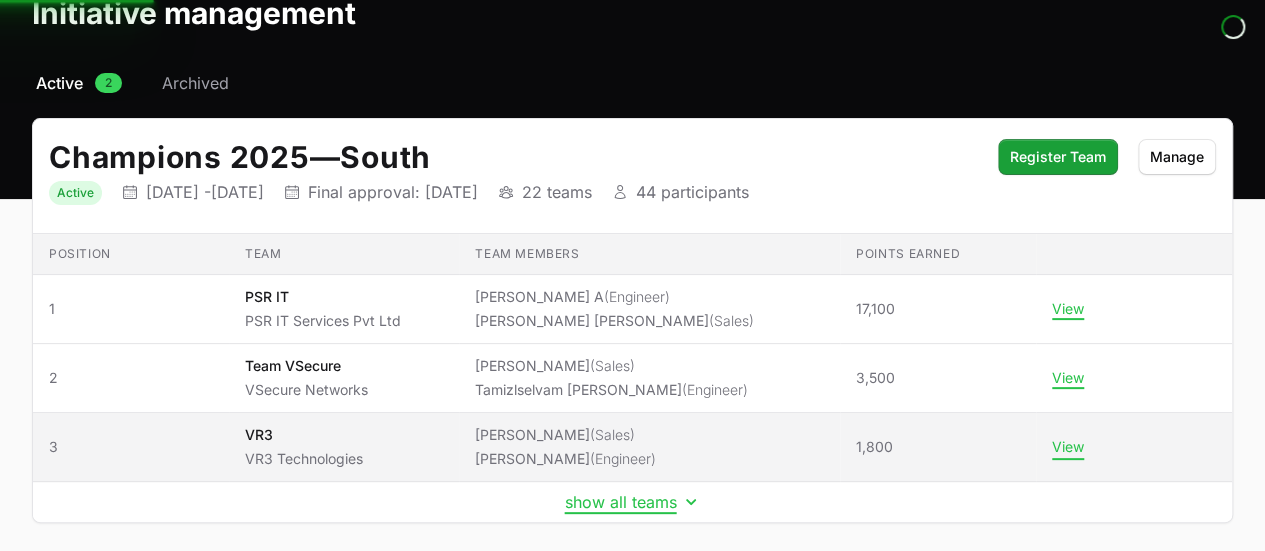 click on "View" 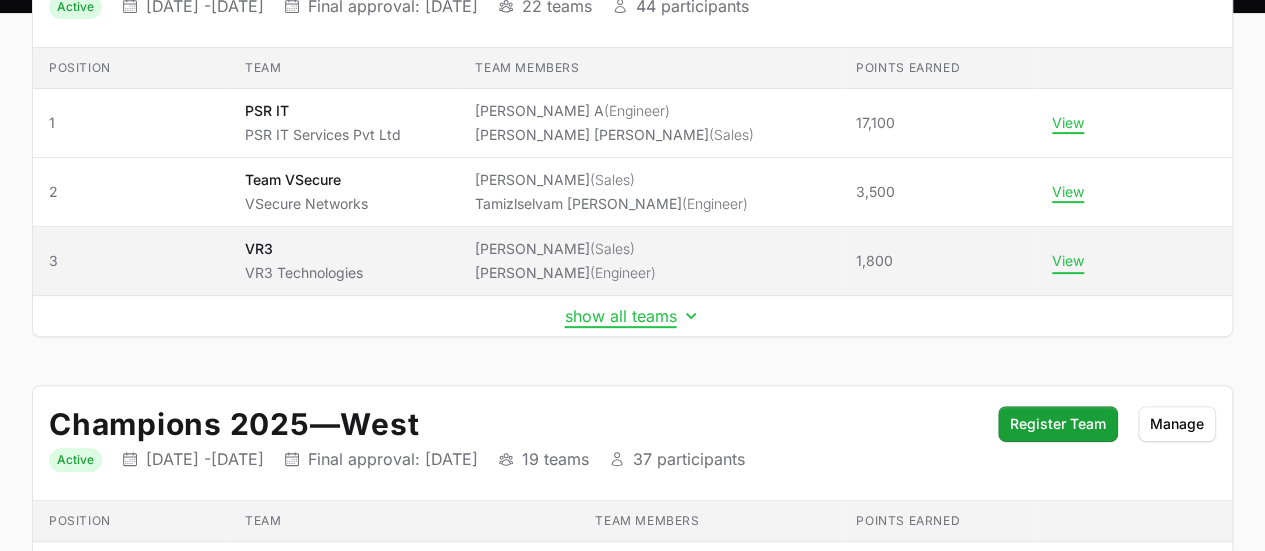 scroll, scrollTop: 298, scrollLeft: 0, axis: vertical 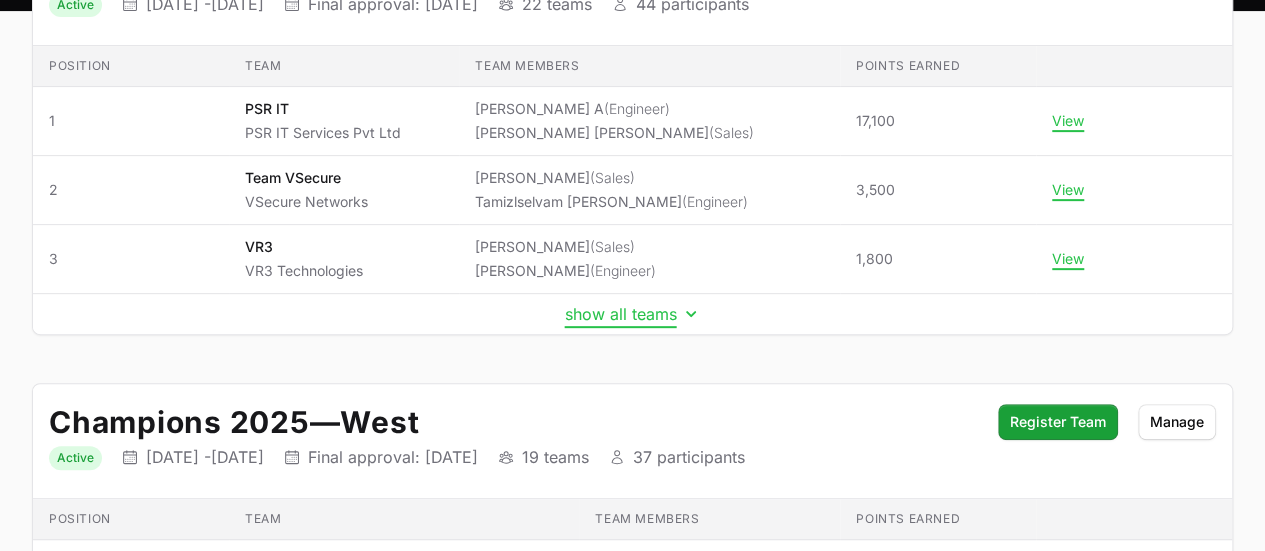 click 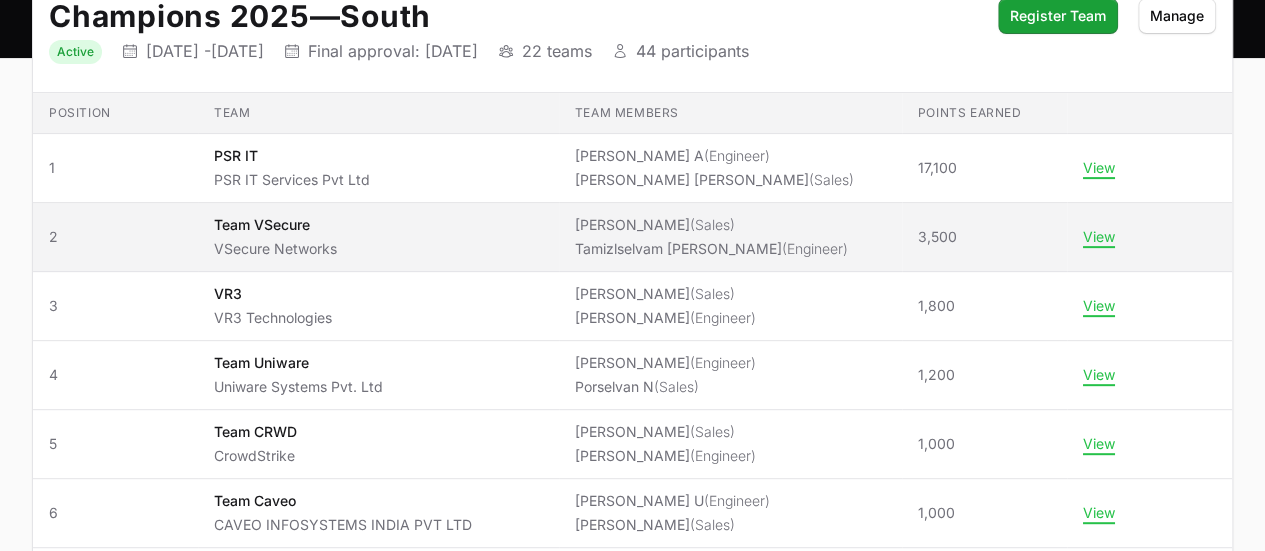 scroll, scrollTop: 373, scrollLeft: 0, axis: vertical 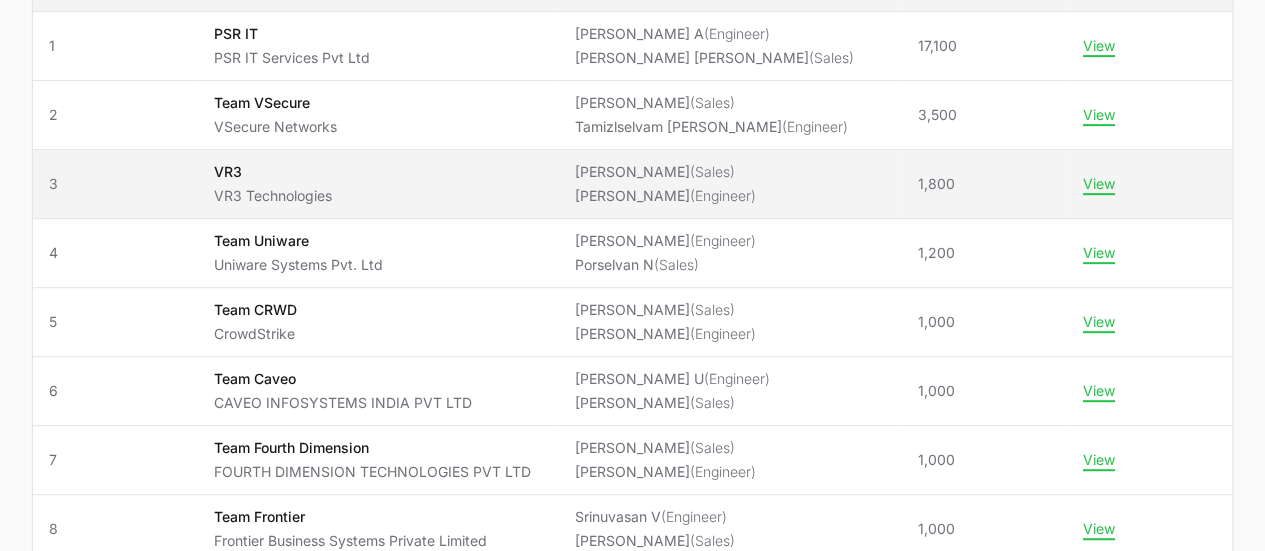 click on "VR3 VR3 Technologies" 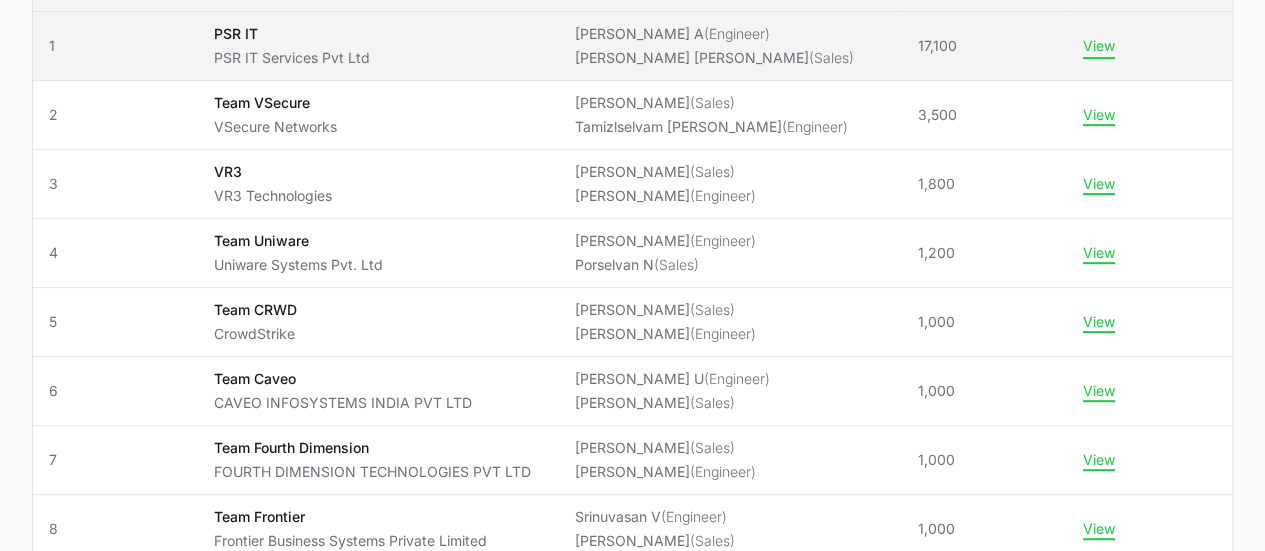 click on "View" 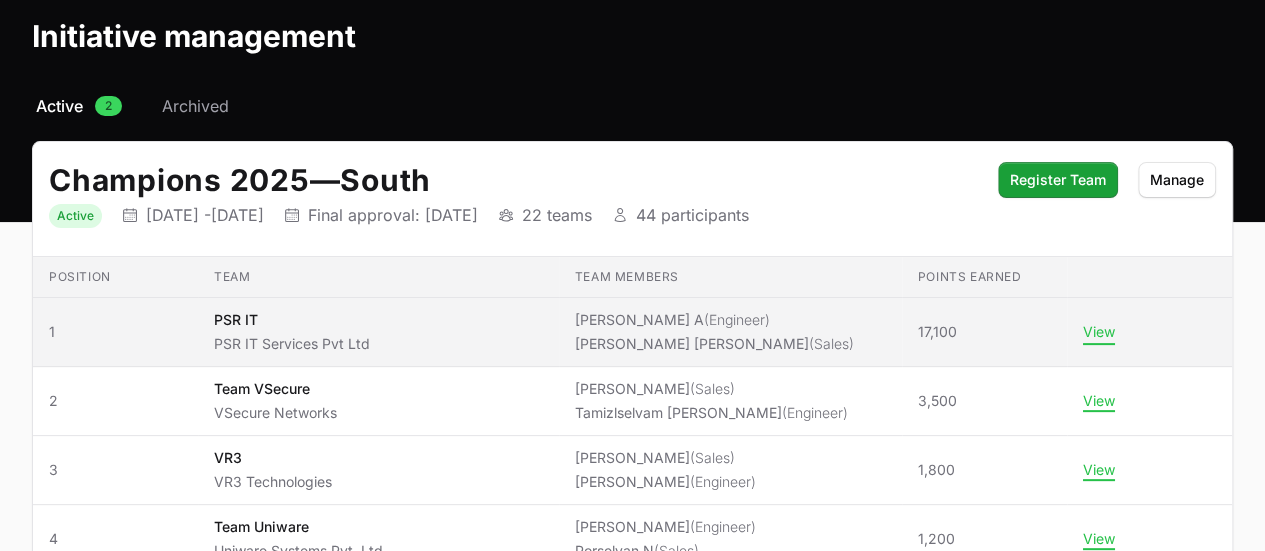 scroll, scrollTop: 0, scrollLeft: 0, axis: both 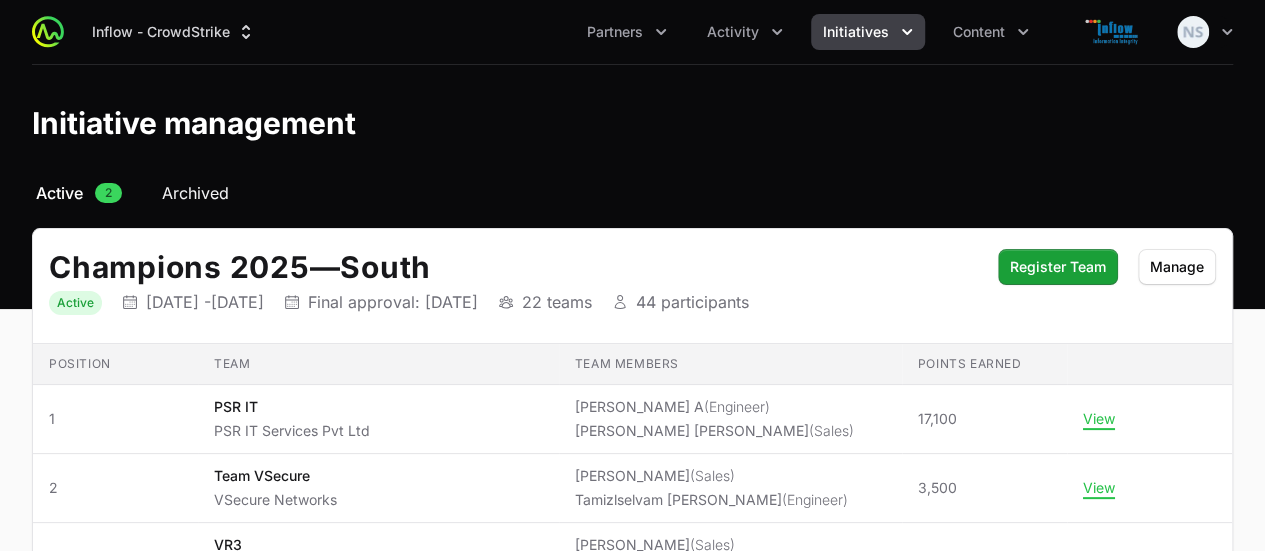 click on "Archived" 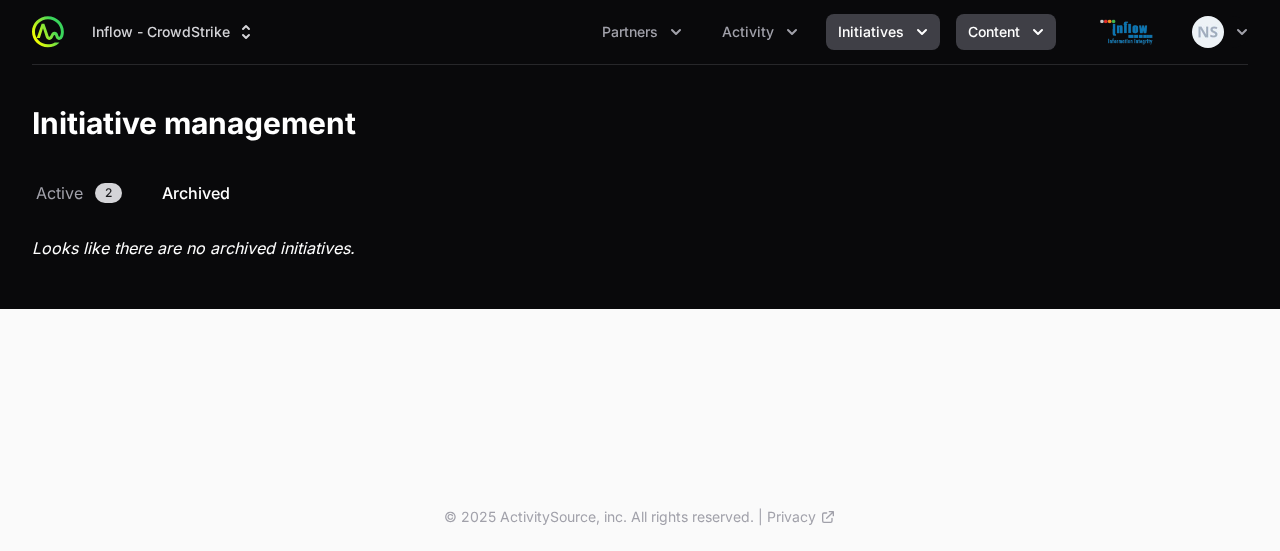 click on "Content" 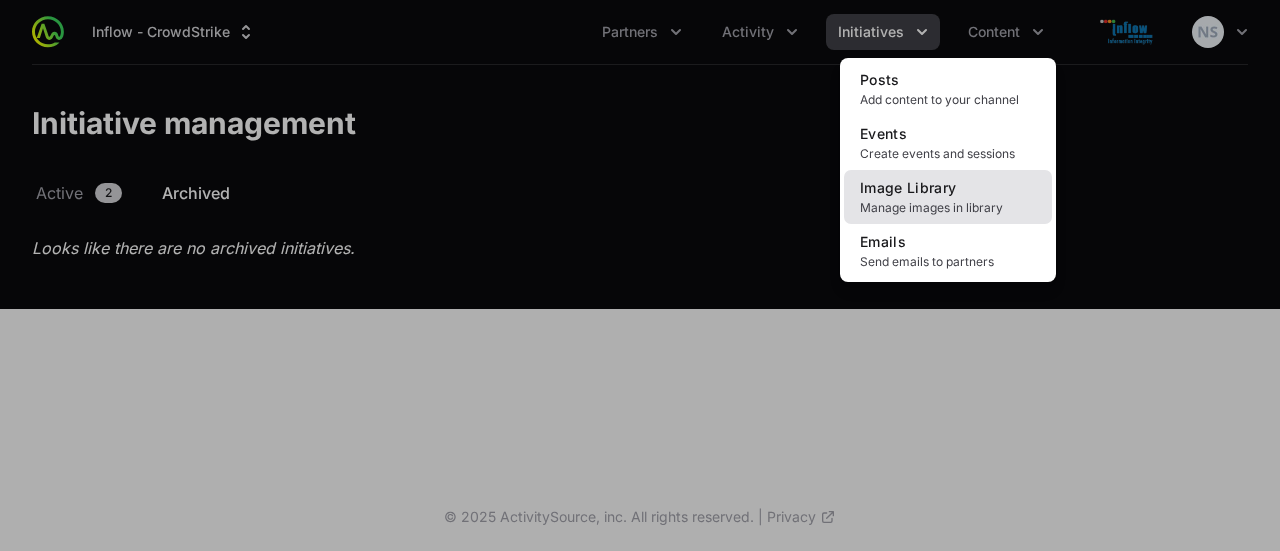 click on "Manage images in library" 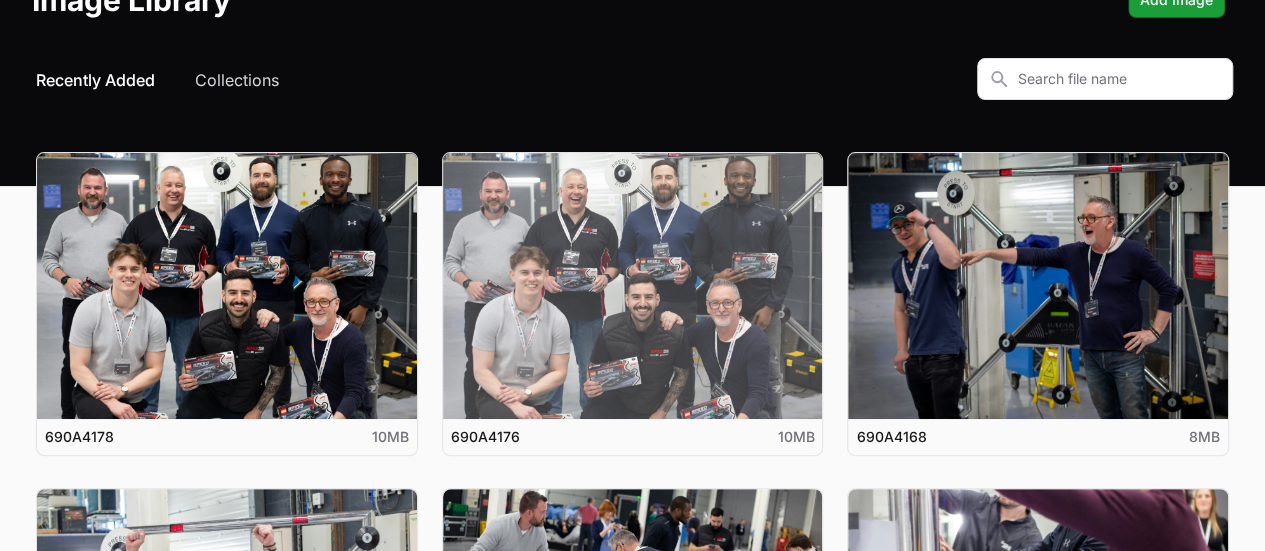 scroll, scrollTop: 0, scrollLeft: 0, axis: both 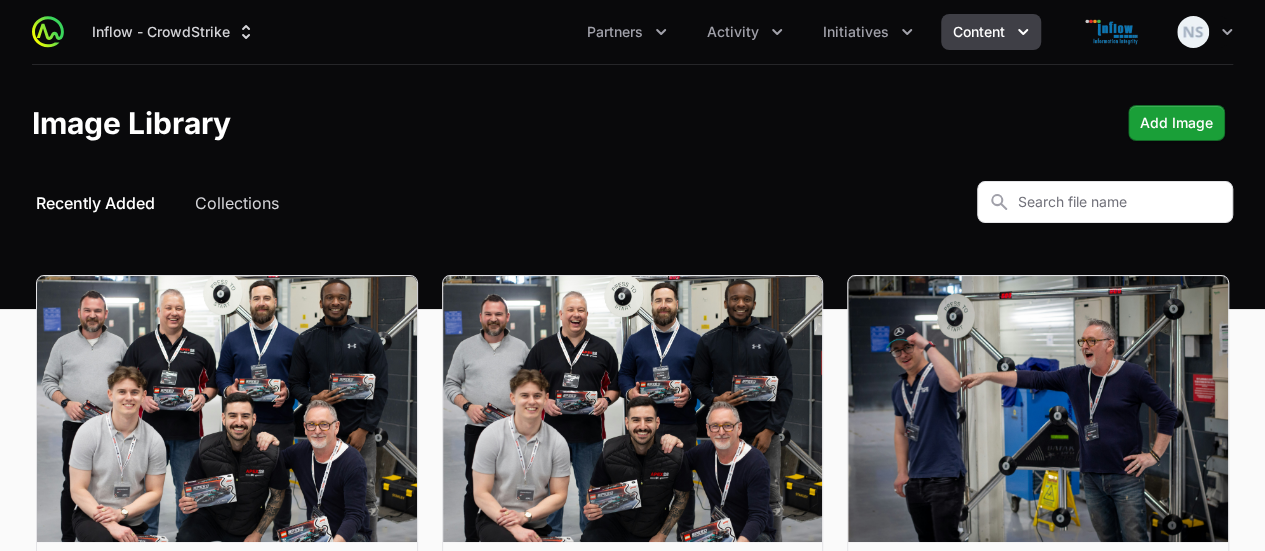 click on "Content" 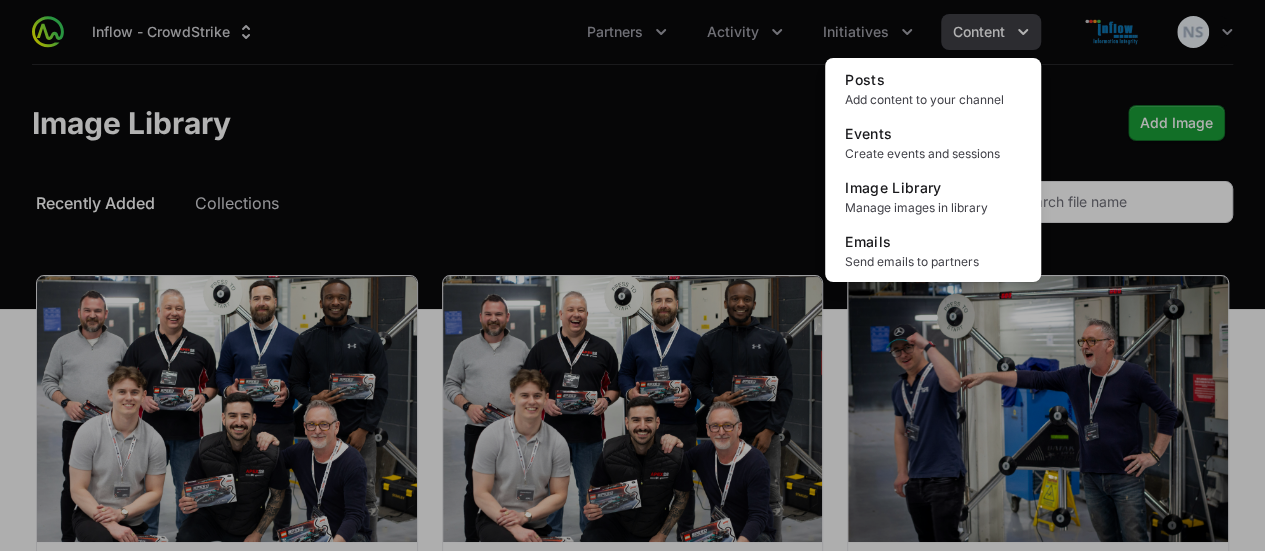 click 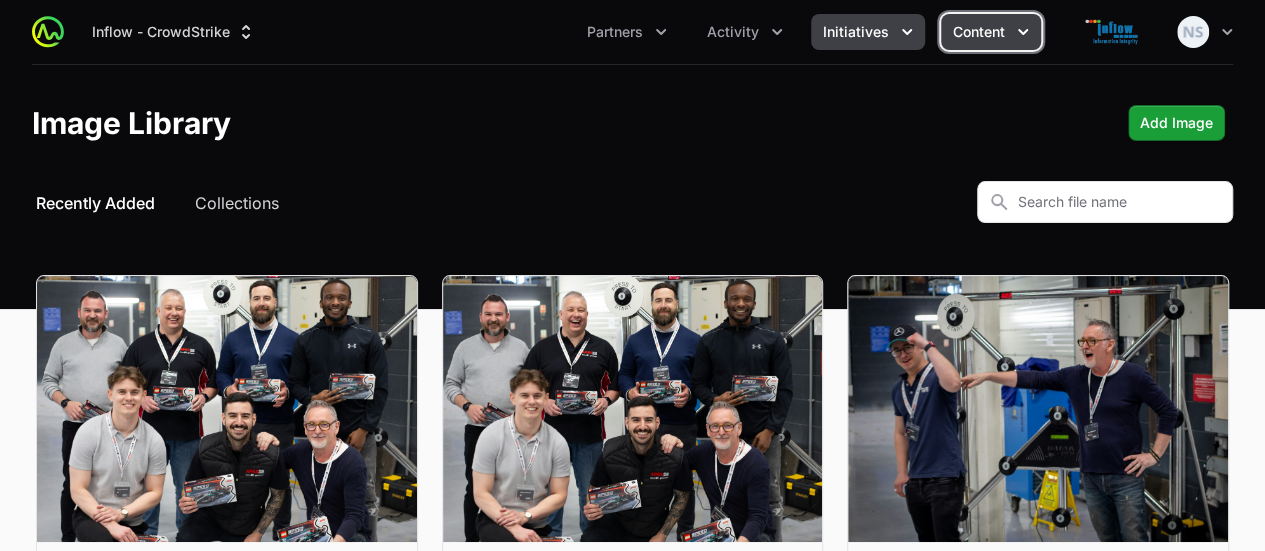 click on "Initiatives" 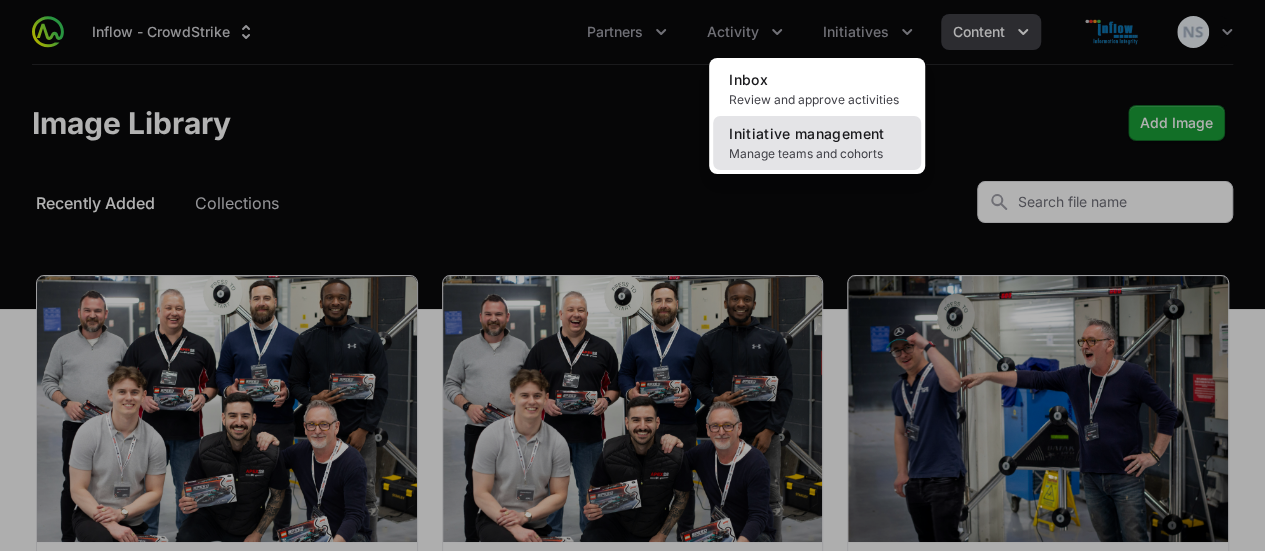 click on "Initiative management" 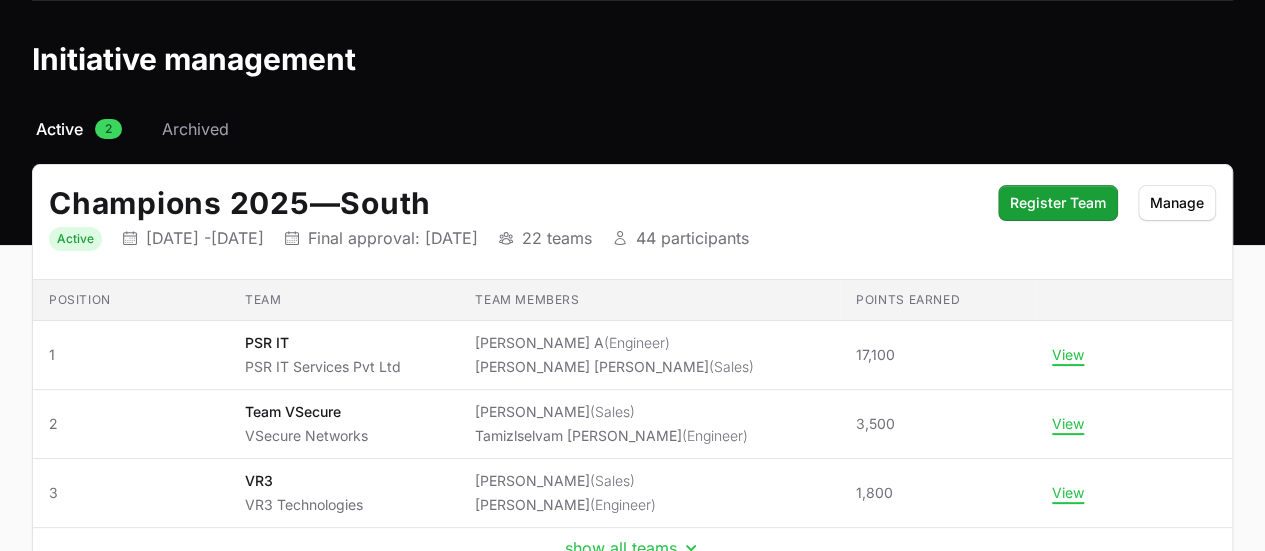 scroll, scrollTop: 0, scrollLeft: 0, axis: both 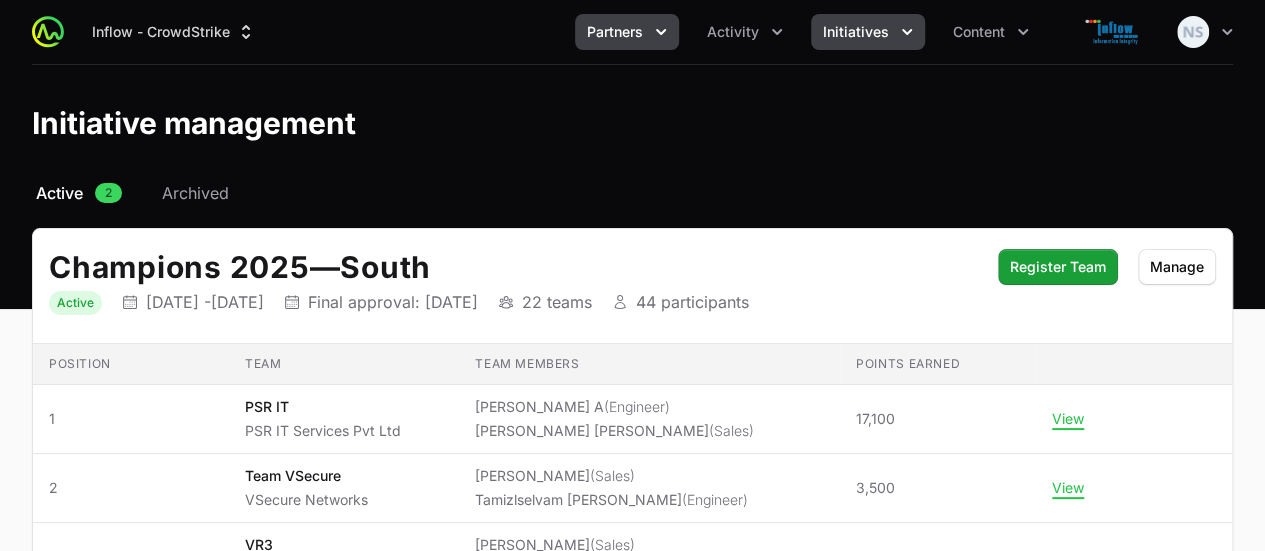 click on "Partners" 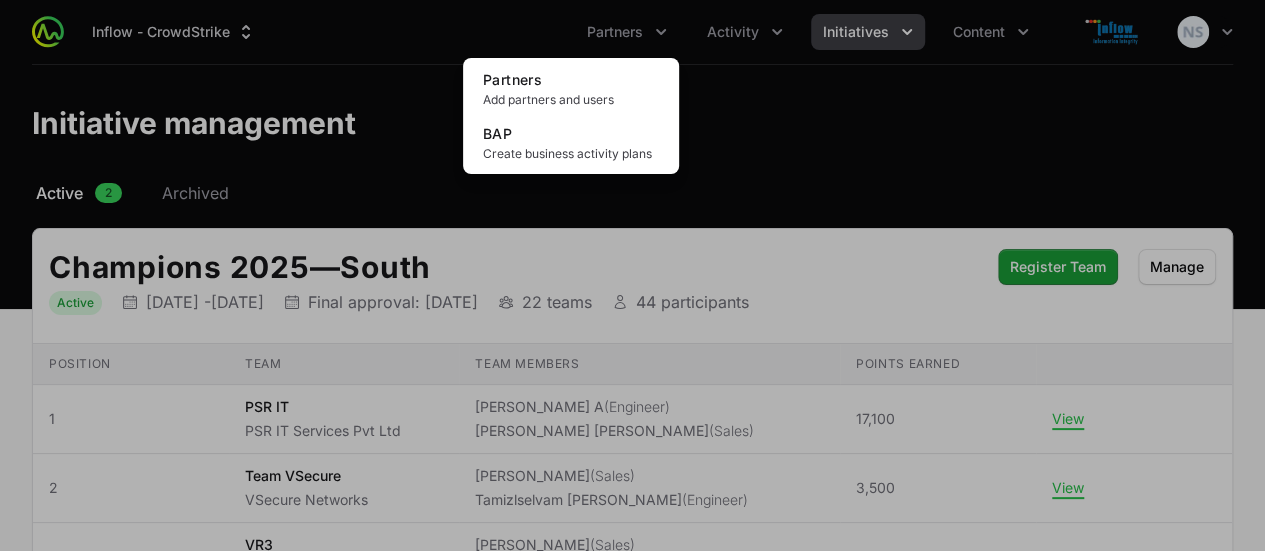 click 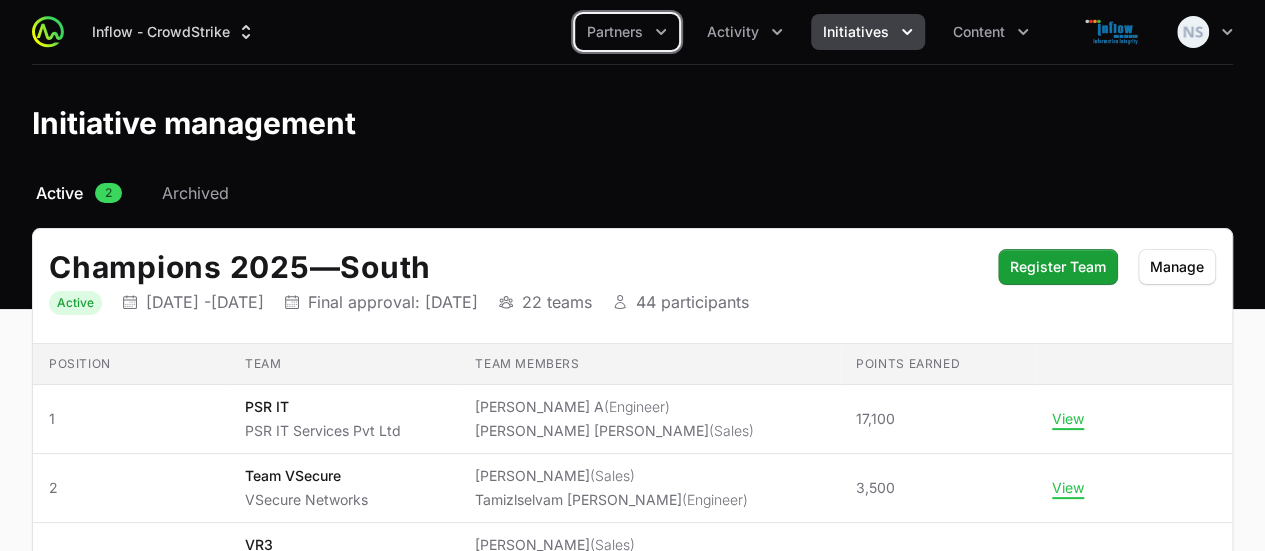 click on "Activity" 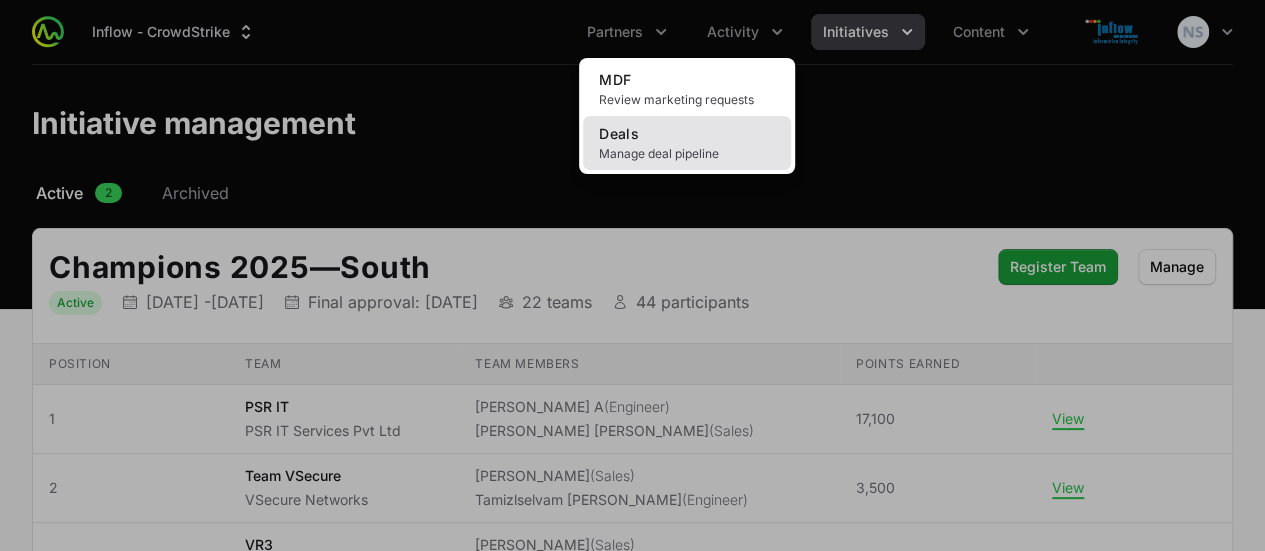 click on "Manage deal pipeline" 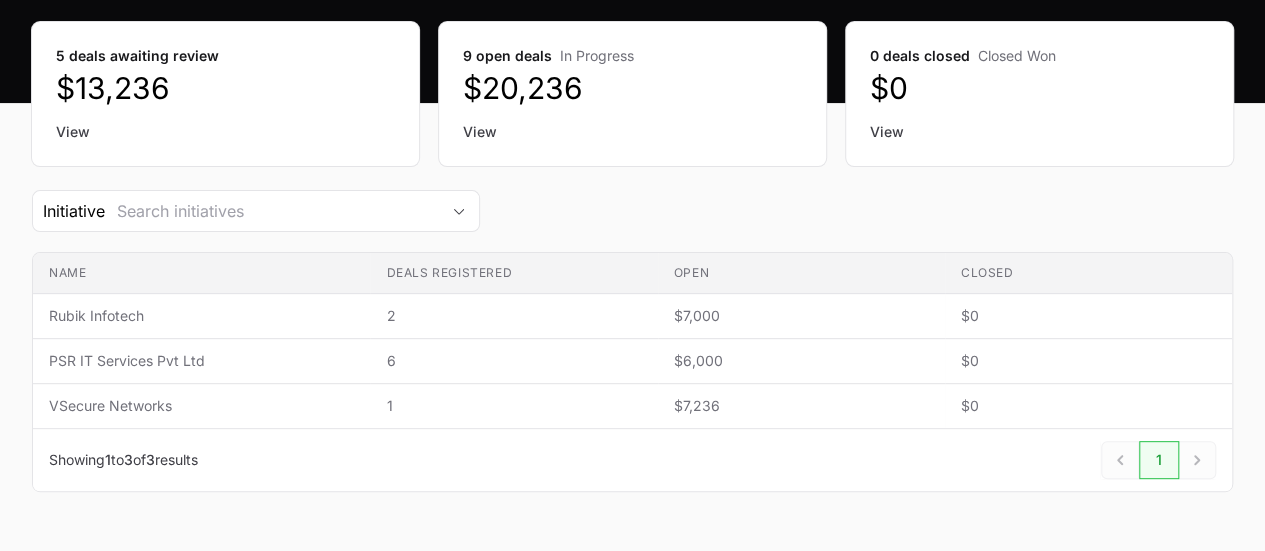scroll, scrollTop: 0, scrollLeft: 0, axis: both 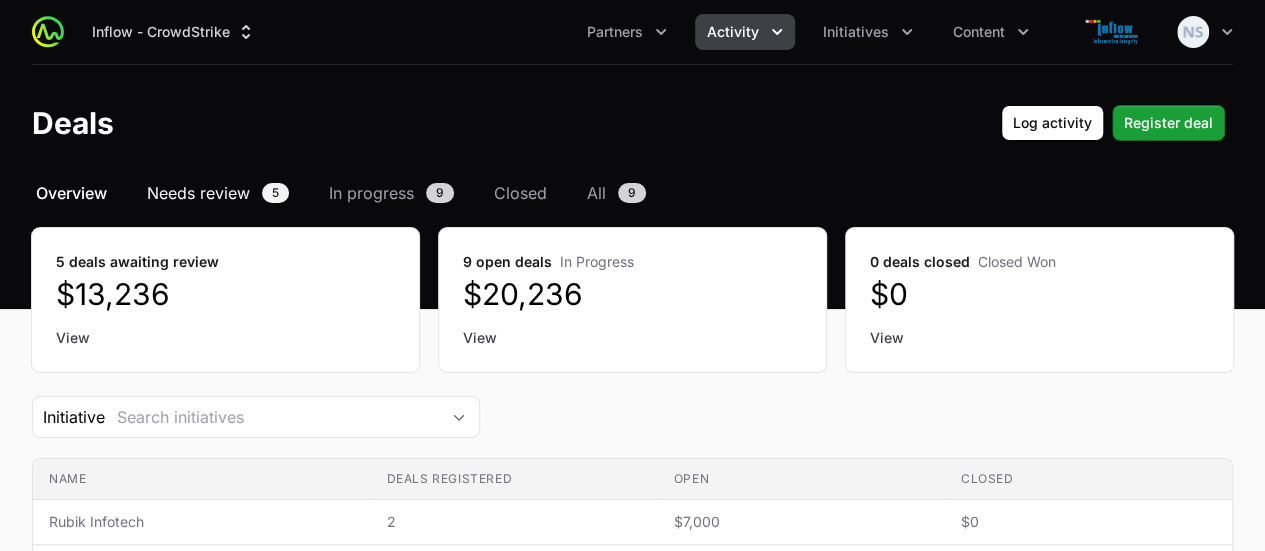 click on "Needs review" 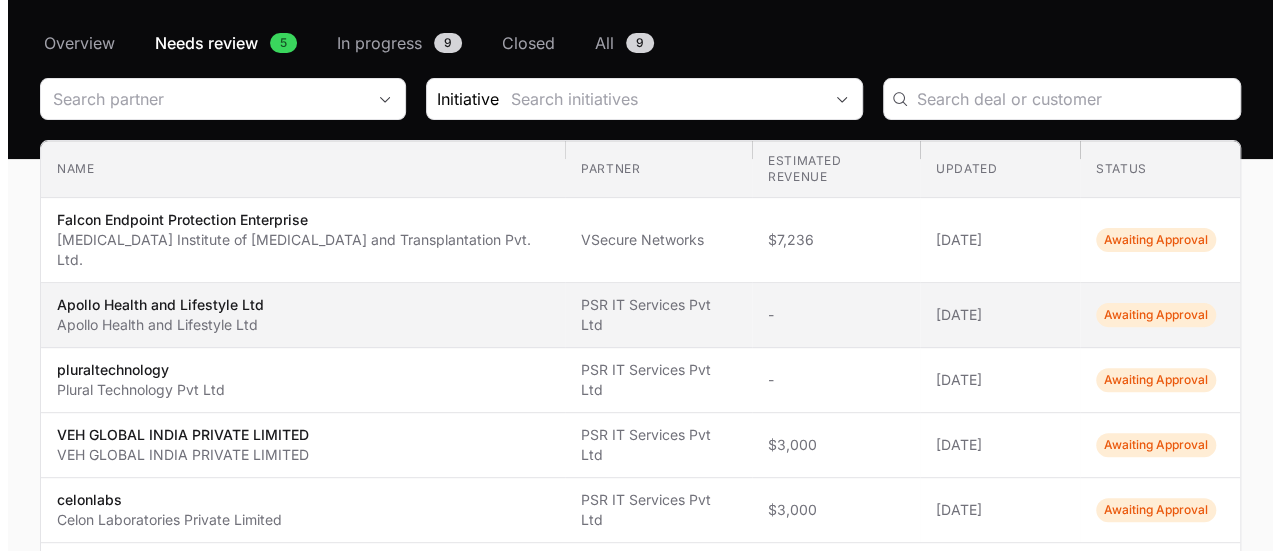 scroll, scrollTop: 151, scrollLeft: 0, axis: vertical 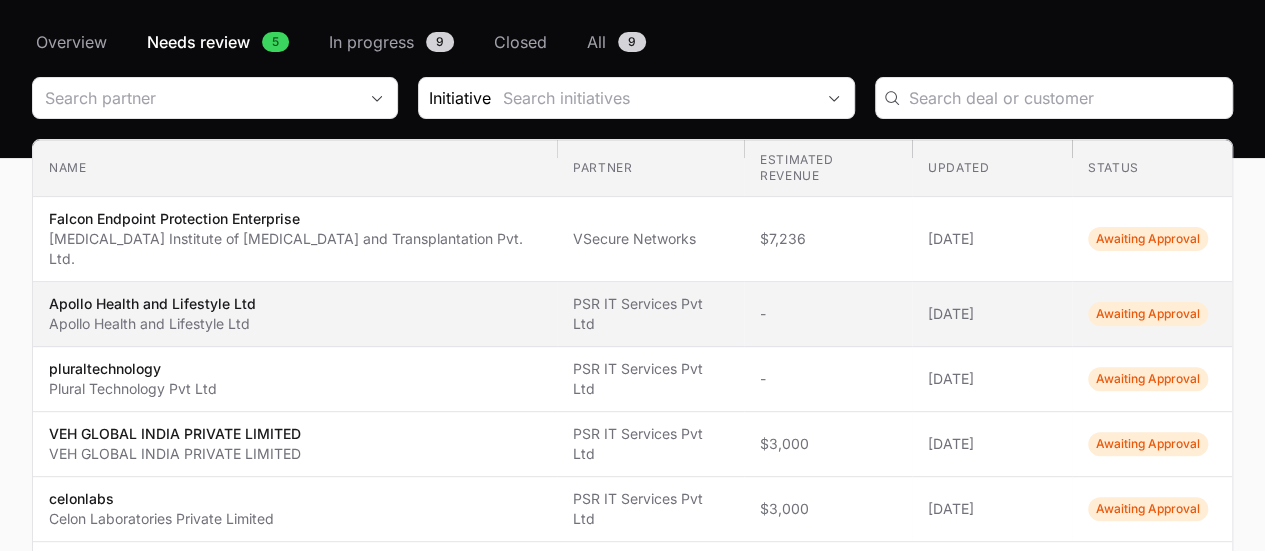 click on "Partner PSR IT Services Pvt Ltd" 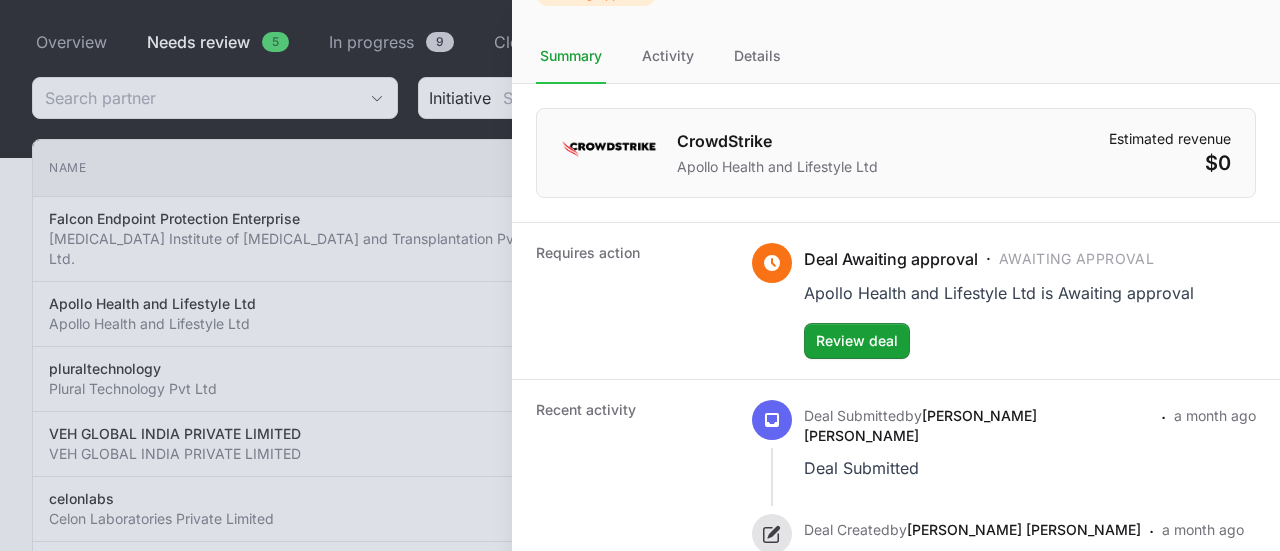 scroll, scrollTop: 117, scrollLeft: 0, axis: vertical 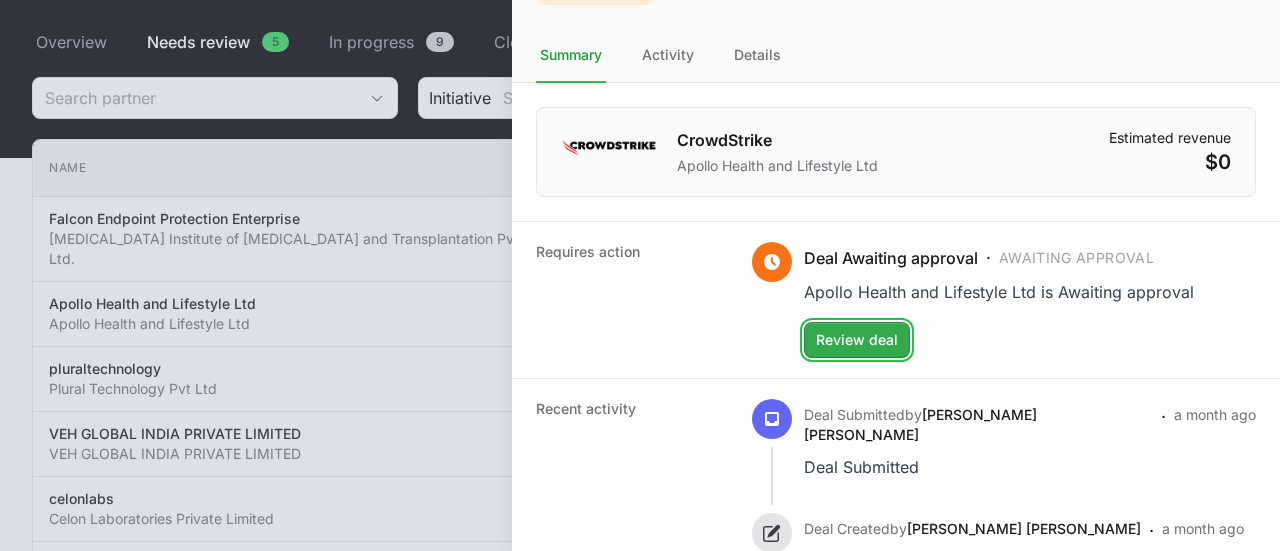click on "Review deal" at bounding box center [857, 340] 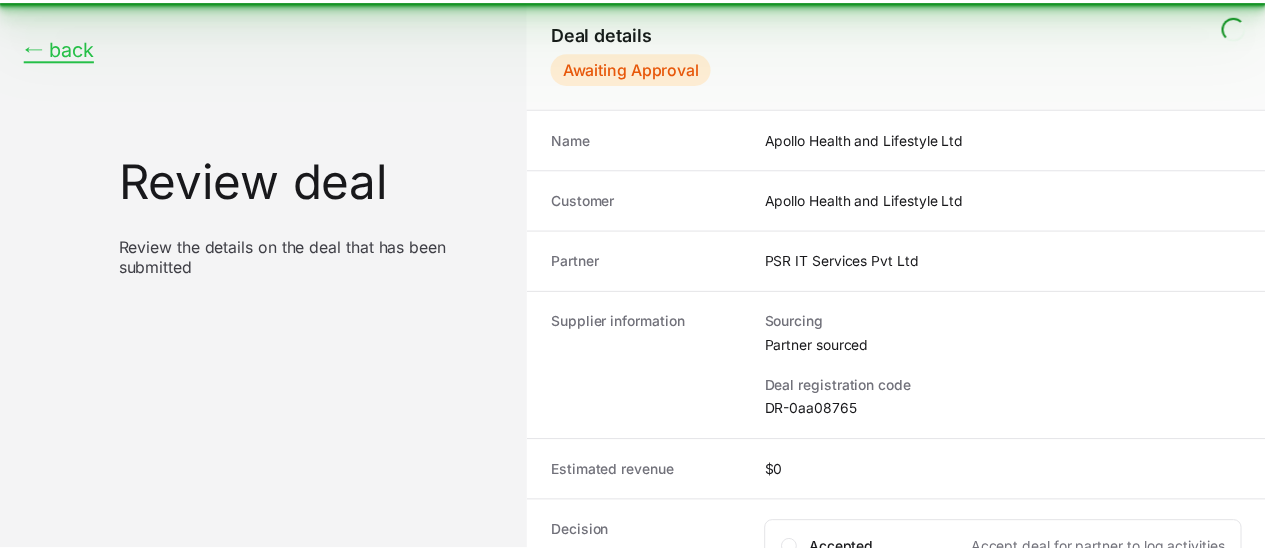 scroll, scrollTop: 0, scrollLeft: 0, axis: both 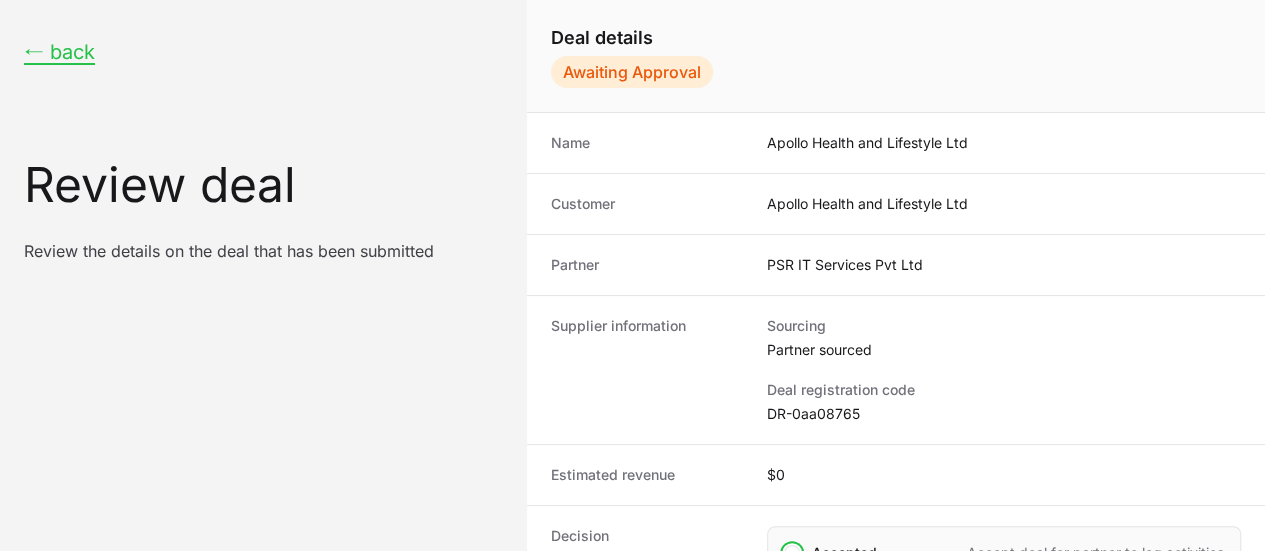 click on "Accepted Accept deal for partner to log activities" 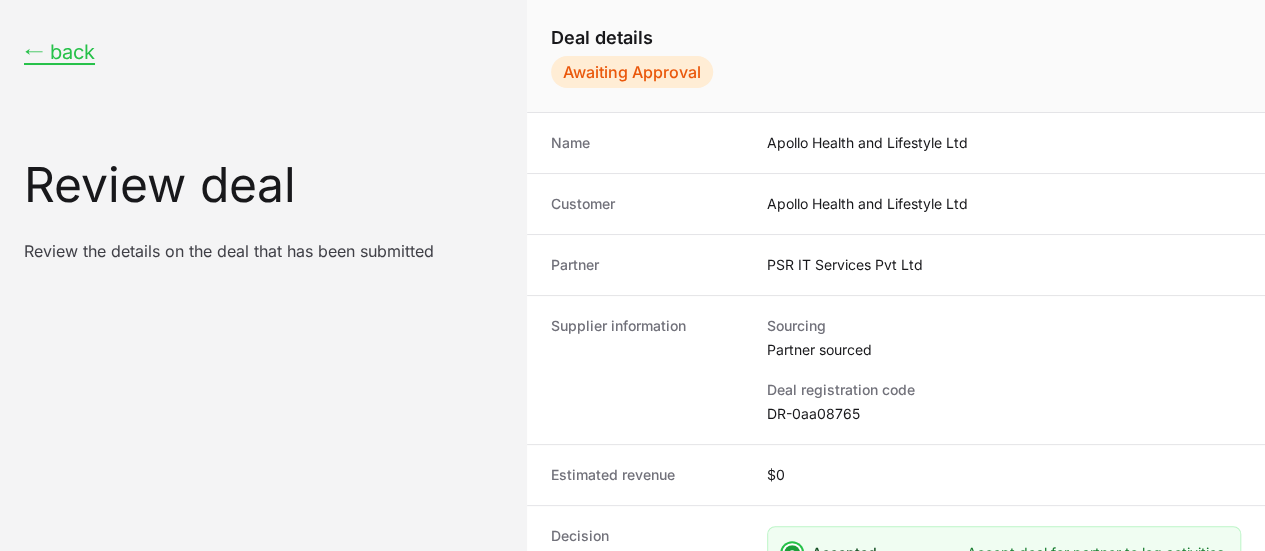 scroll, scrollTop: 422, scrollLeft: 0, axis: vertical 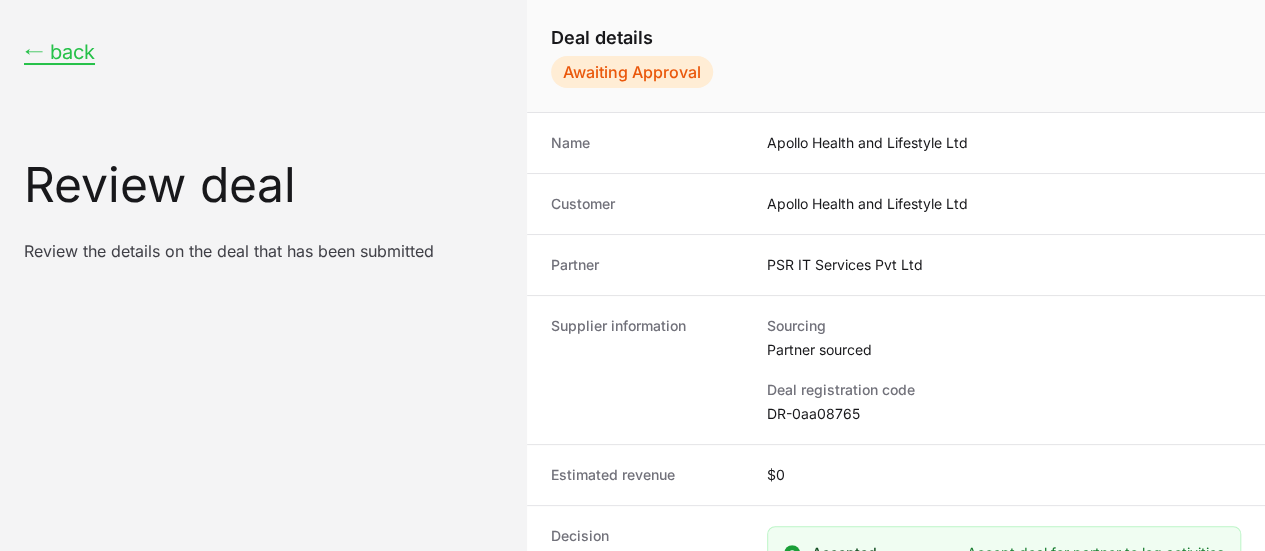 click on "Add notes for partner" 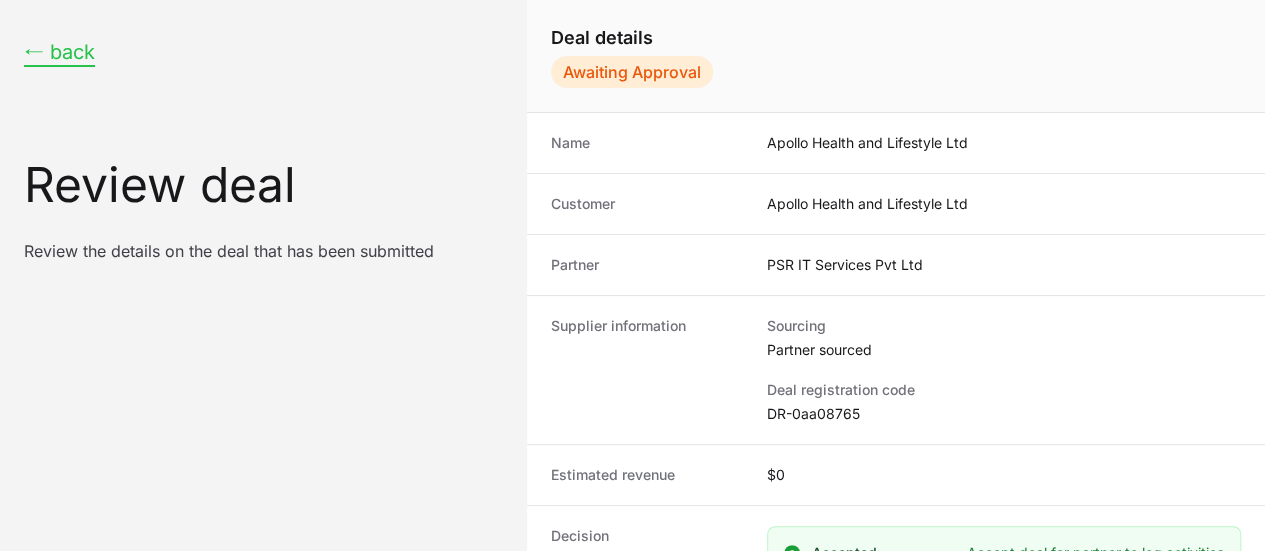 click on "← back" 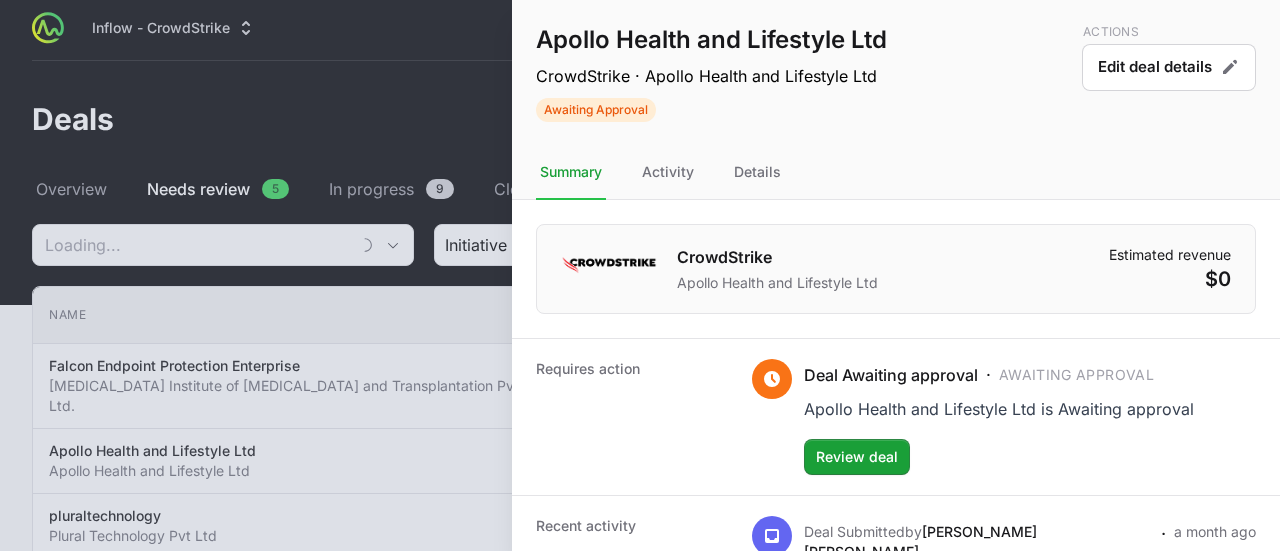 click at bounding box center [640, 275] 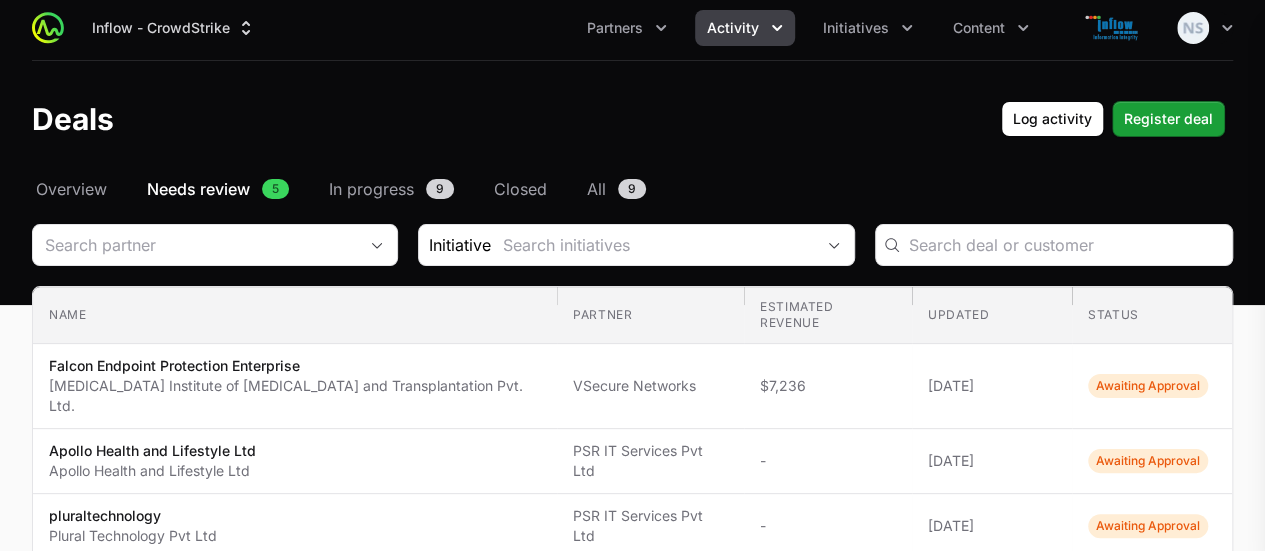 click at bounding box center (632, 275) 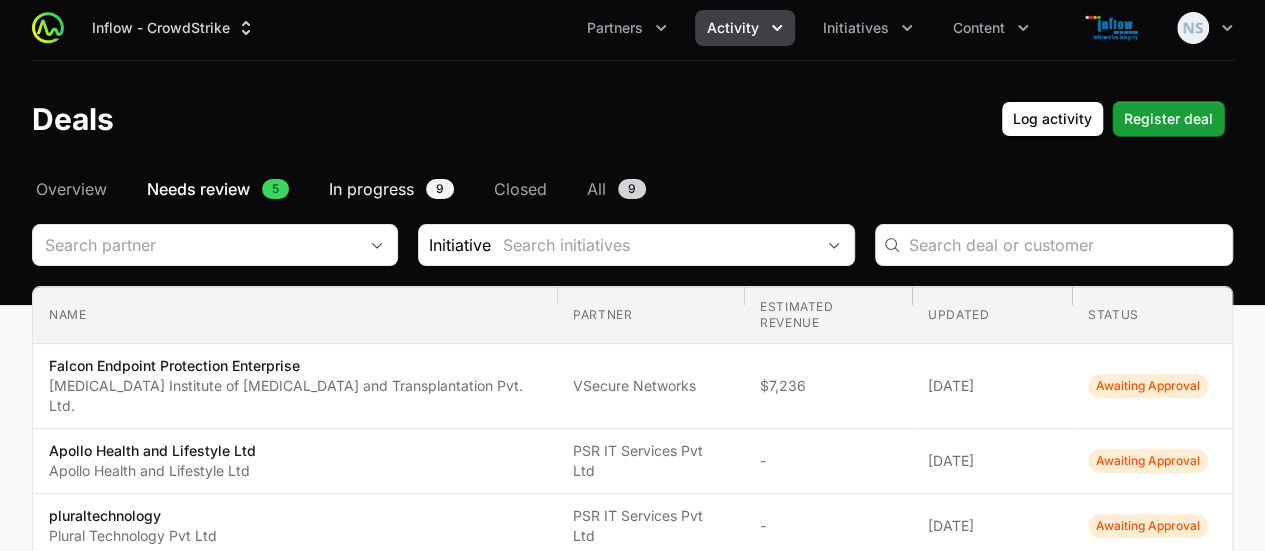 click on "In progress" 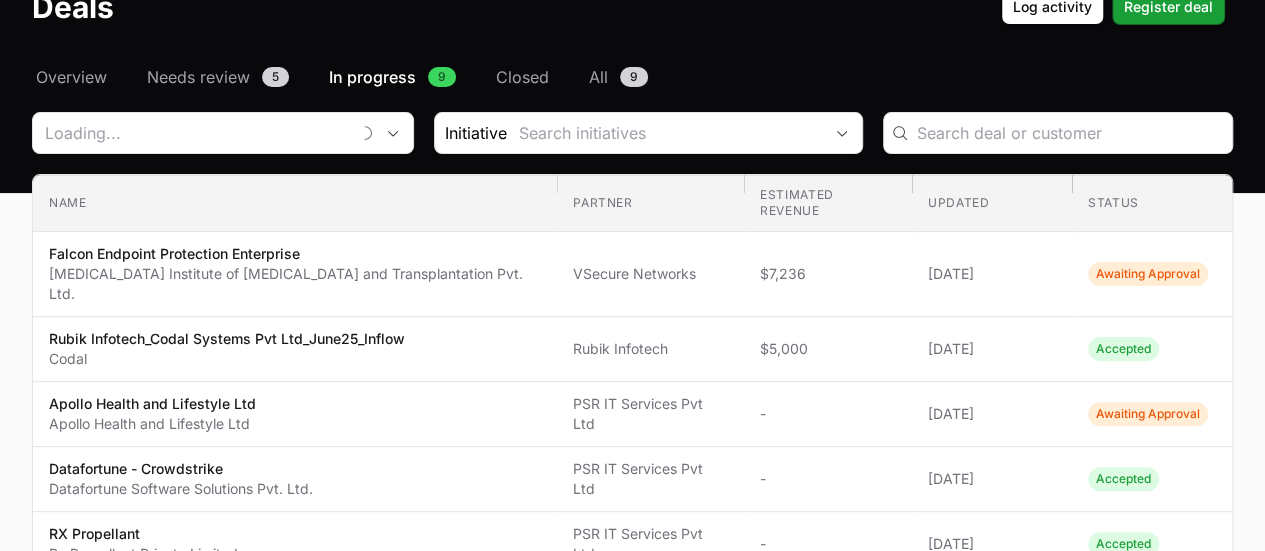 scroll, scrollTop: 114, scrollLeft: 0, axis: vertical 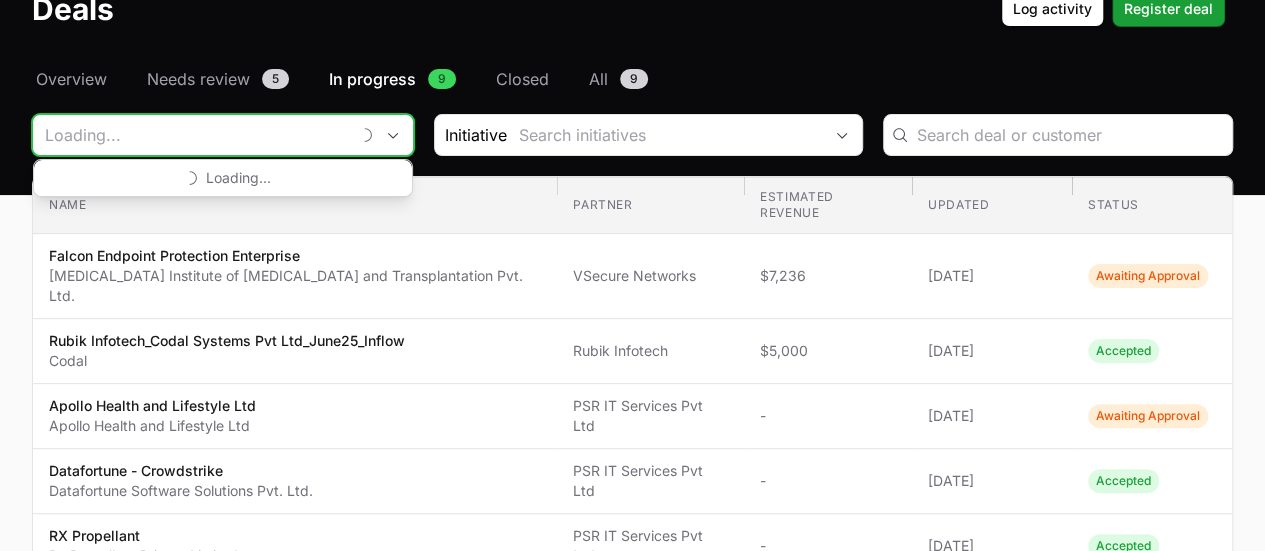 click 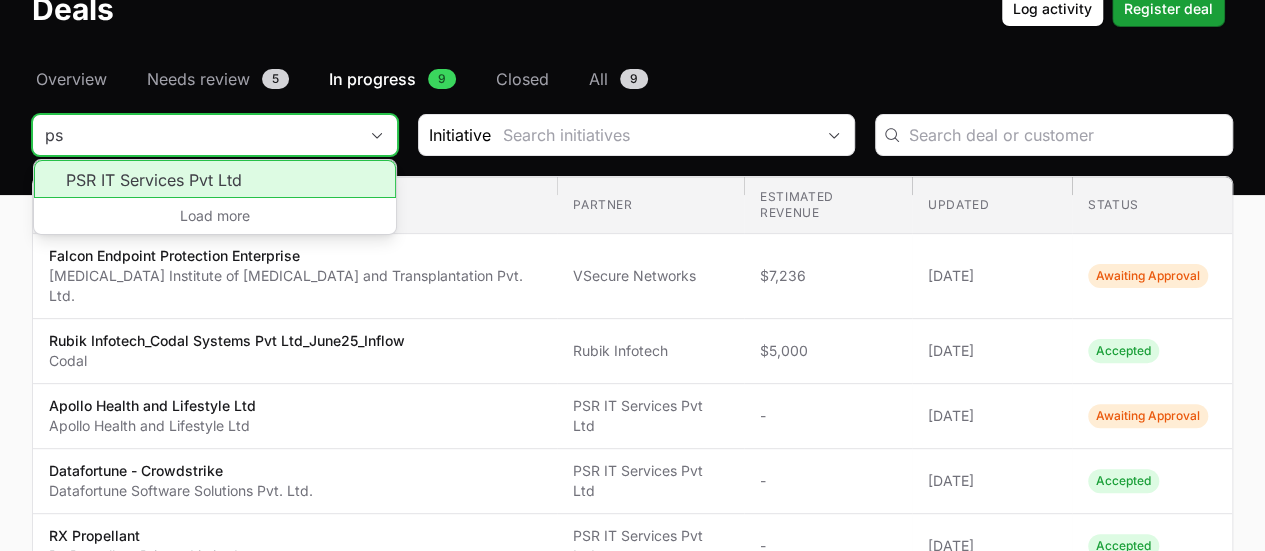 click on "PSR IT Services Pvt Ltd" 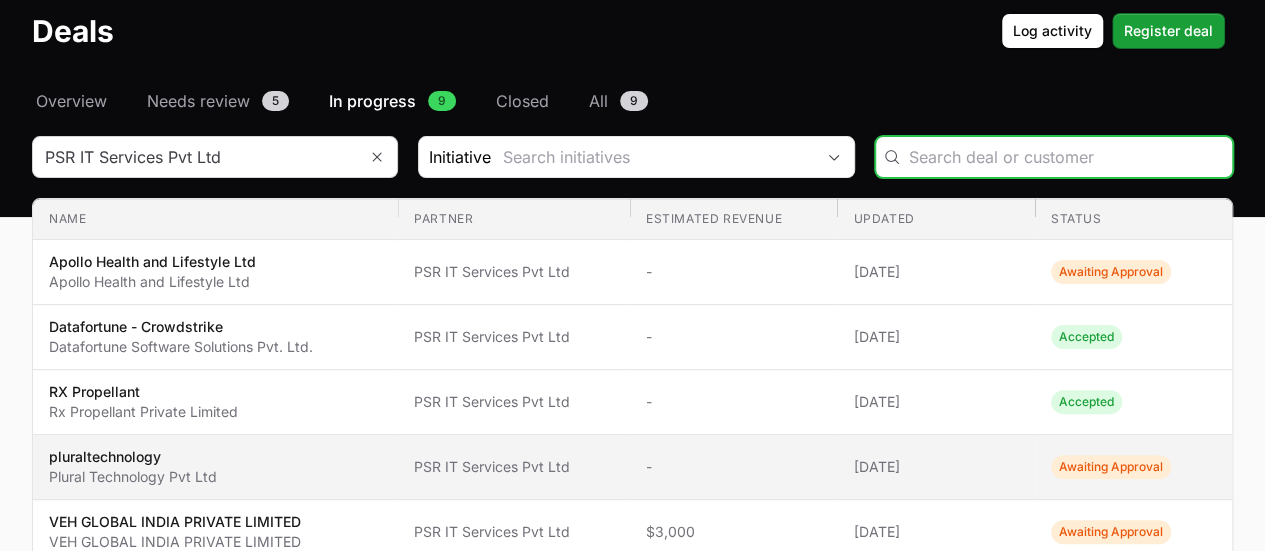 scroll, scrollTop: 0, scrollLeft: 0, axis: both 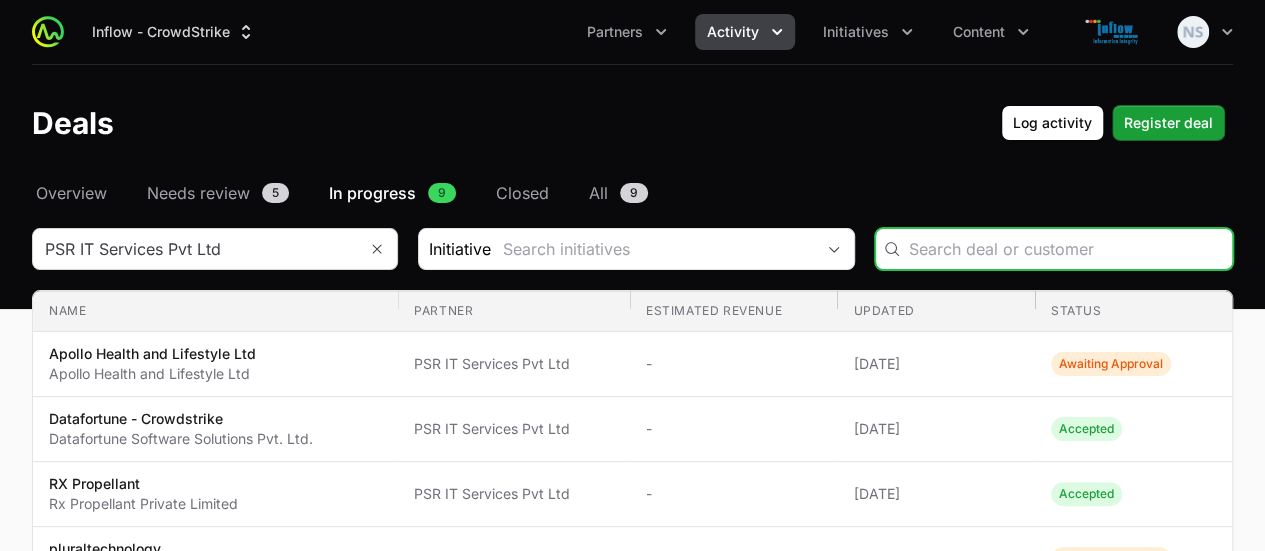 click on "Activity" 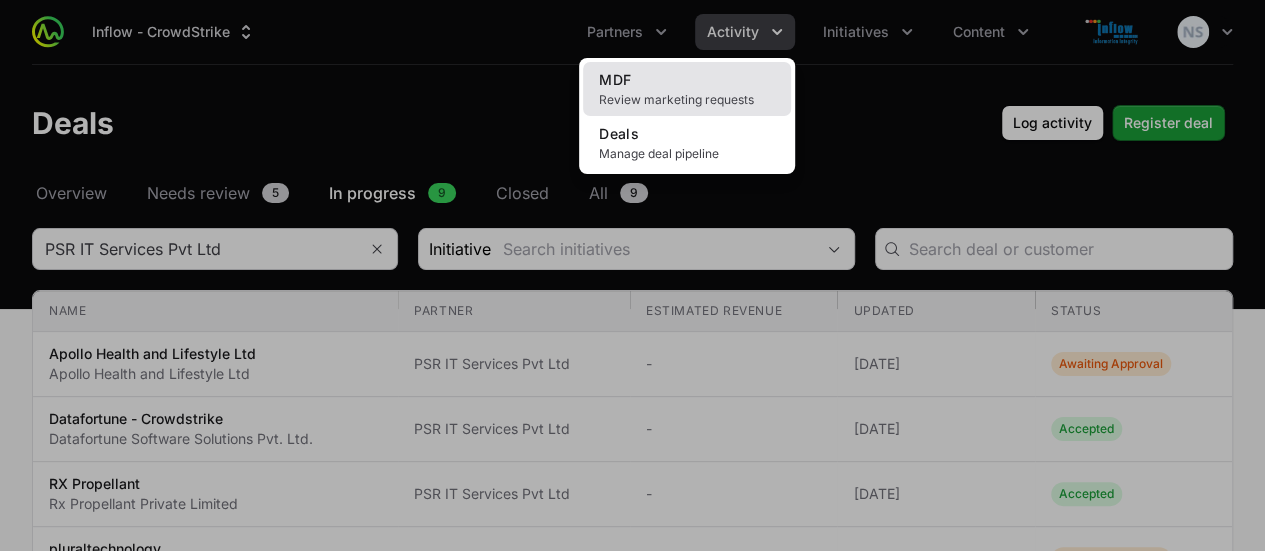 click on "MDF Review marketing requests" 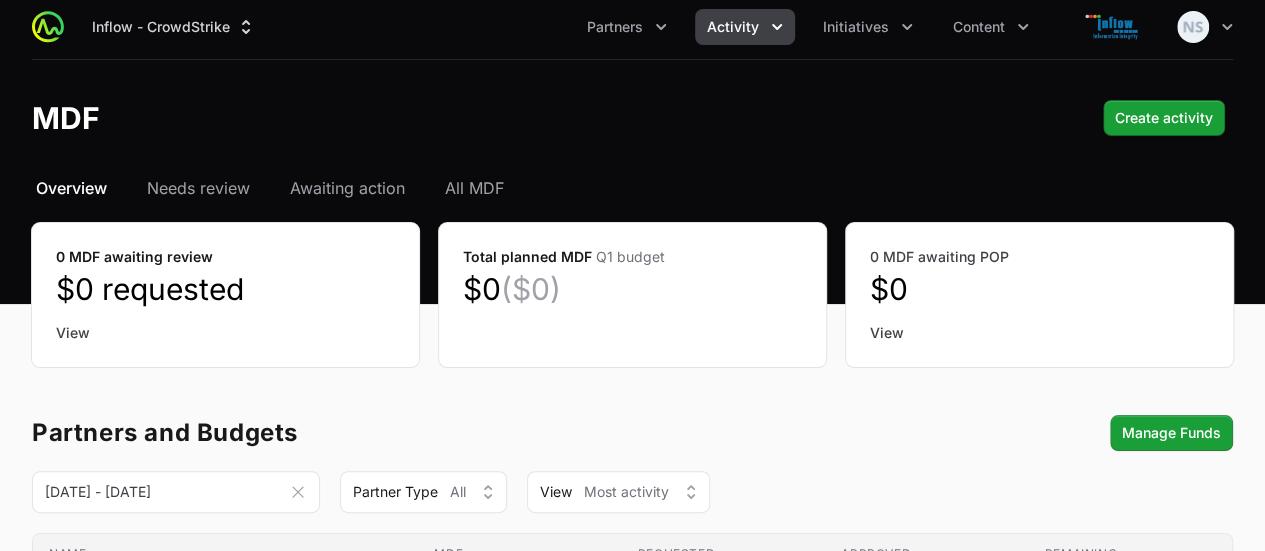 scroll, scrollTop: 0, scrollLeft: 0, axis: both 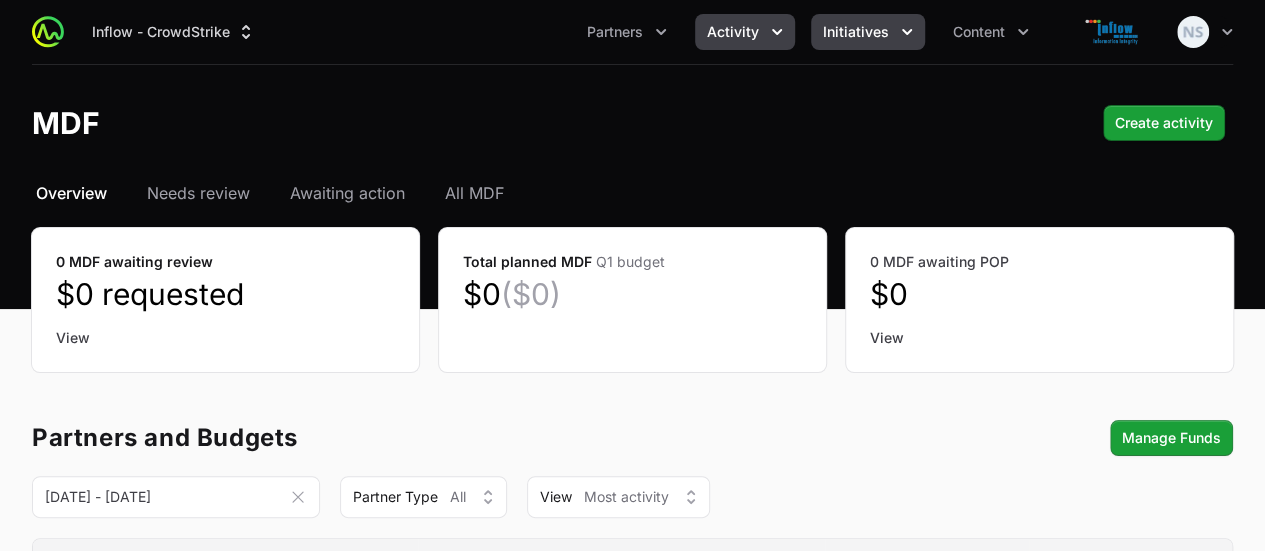click on "Initiatives" 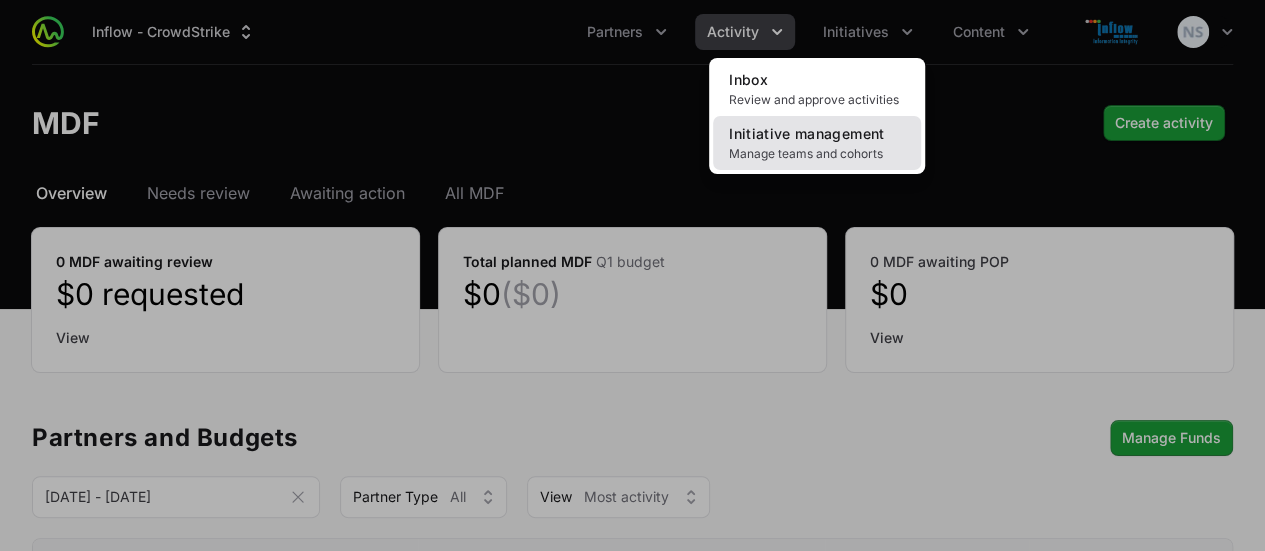 click on "Initiative management" 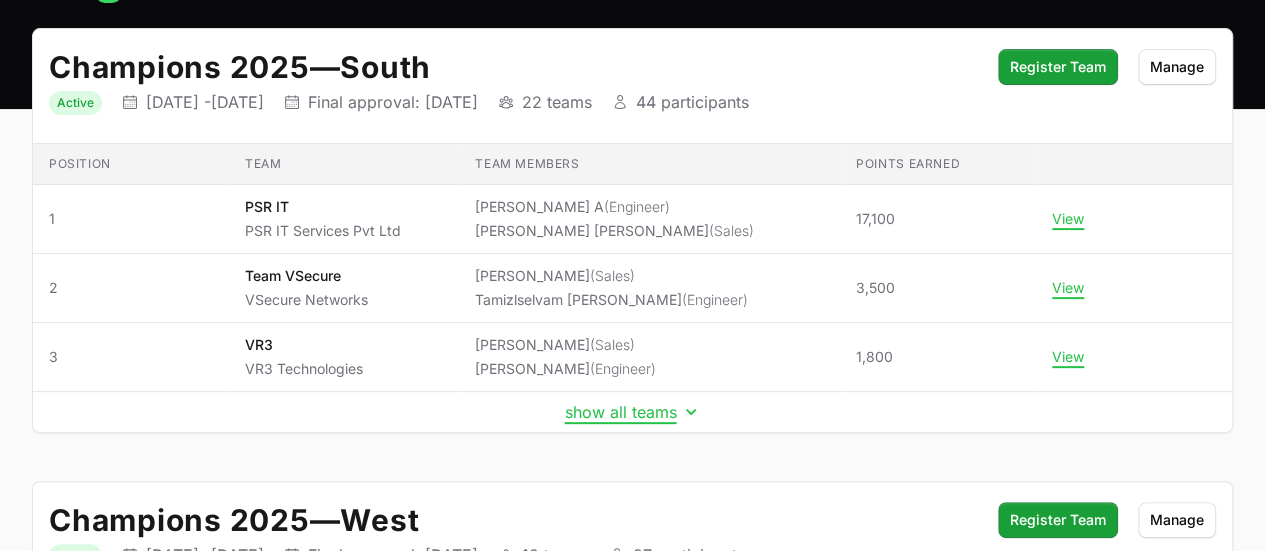 scroll, scrollTop: 0, scrollLeft: 0, axis: both 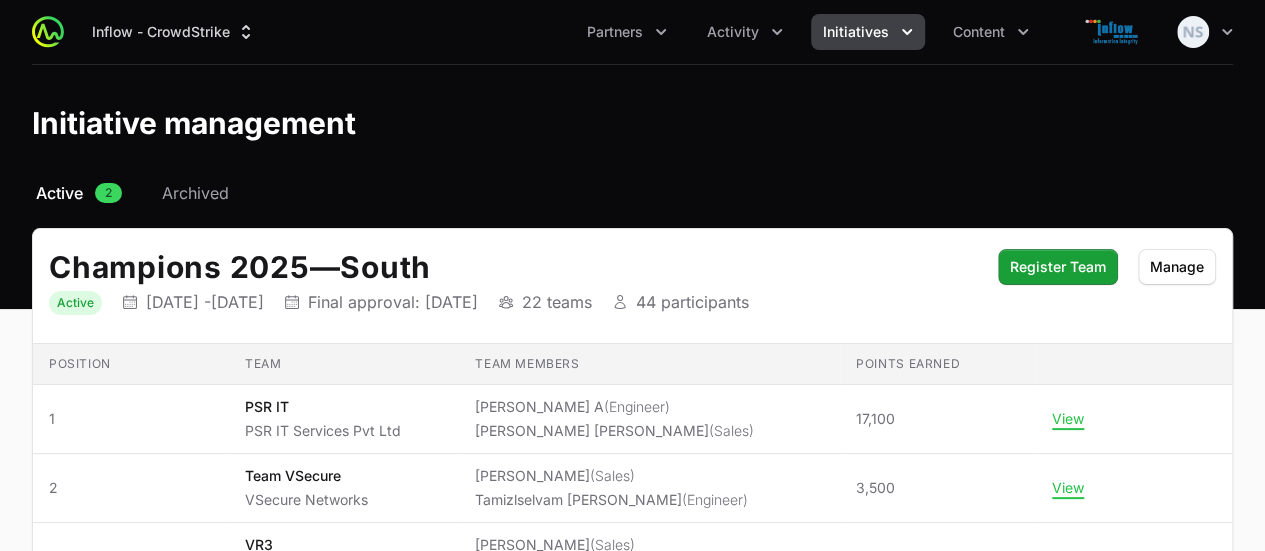 click on "Initiatives" 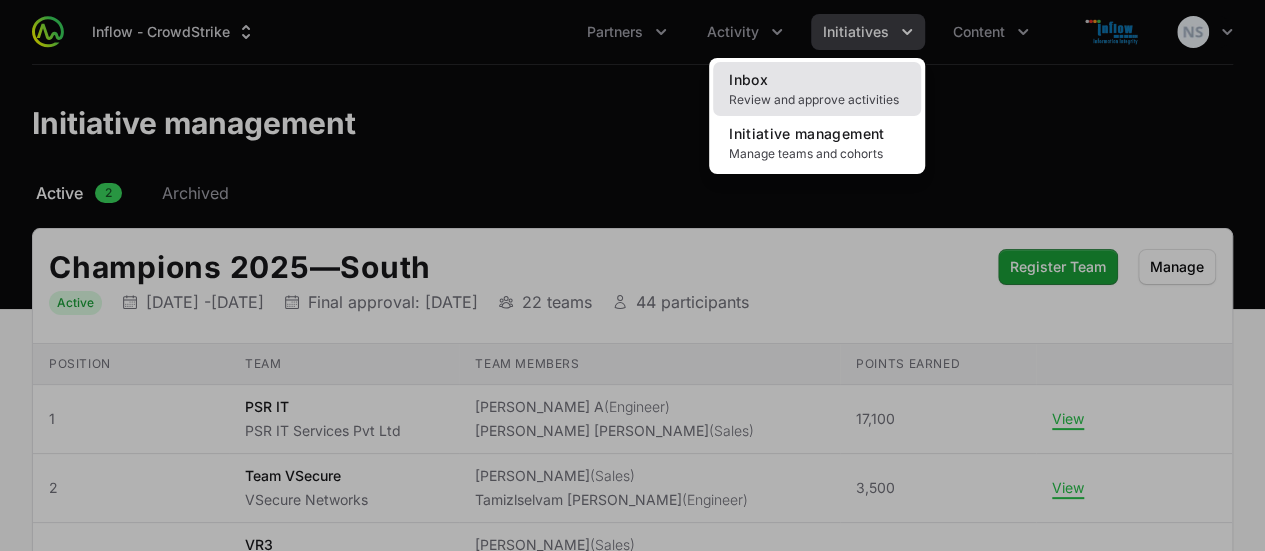 click on "Inbox Review and approve activities" 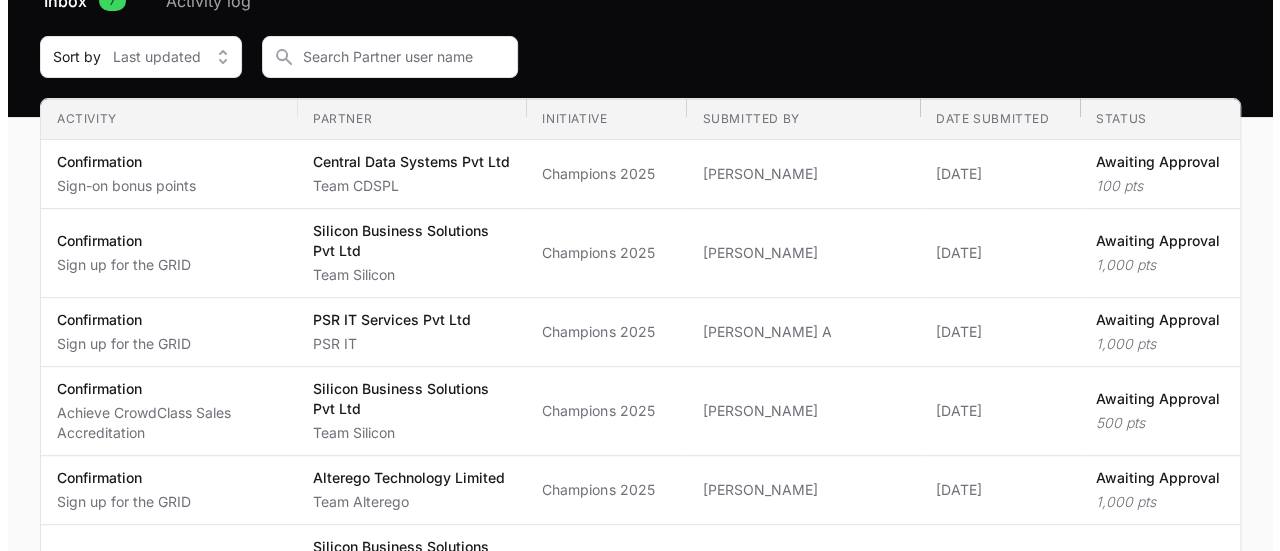 scroll, scrollTop: 293, scrollLeft: 0, axis: vertical 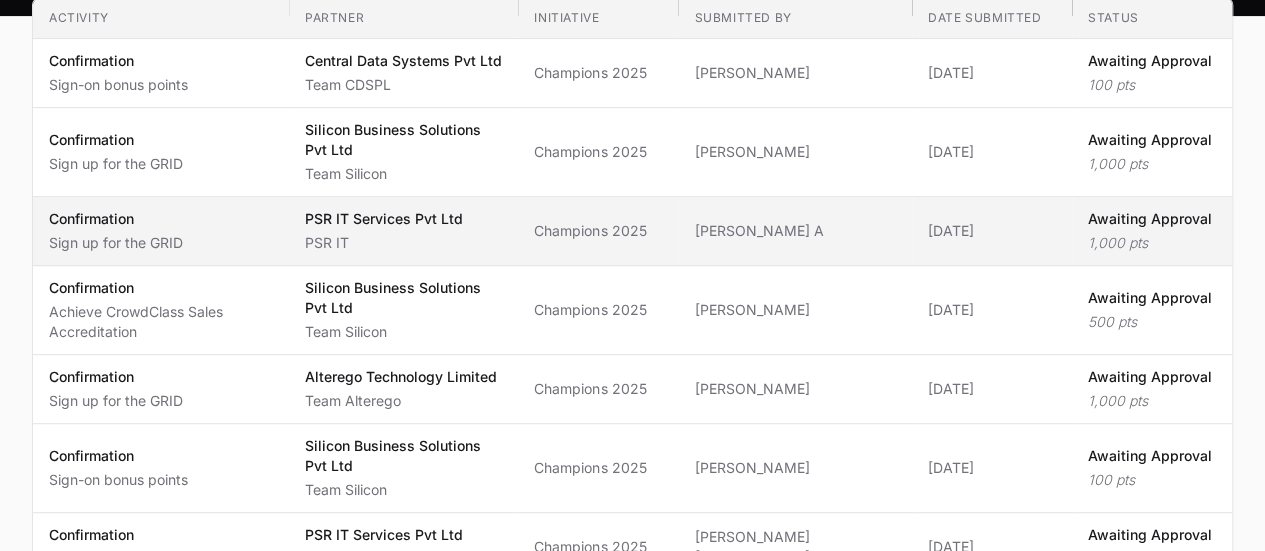 click on "Initiative Champions 2025" 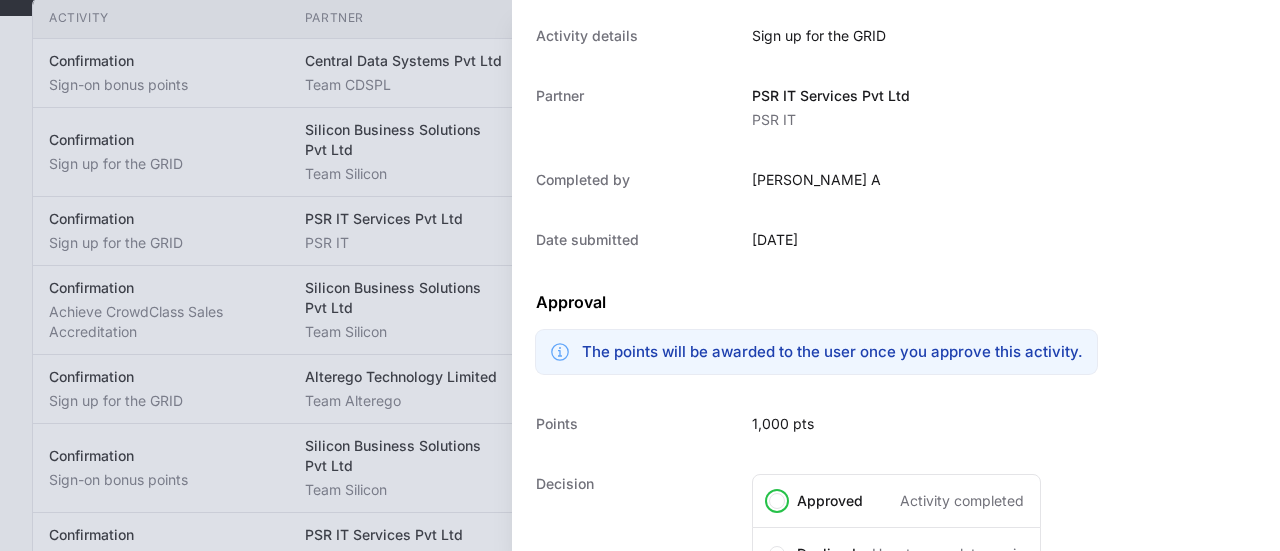 scroll, scrollTop: 427, scrollLeft: 0, axis: vertical 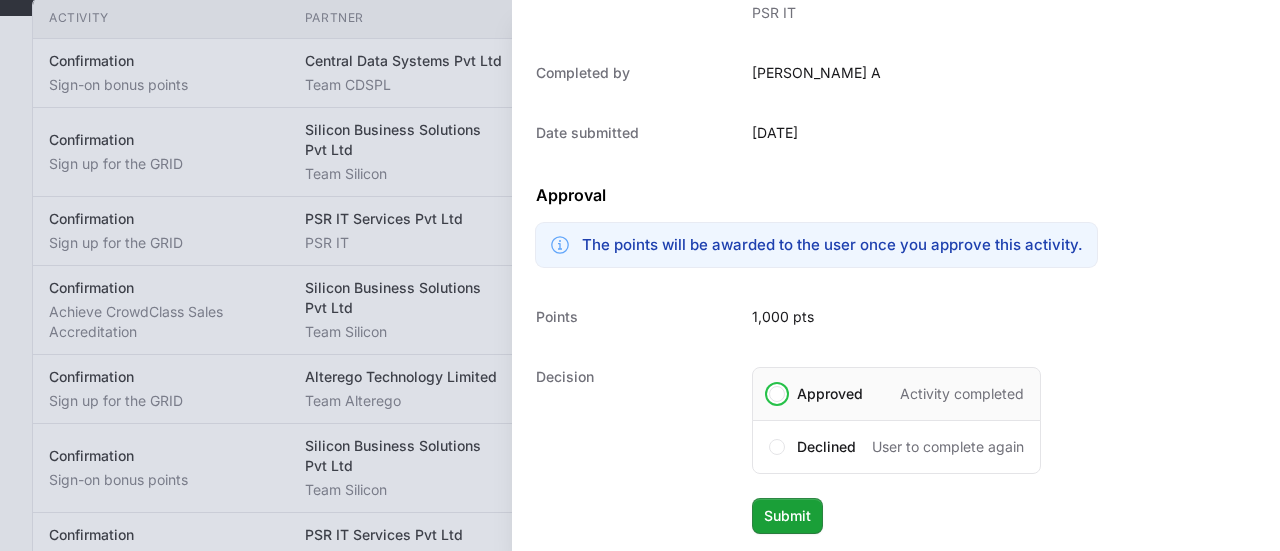 click on "Approved" at bounding box center [830, 394] 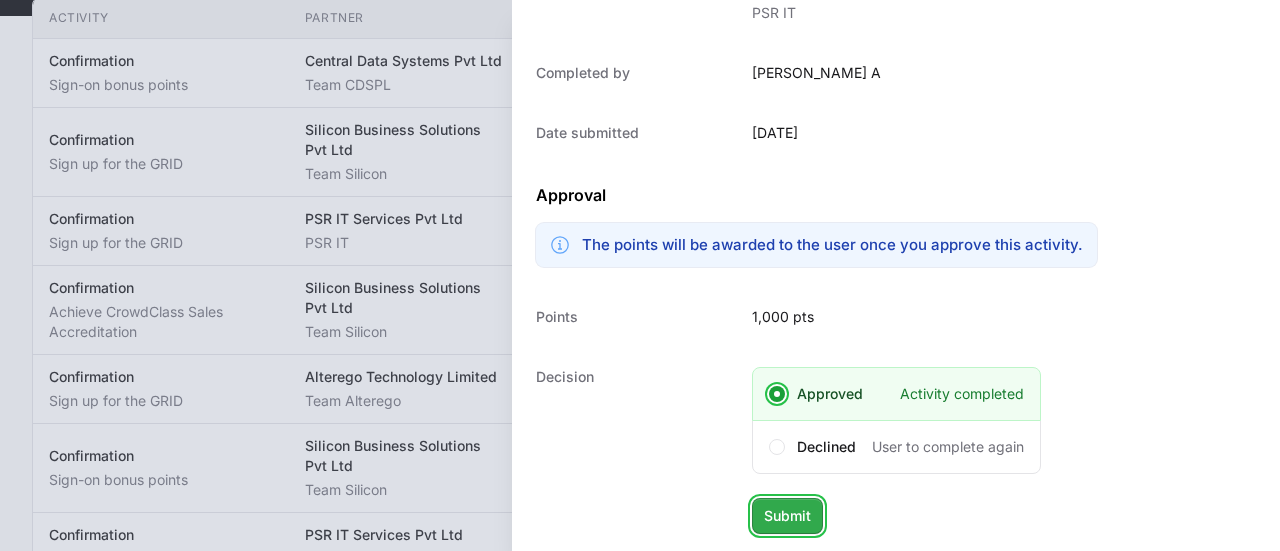 click on "Submit" at bounding box center [787, 516] 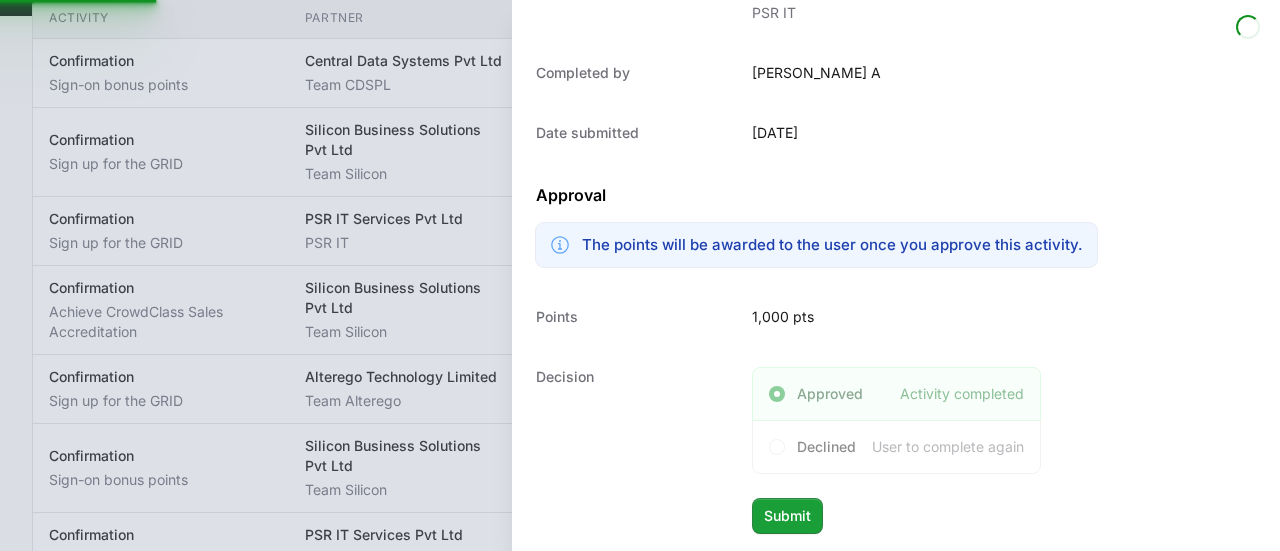 scroll, scrollTop: 342, scrollLeft: 0, axis: vertical 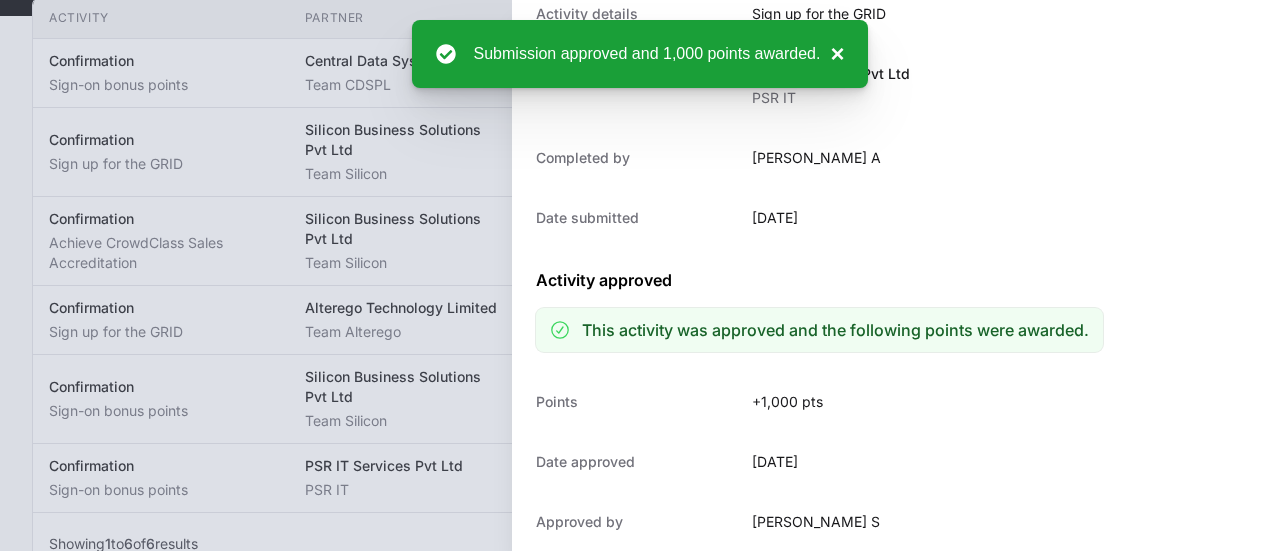 click on "×" at bounding box center [832, 54] 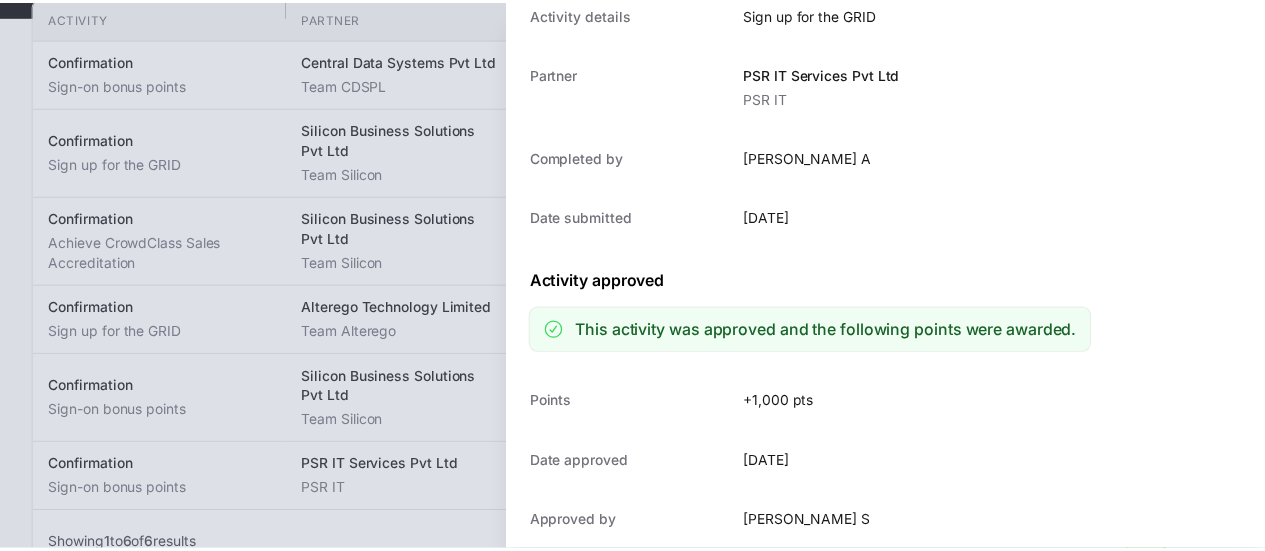 scroll, scrollTop: 0, scrollLeft: 0, axis: both 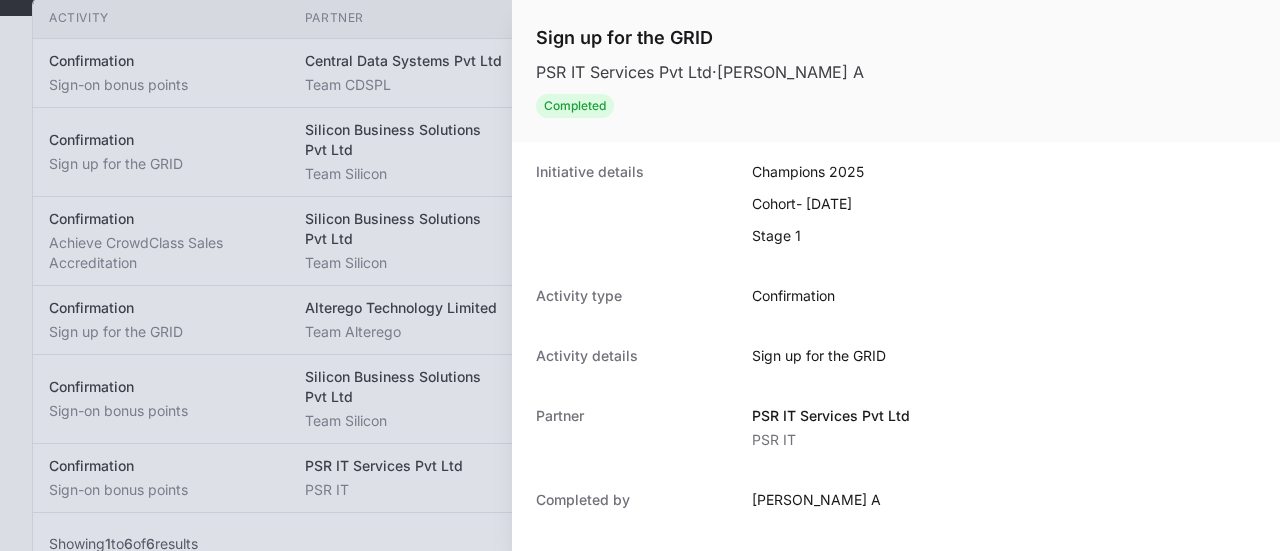 click at bounding box center (640, 275) 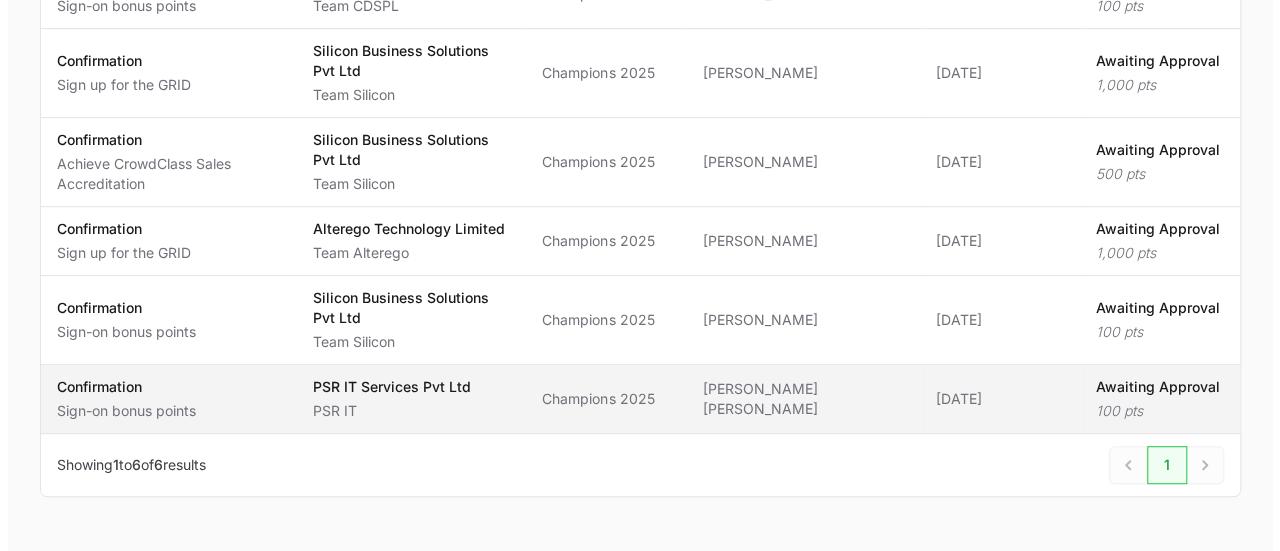 scroll, scrollTop: 373, scrollLeft: 0, axis: vertical 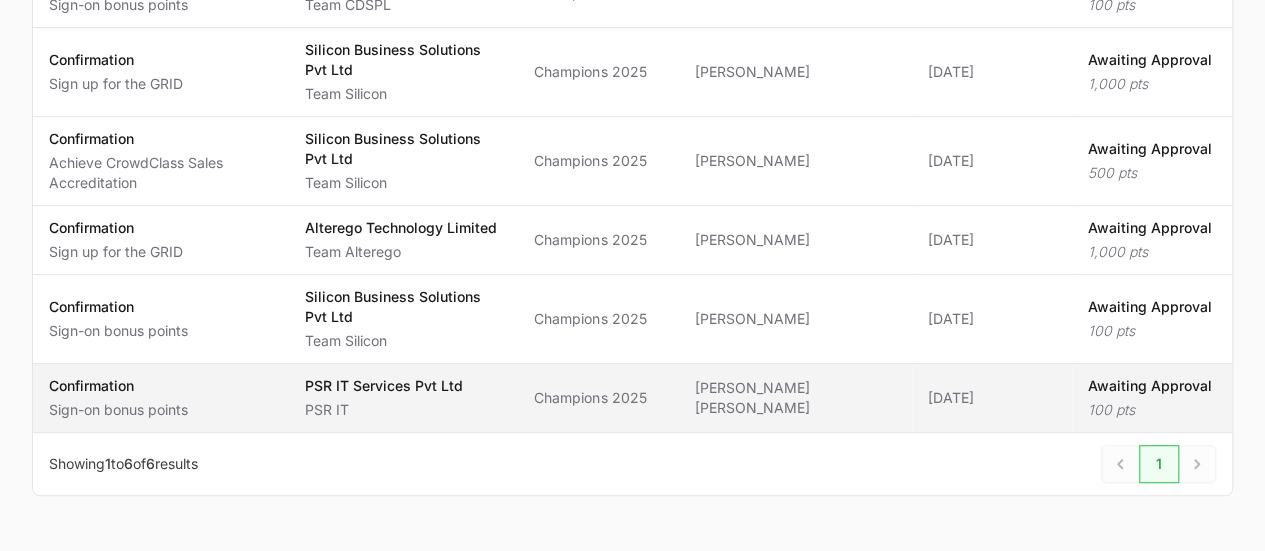 click on "Partner PSR IT Services Pvt Ltd PSR IT" 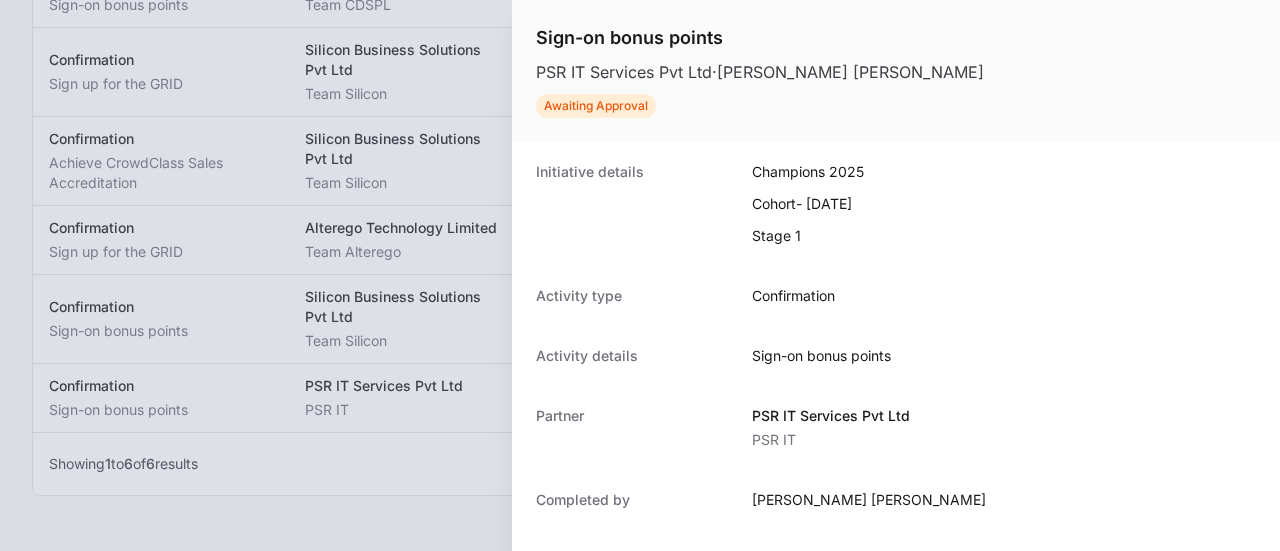 scroll, scrollTop: 427, scrollLeft: 0, axis: vertical 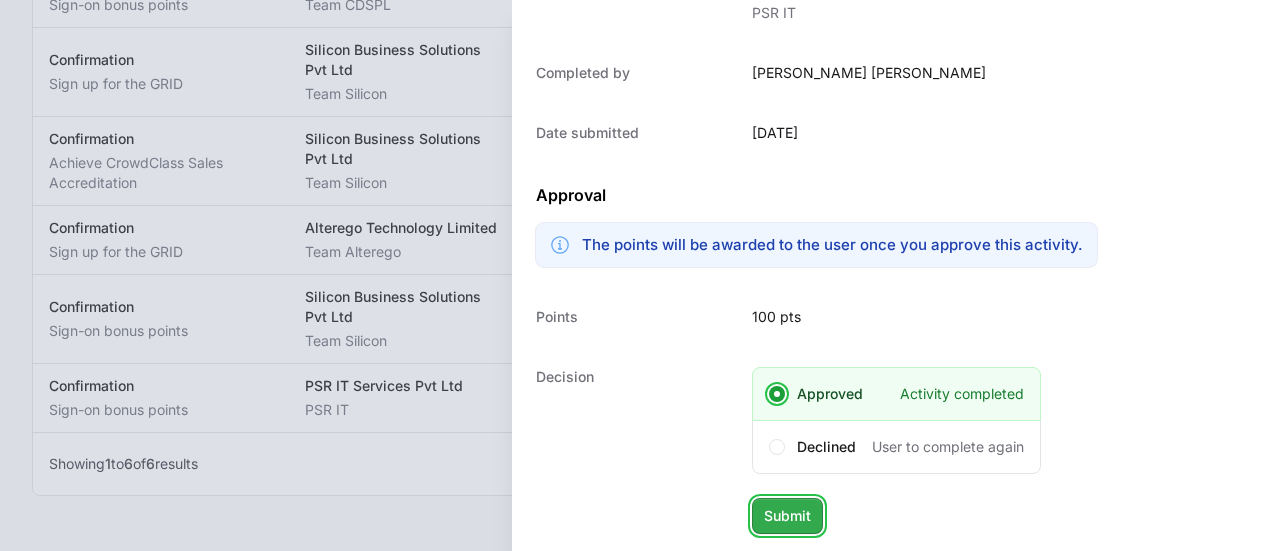 click on "Submit" at bounding box center (787, 516) 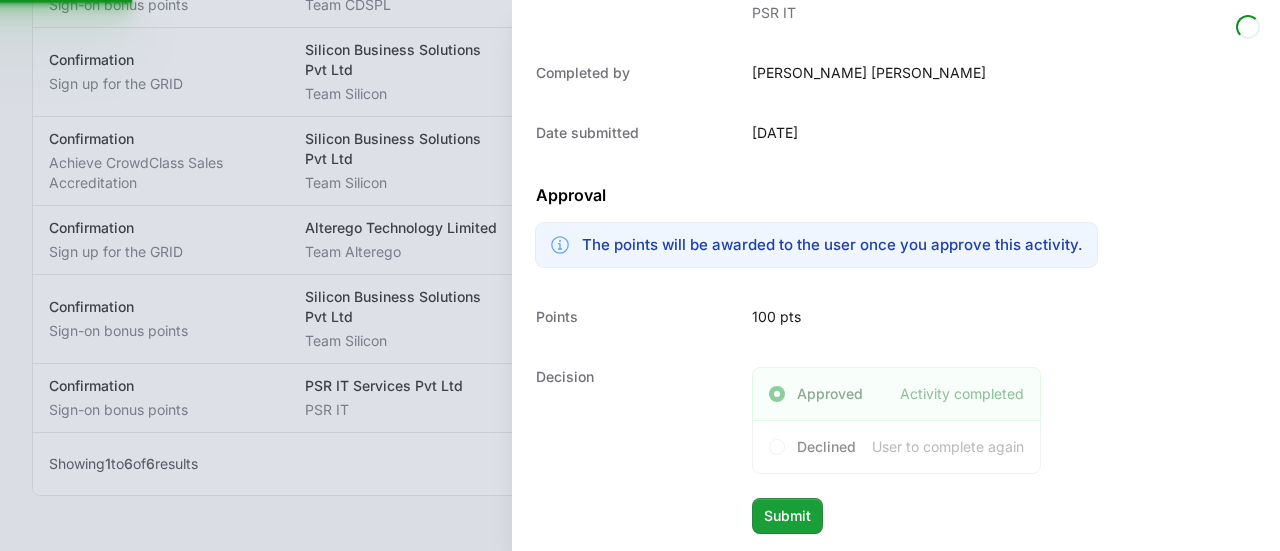 scroll, scrollTop: 360, scrollLeft: 0, axis: vertical 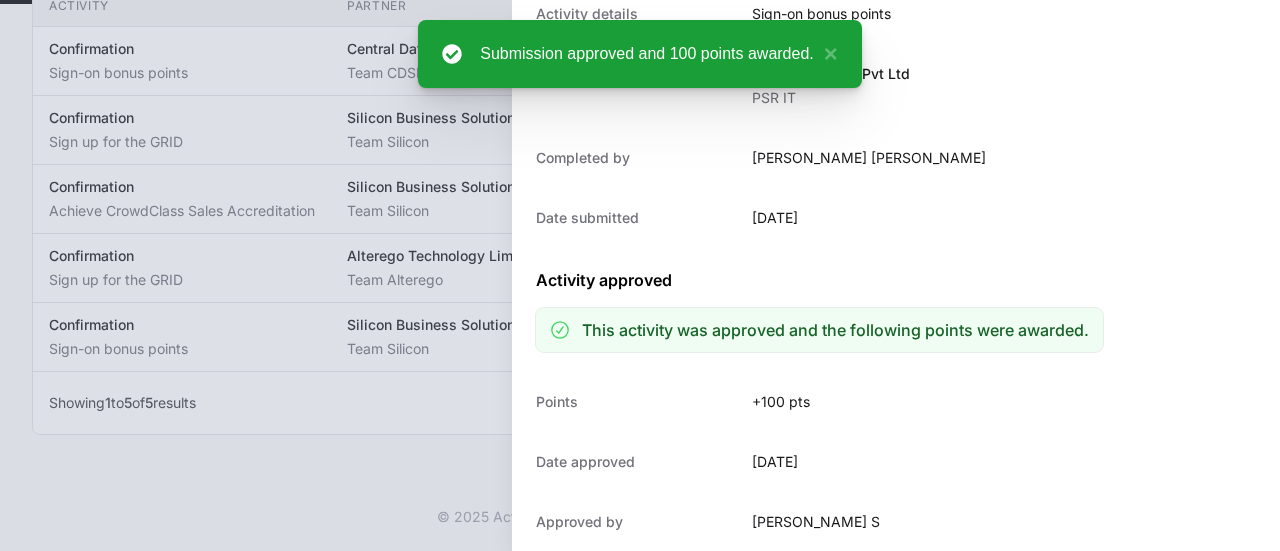 click at bounding box center (640, 275) 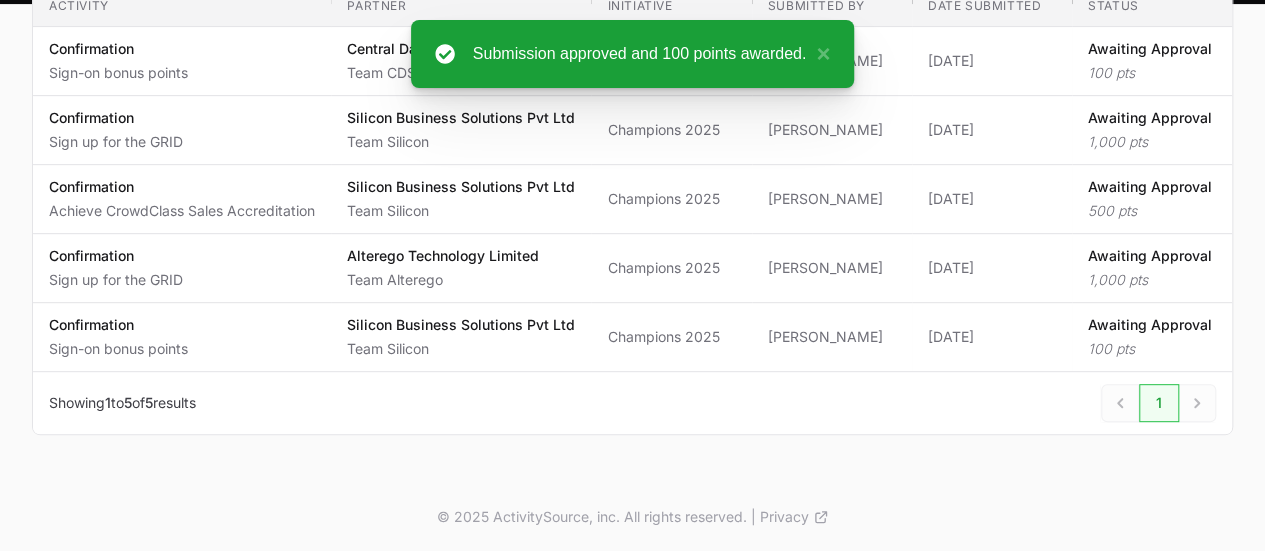 scroll, scrollTop: 334, scrollLeft: 0, axis: vertical 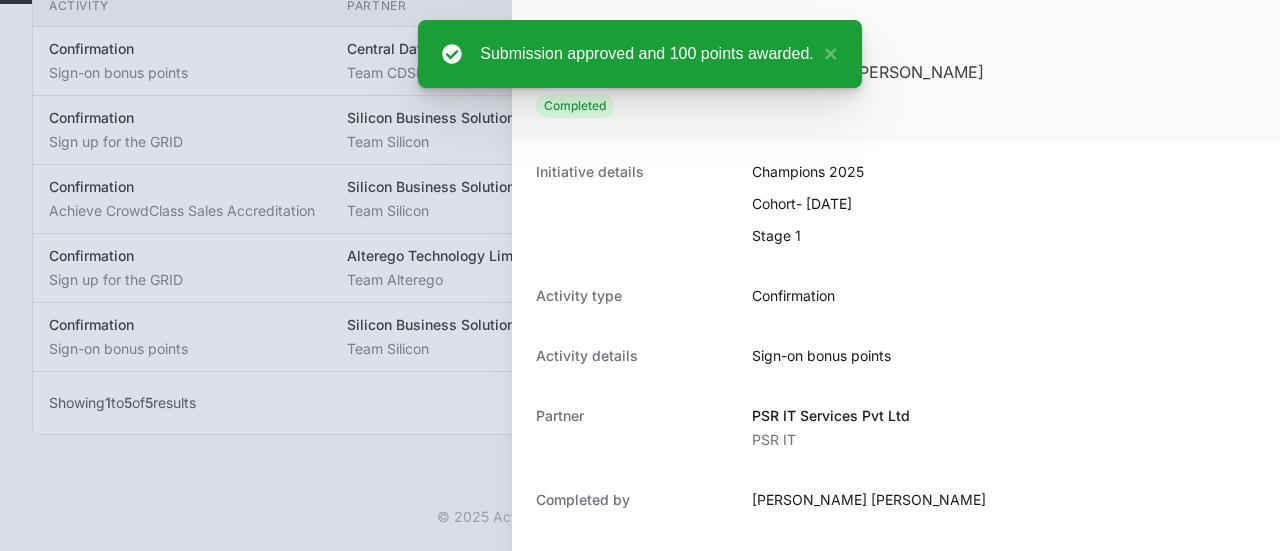 click at bounding box center (640, 275) 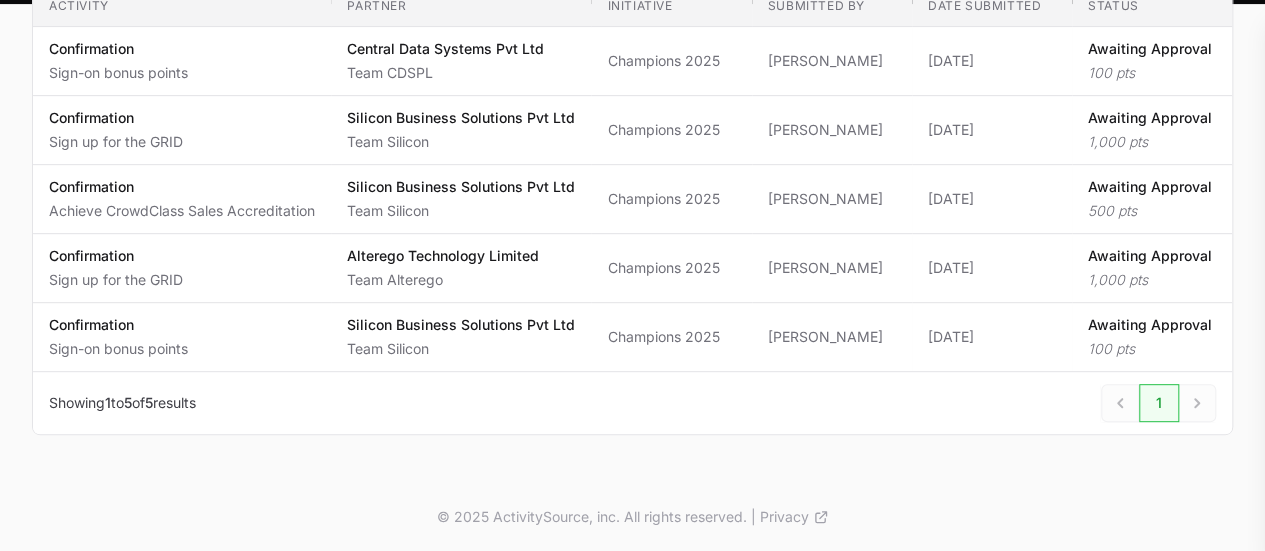 click at bounding box center (632, 275) 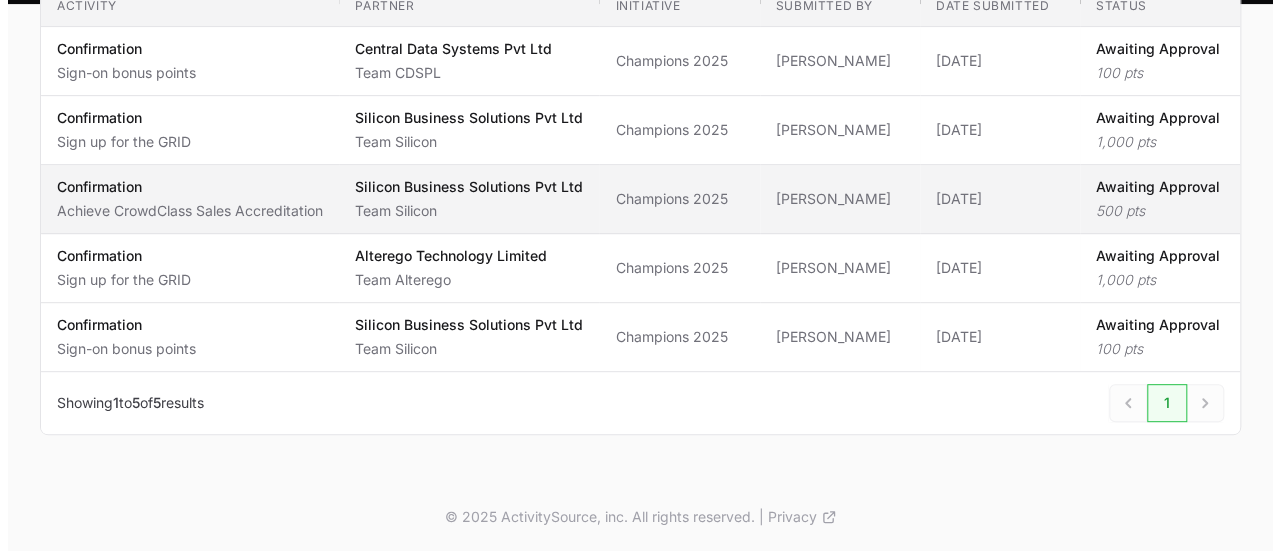 scroll, scrollTop: 326, scrollLeft: 0, axis: vertical 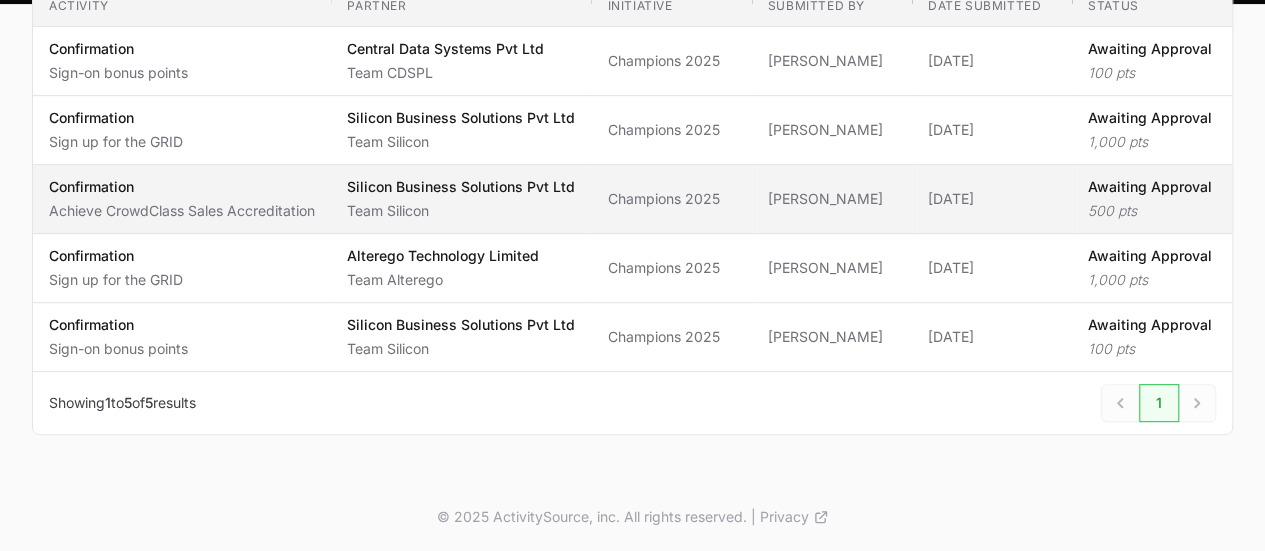 click on "Achieve CrowdClass Sales Accreditation" 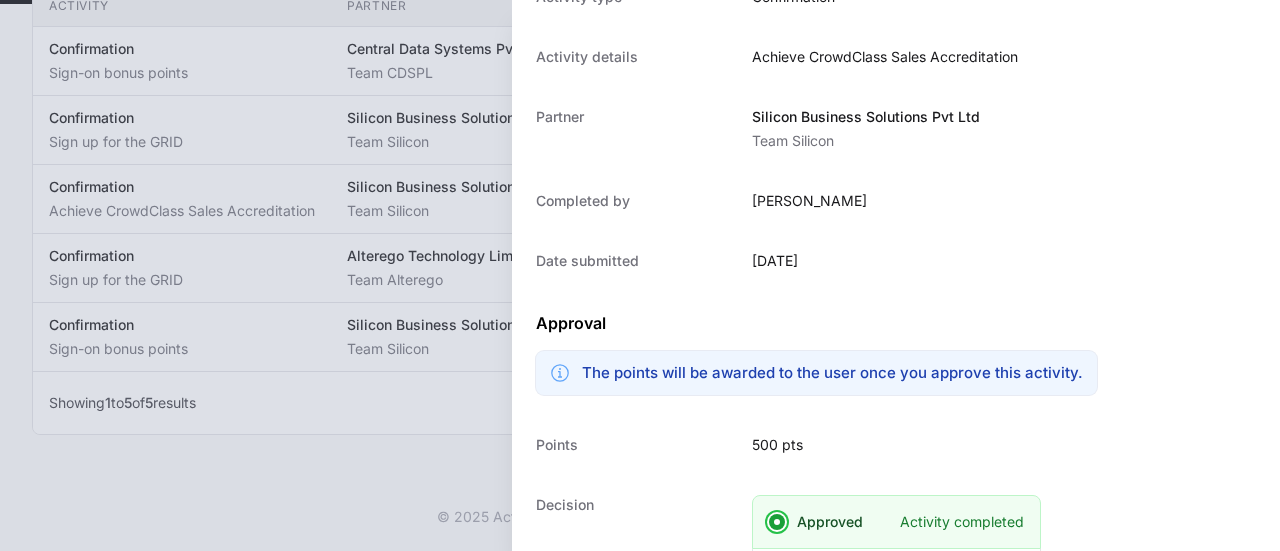 scroll, scrollTop: 427, scrollLeft: 0, axis: vertical 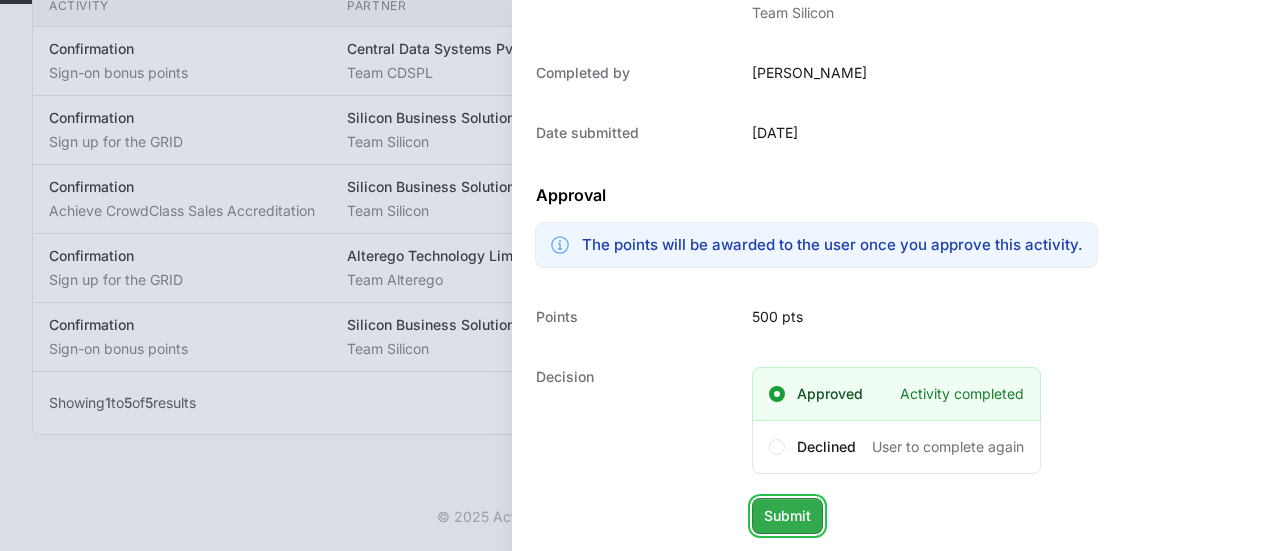 click on "Submit" at bounding box center (787, 516) 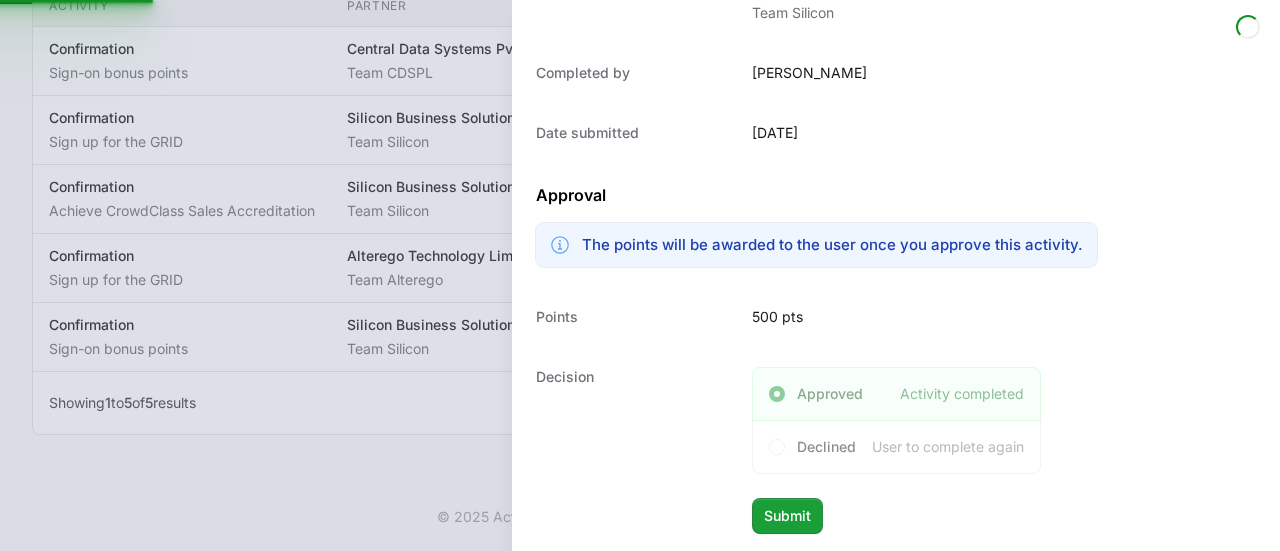 scroll, scrollTop: 232, scrollLeft: 0, axis: vertical 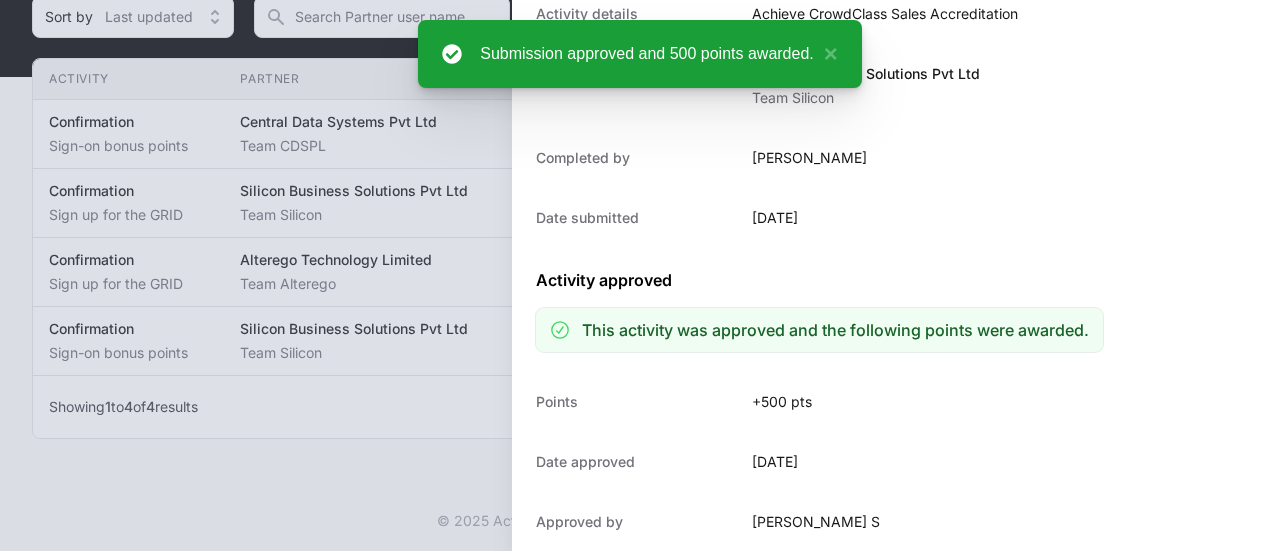 click at bounding box center [640, 275] 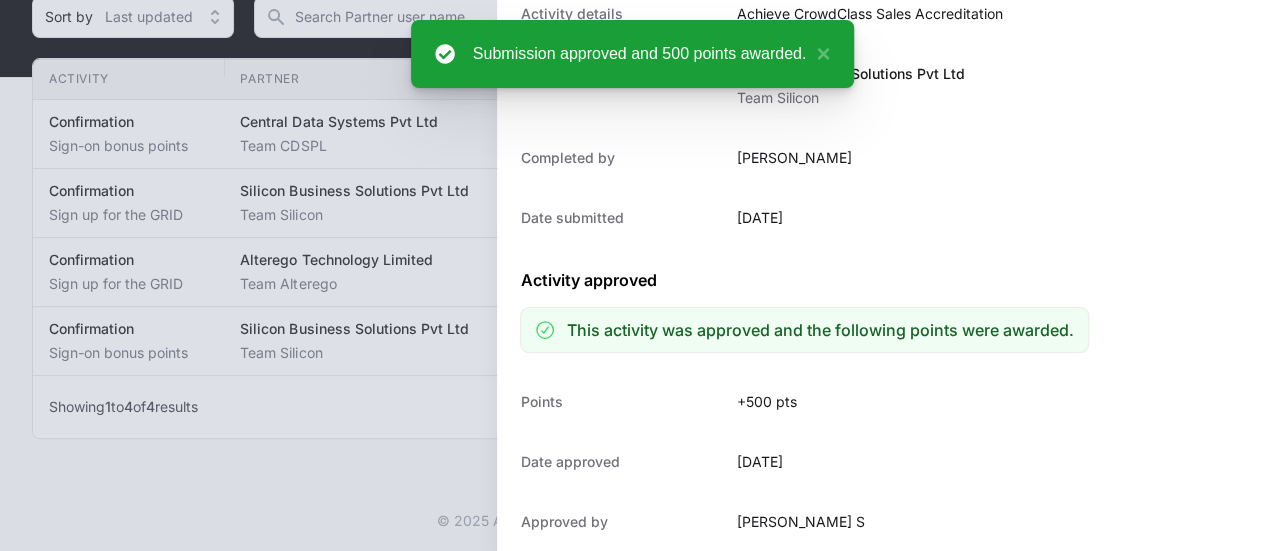 click at bounding box center [632, 275] 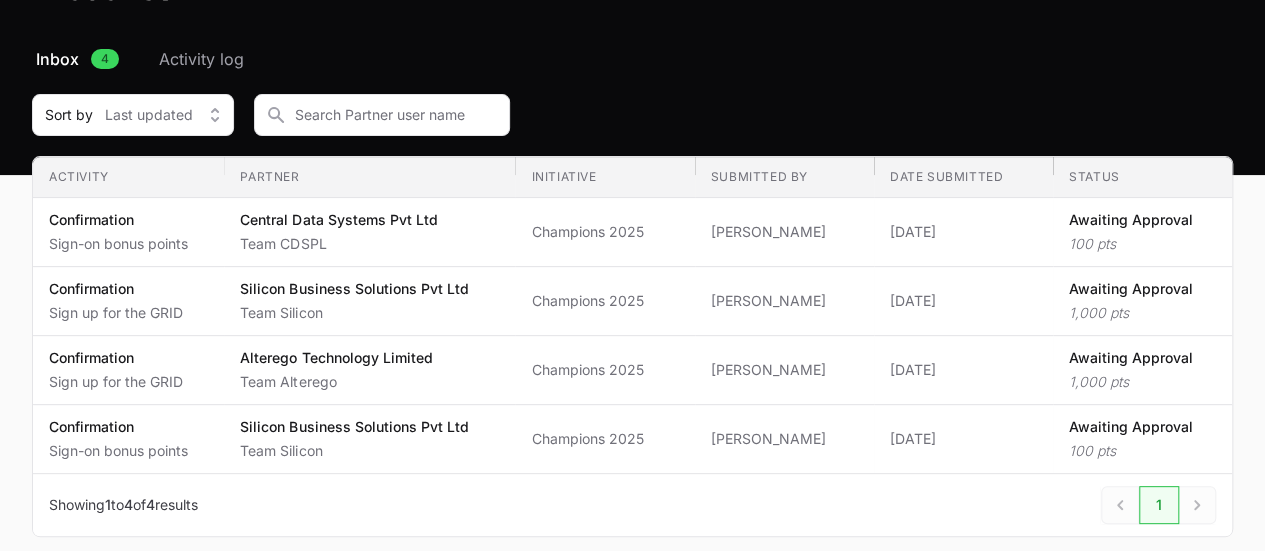 scroll, scrollTop: 132, scrollLeft: 0, axis: vertical 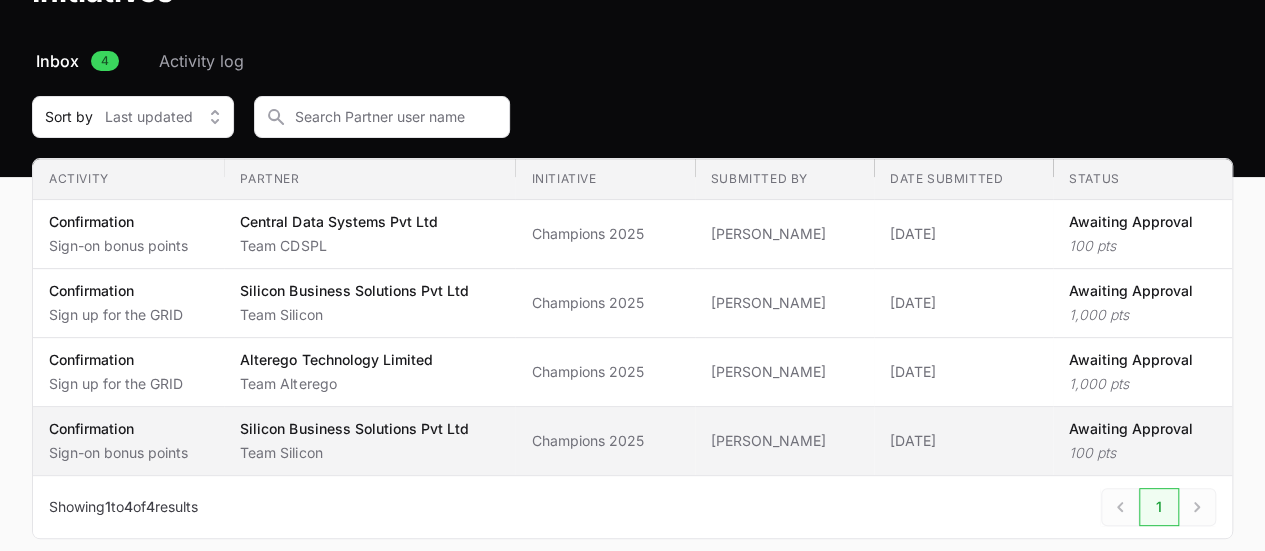 click on "Silicon Business Solutions Pvt Ltd" 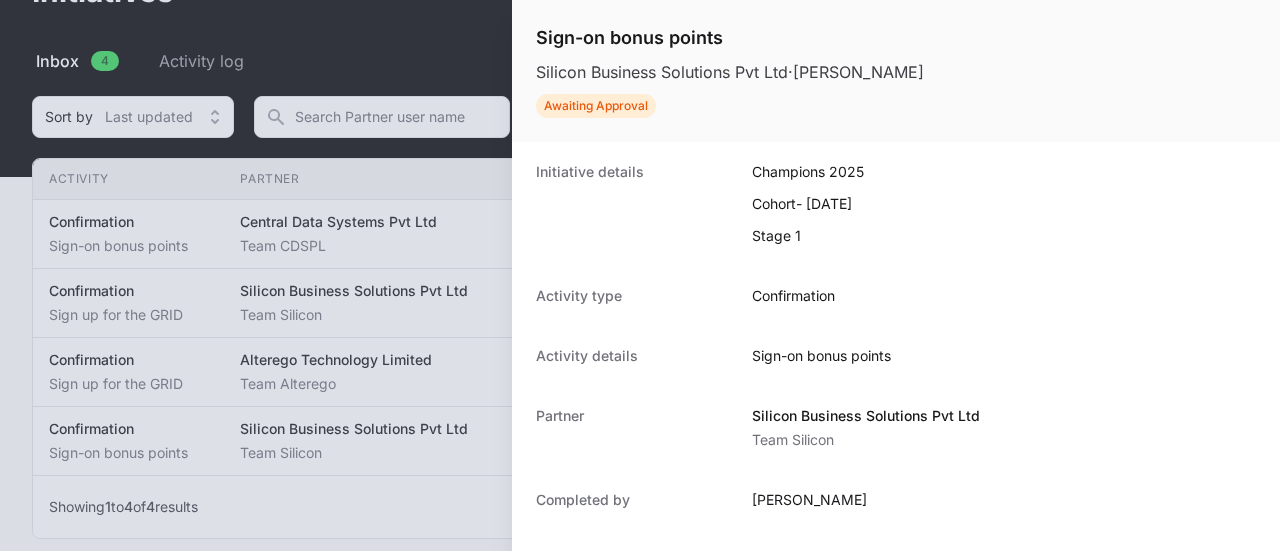 click at bounding box center [640, 275] 